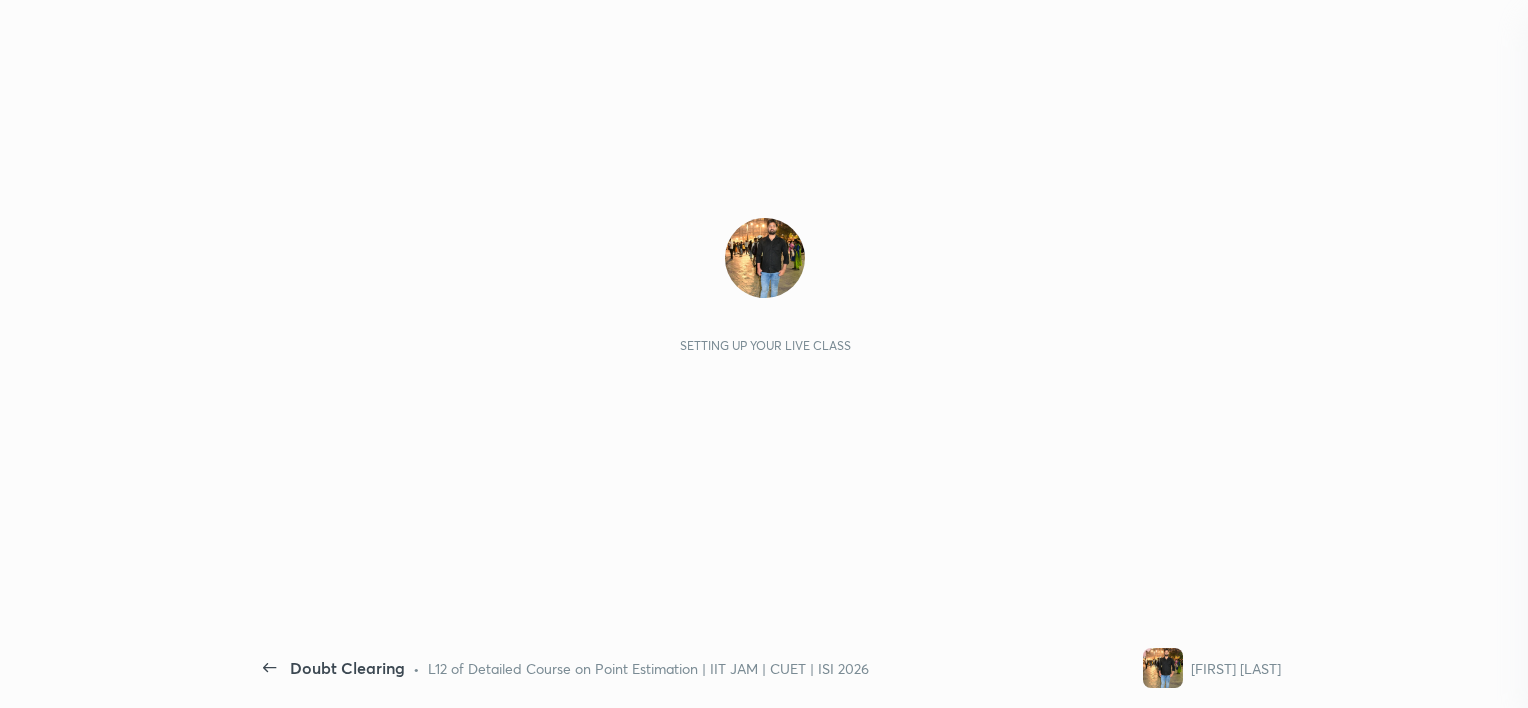 scroll, scrollTop: 0, scrollLeft: 0, axis: both 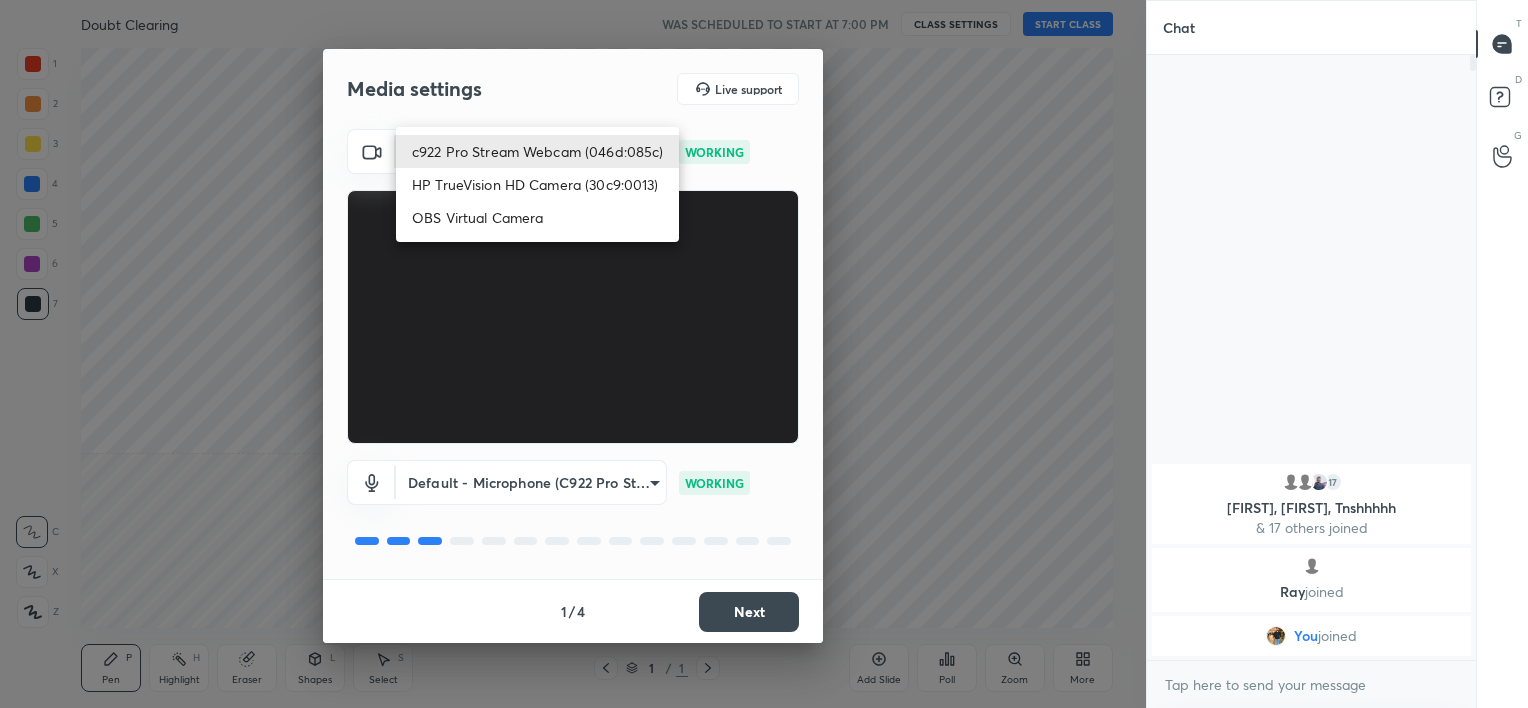 click on "1 2 3 4 5 6 7 C X Z C X Z E E Erase all H H Doubt Clearing WAS SCHEDULED TO START AT 7:00 PM CLASS SETTINGS START CLASS Setting up your live class Back Doubt Clearing • L12 of Detailed Course on Point Estimation | IIT JAM | CUET | ISI 2026 [FIRST] [LAST] Pen P Highlight H Eraser Shapes L Select S 1 / 1 Add Slide Poll Zoom More Chat 17 [FIRST], [FIRST], Tnshhhhh & 17 others joined Ray joined You joined 1 NEW MESSAGE Enable hand raising Enable raise hand to speak to learners. Once enabled, chat will be turned off temporarily. Enable x introducing Raise a hand with a doubt Now learners can raise their hand along with a doubt How it works? Doubts asked by learners will show up here Raise hand disabled You have disabled Raise hand currently. Enable it to invite learners to speak Enable Can't raise hand Looks like educator just invited you to speak. Please wait before you can raise your hand again. Got it T Messages (T) D Doubts (D) G Raise Hand (G) Report an issue Reason for reporting Buffering ​ Report 1" at bounding box center [764, 354] 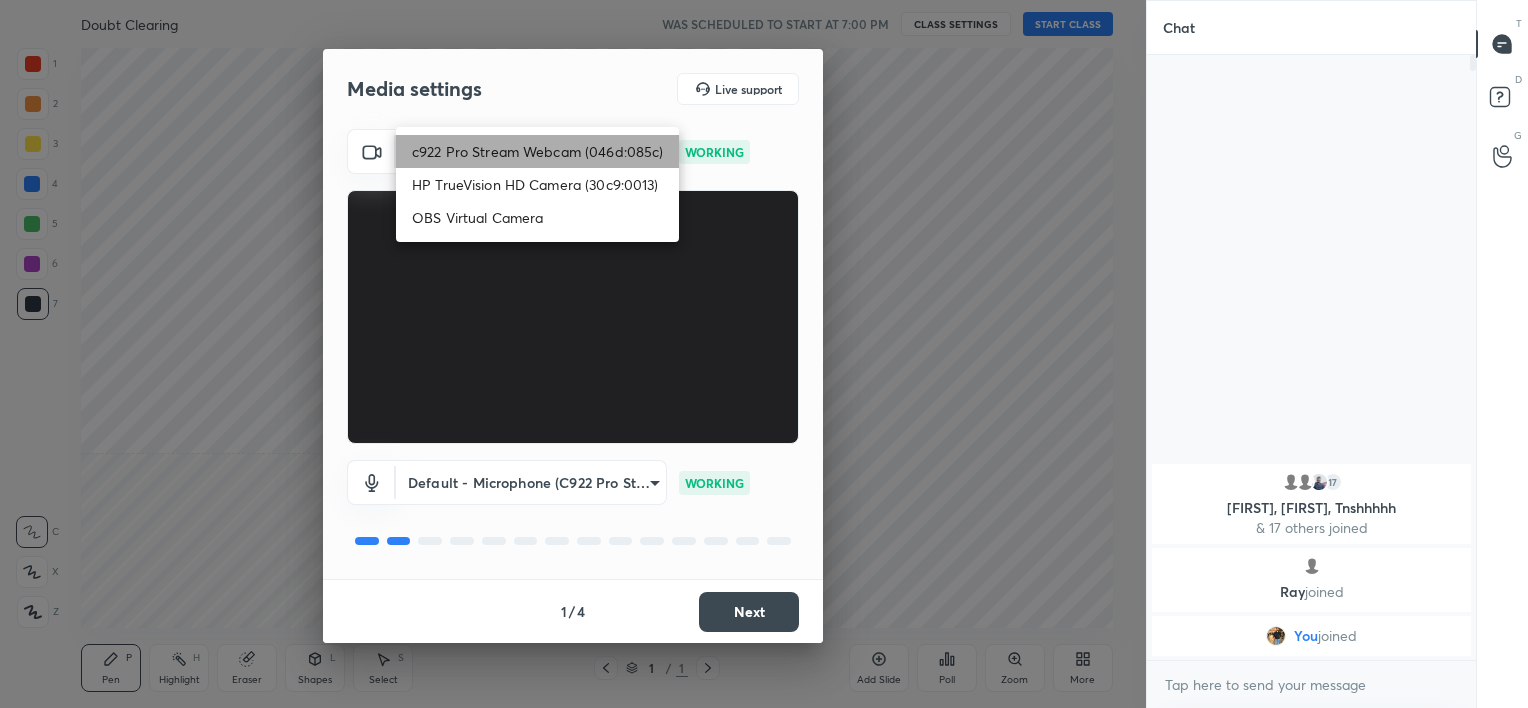 click on "c922 Pro Stream Webcam (046d:085c)" at bounding box center (537, 151) 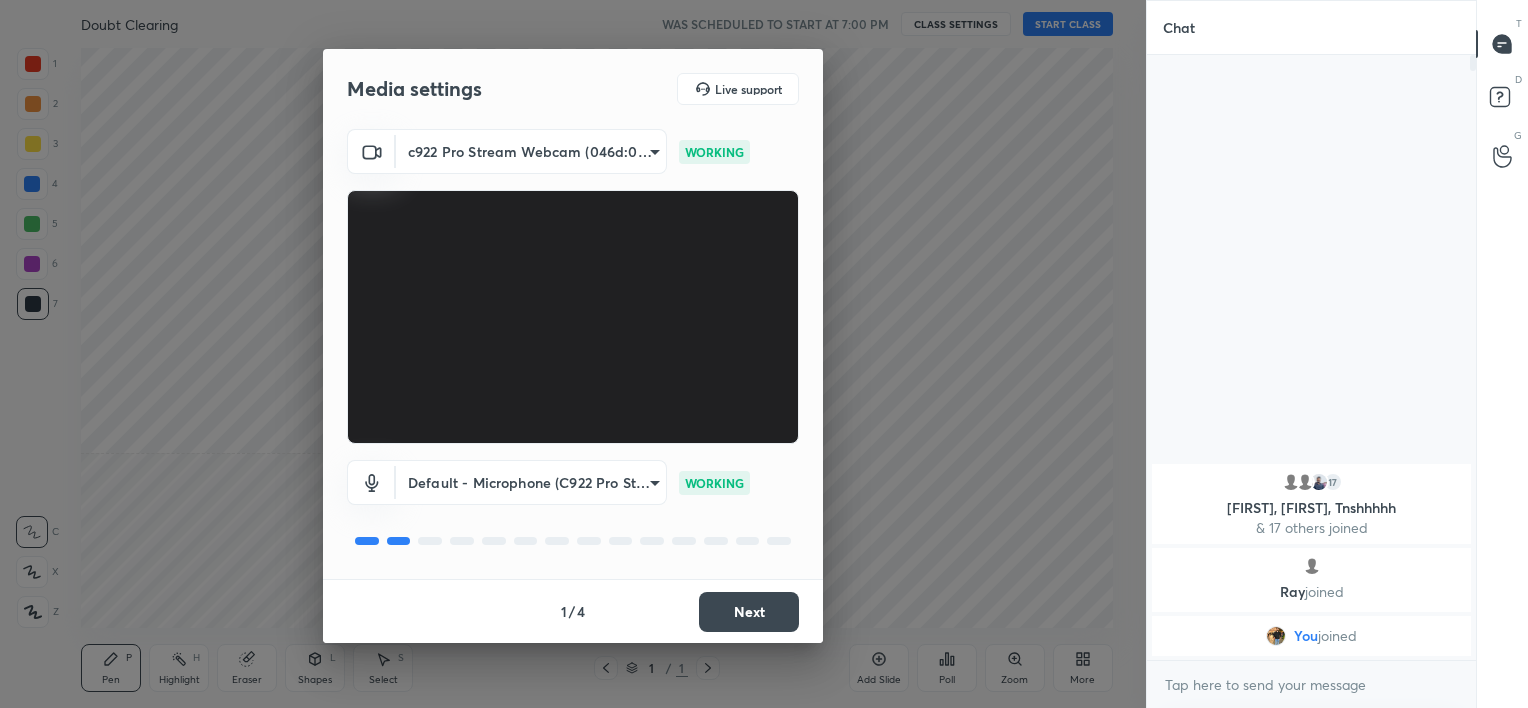 click on "Next" at bounding box center [749, 612] 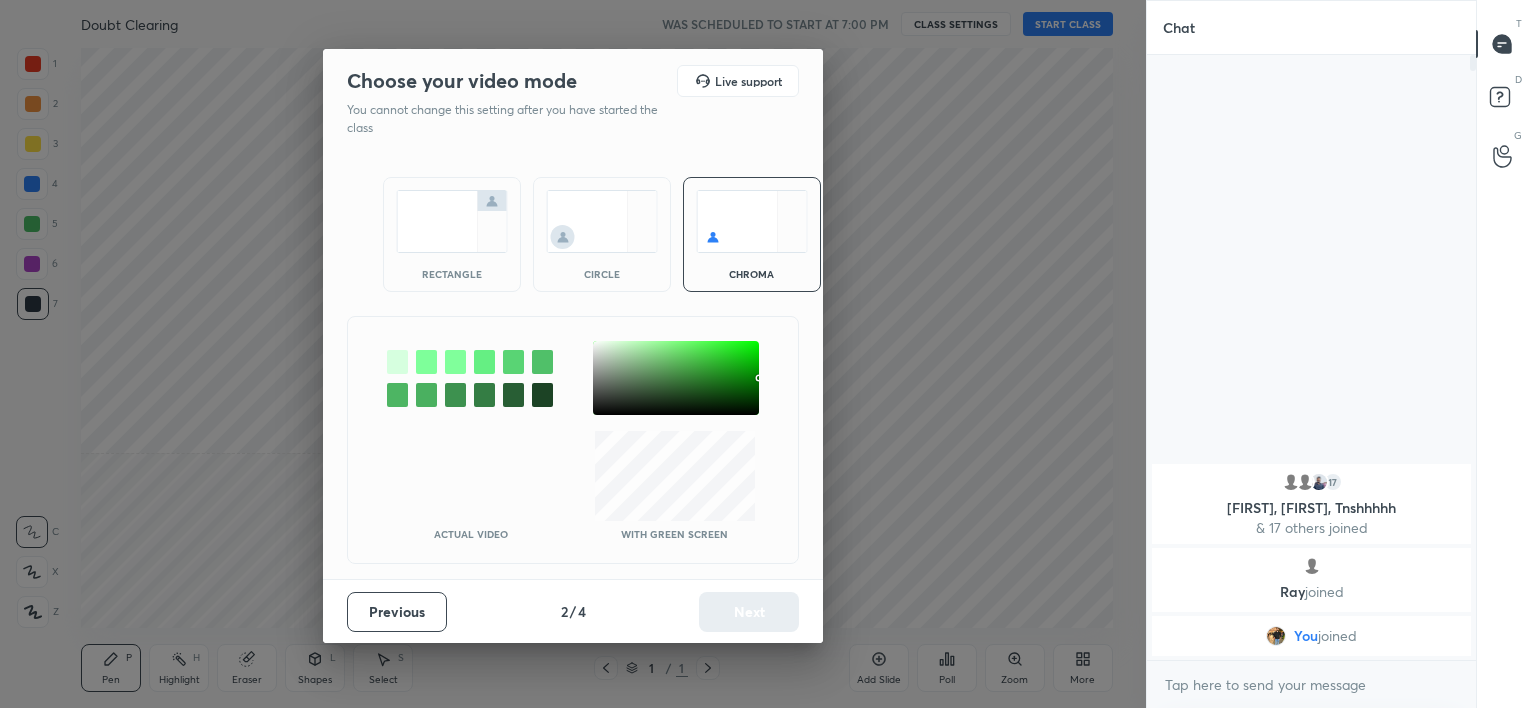 click on "circle" at bounding box center (602, 234) 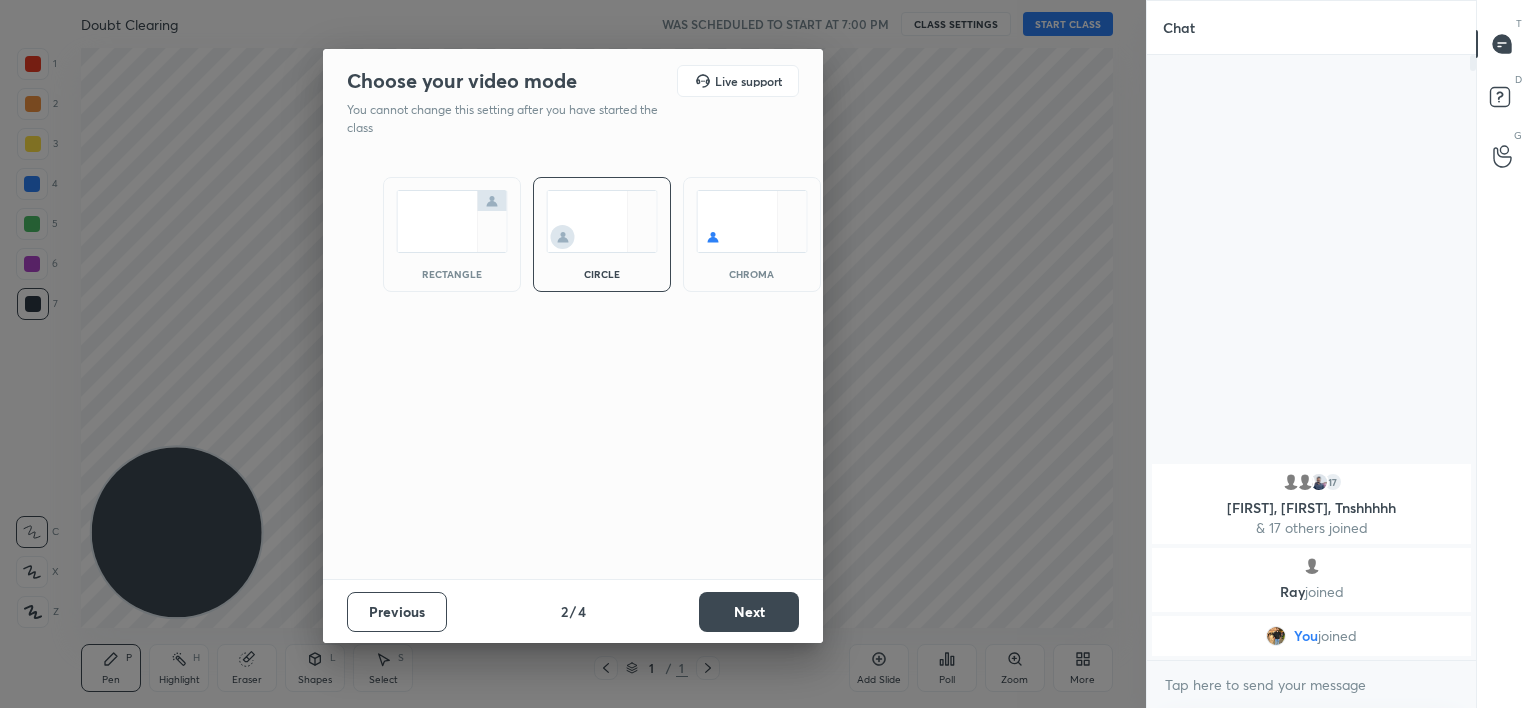 click on "Next" at bounding box center (749, 612) 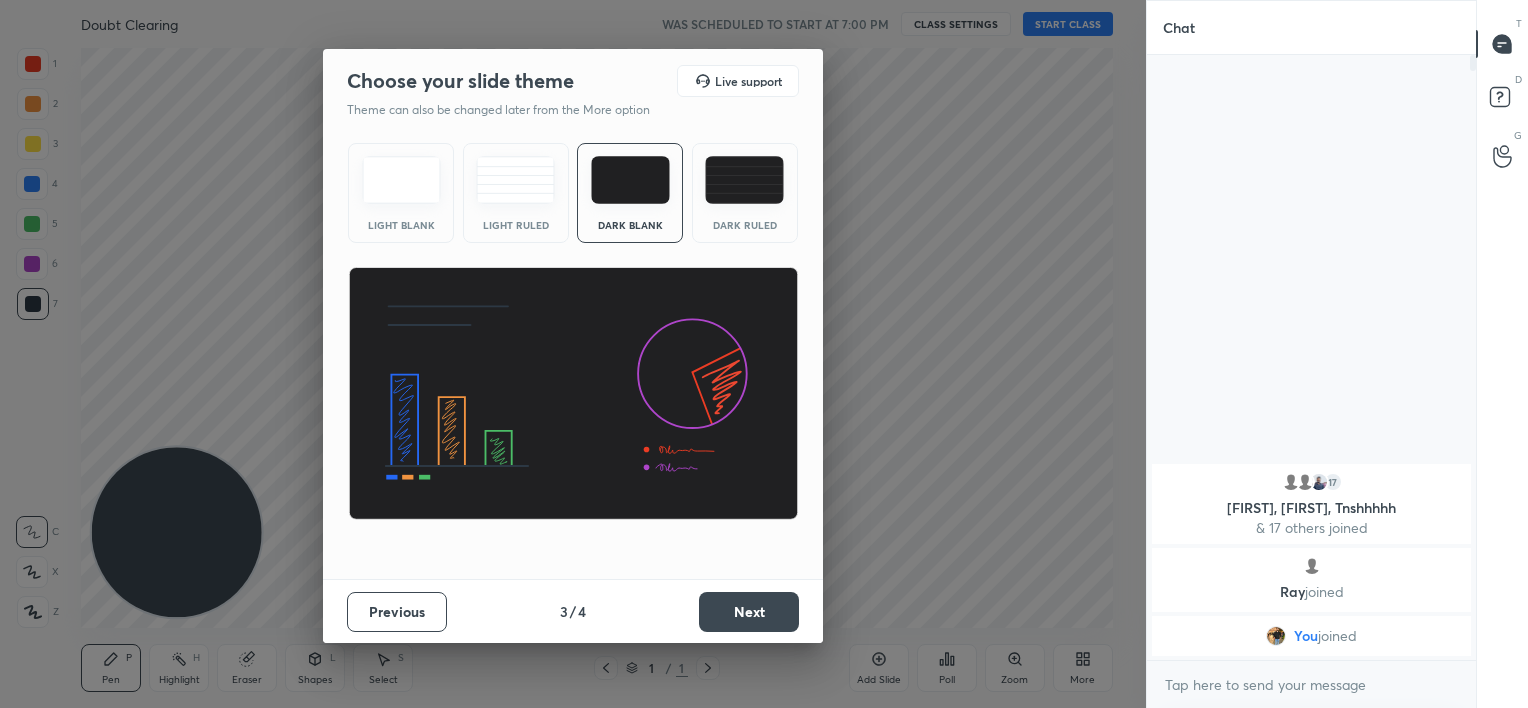 click on "Next" at bounding box center [749, 612] 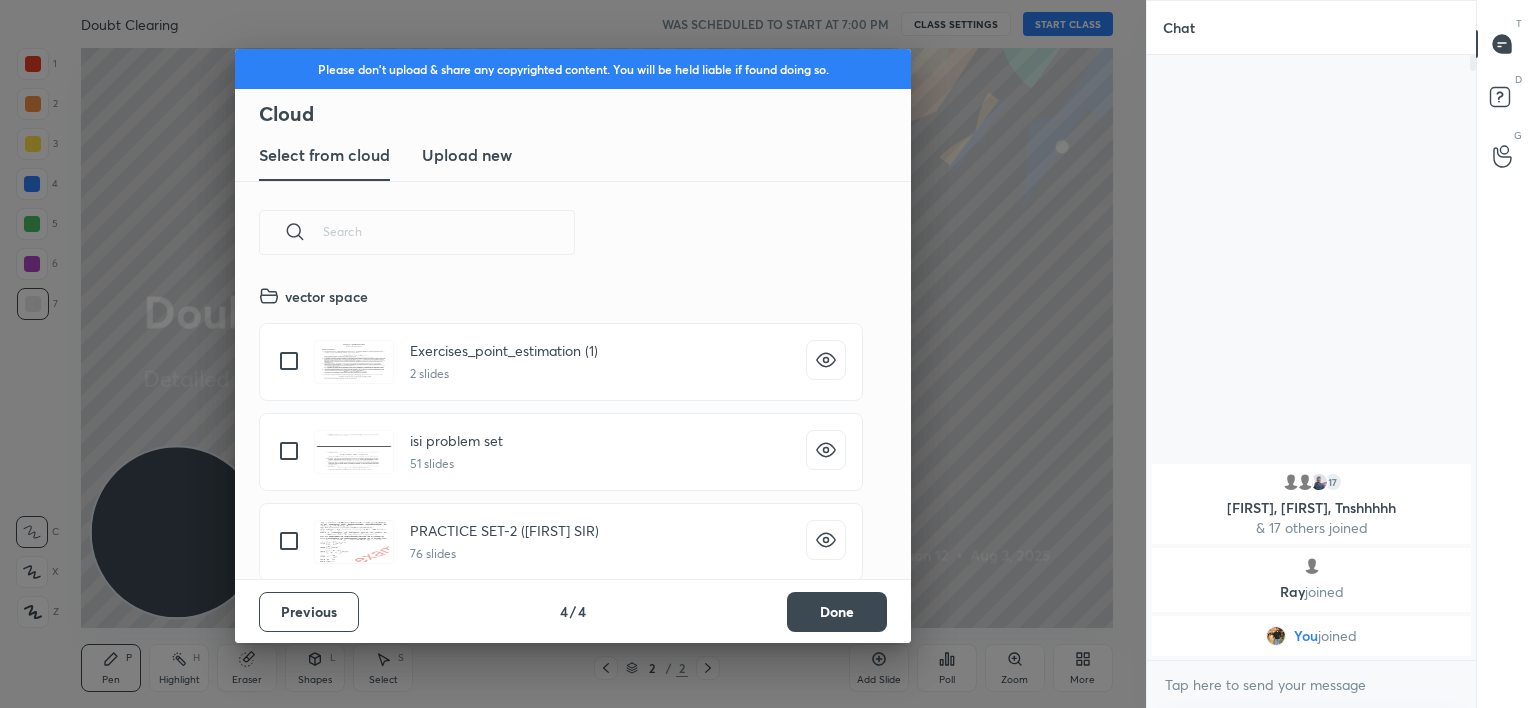 scroll, scrollTop: 6, scrollLeft: 10, axis: both 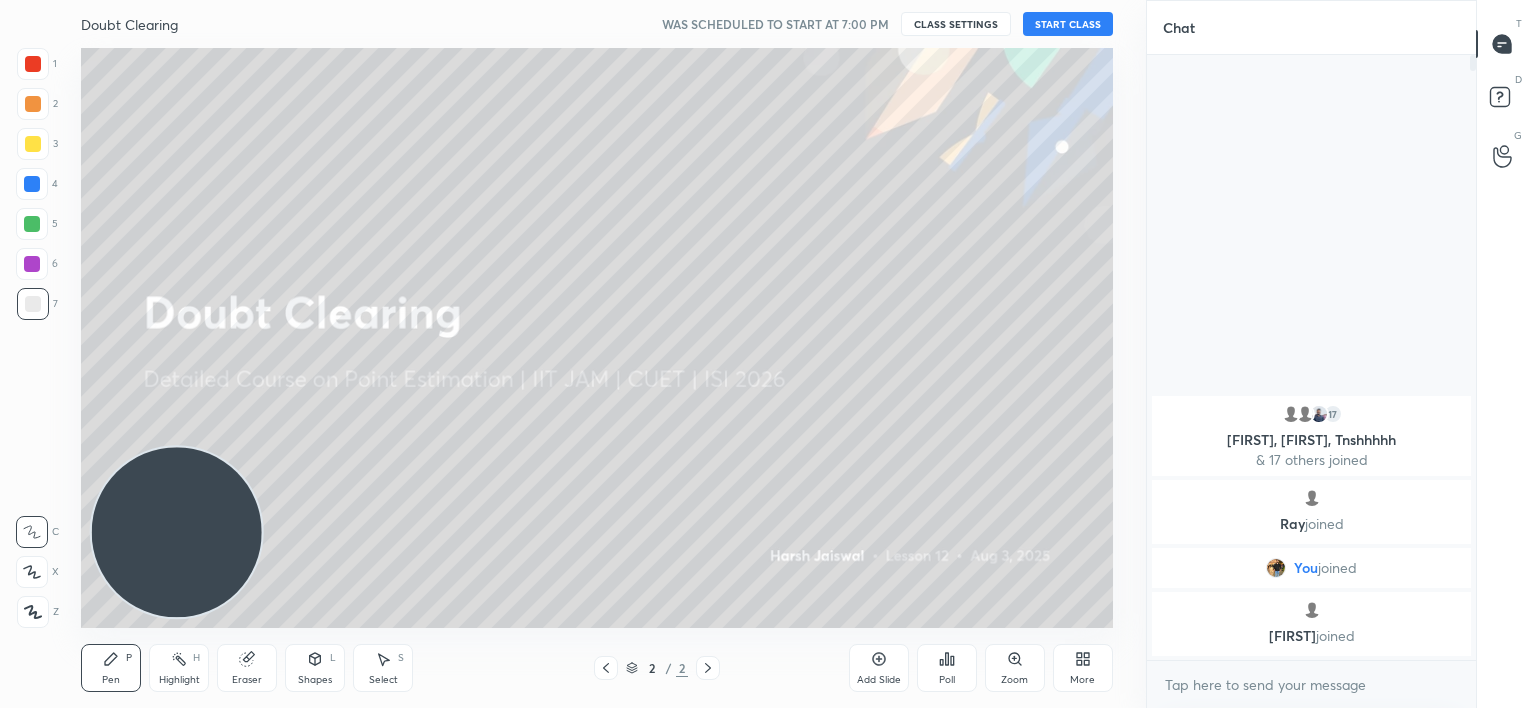 click on "START CLASS" at bounding box center (1068, 24) 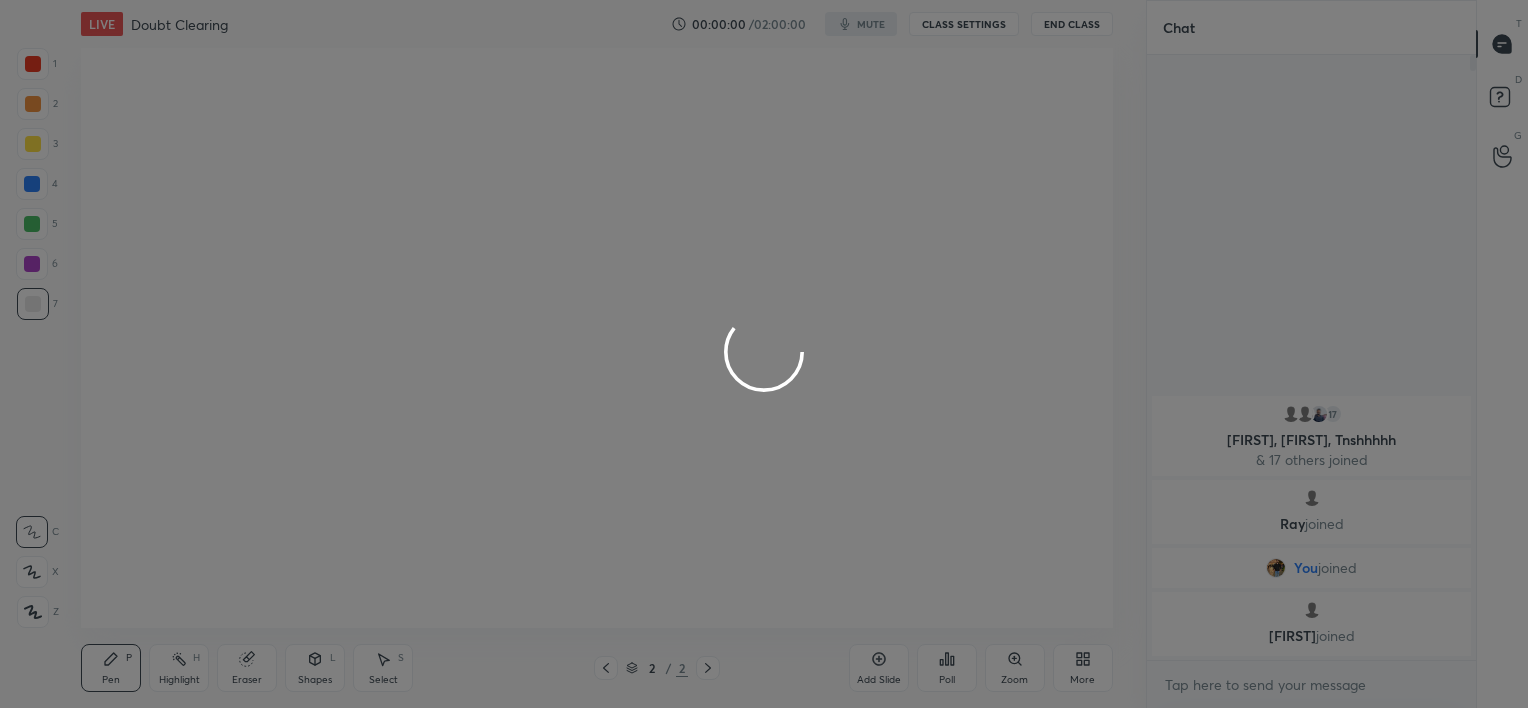 click at bounding box center [764, 354] 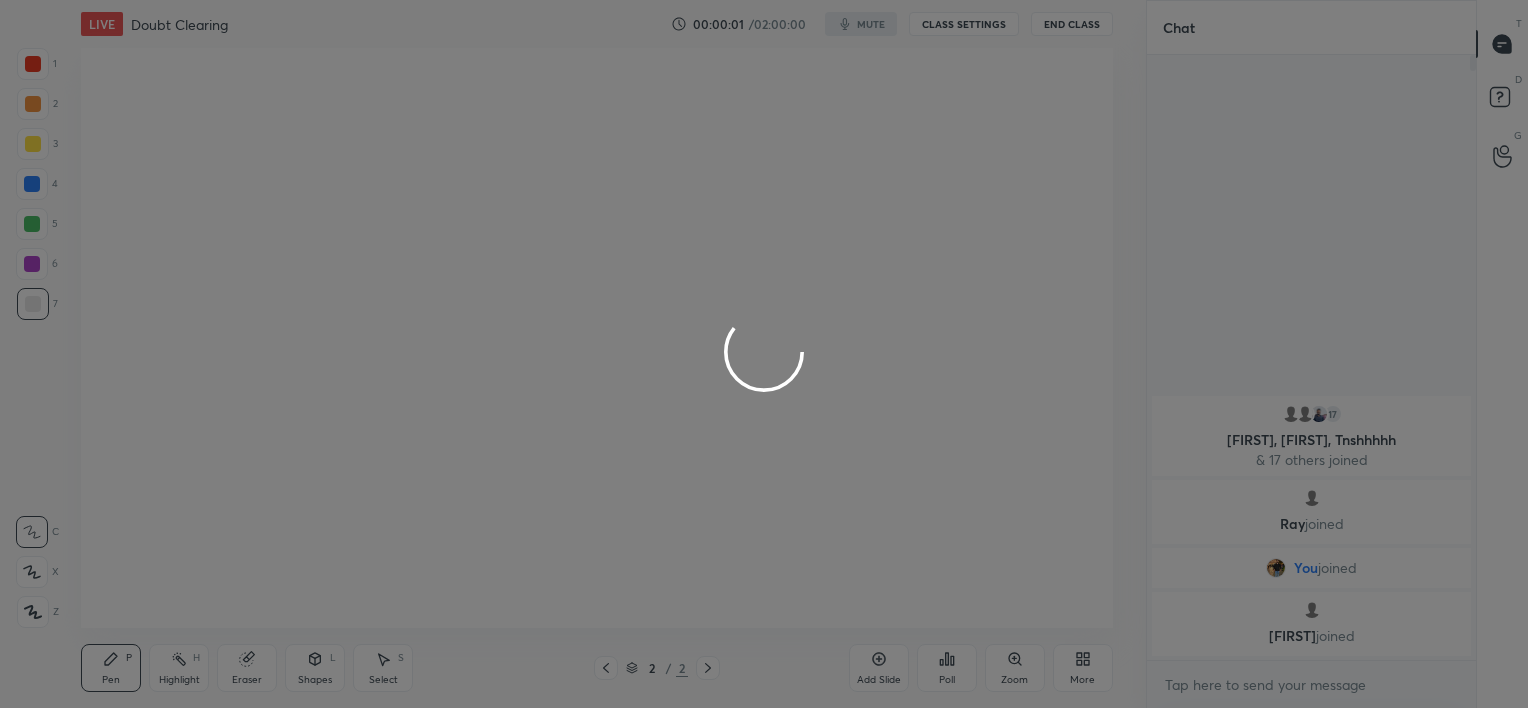 click at bounding box center [764, 354] 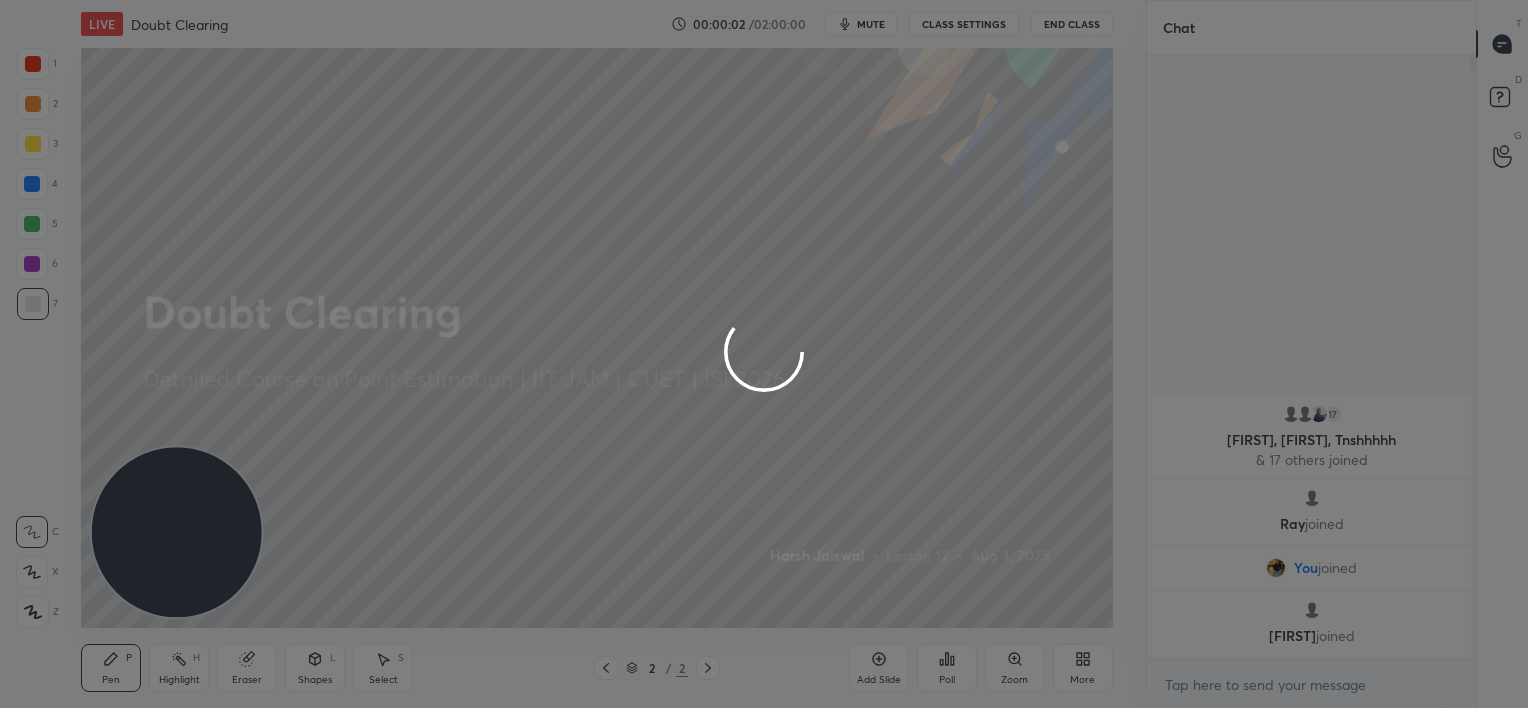 click at bounding box center [764, 354] 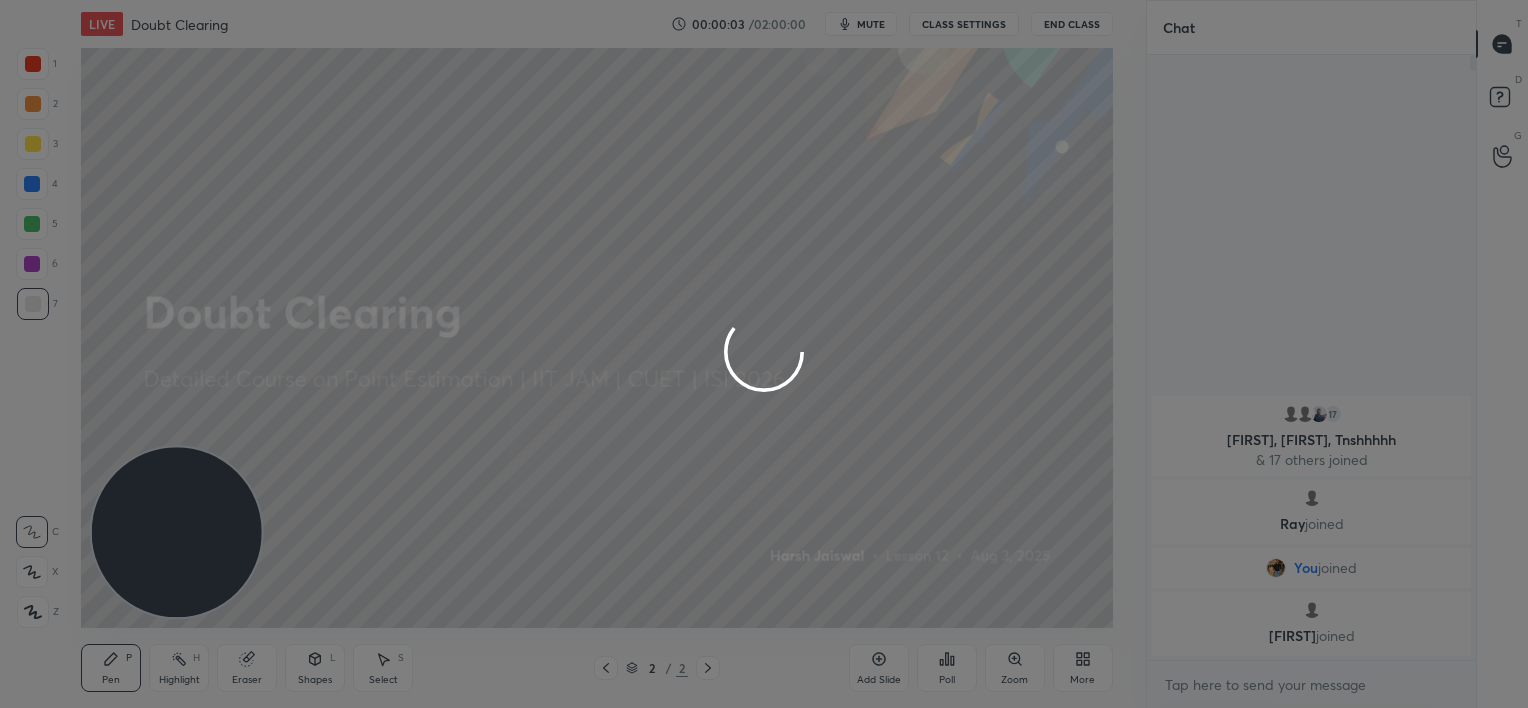 click on "mute" at bounding box center [861, 24] 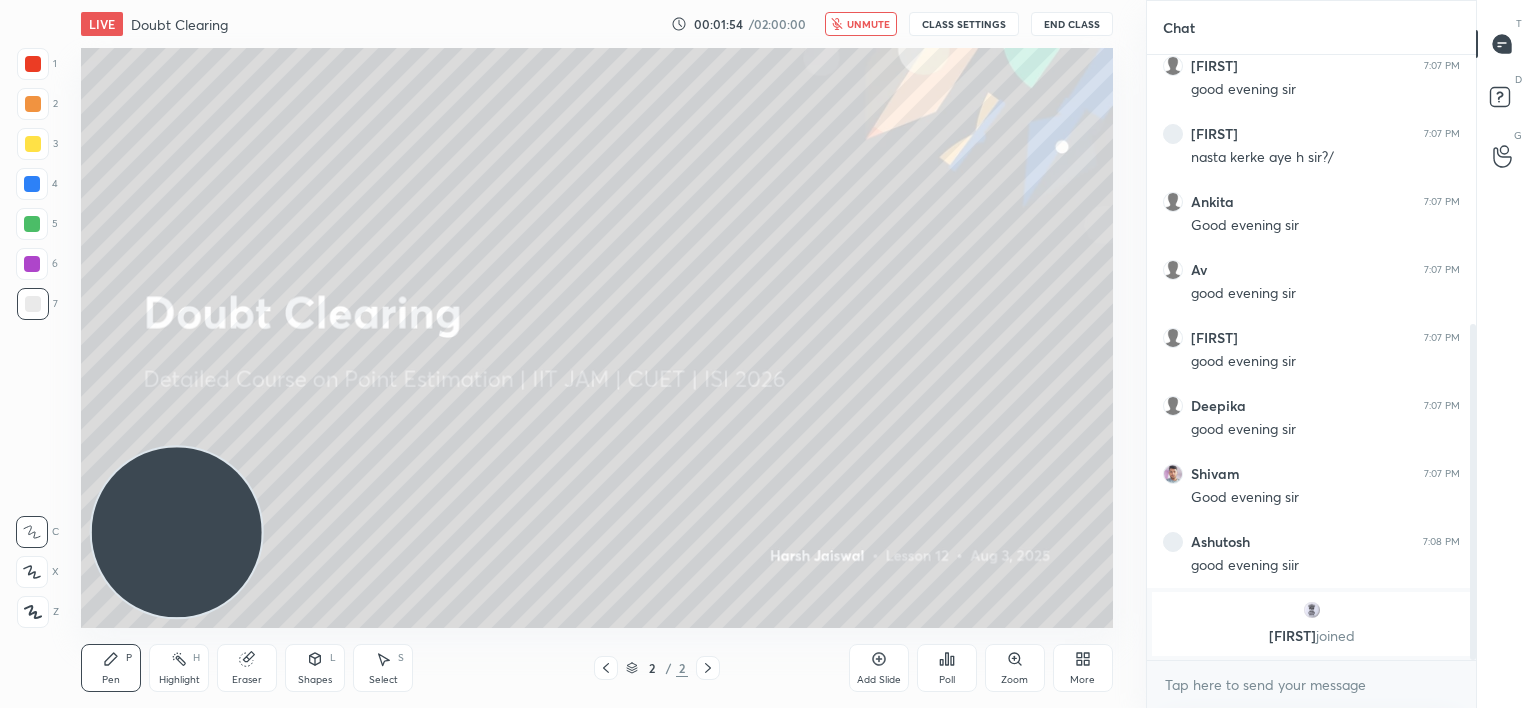 scroll, scrollTop: 483, scrollLeft: 0, axis: vertical 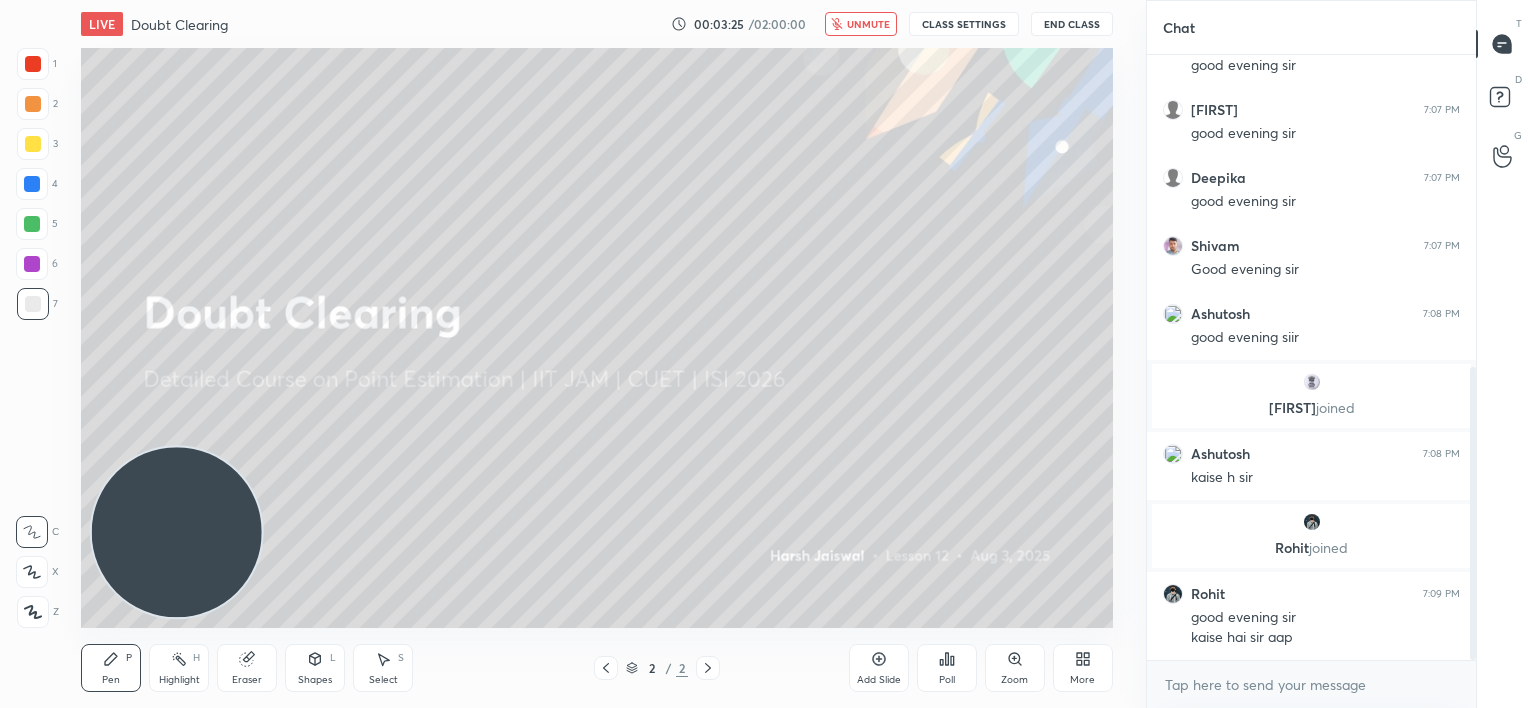 click on "unmute" at bounding box center [861, 24] 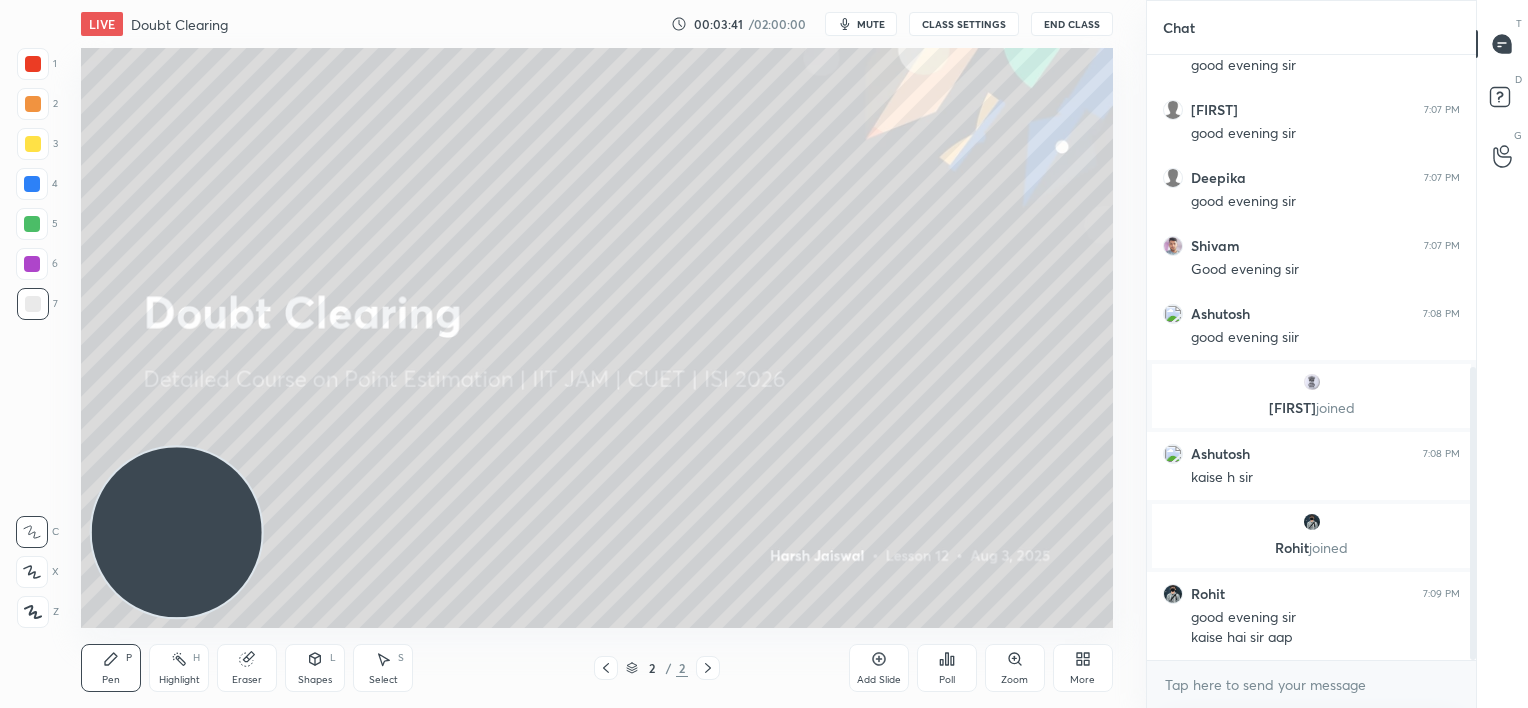 scroll, scrollTop: 711, scrollLeft: 0, axis: vertical 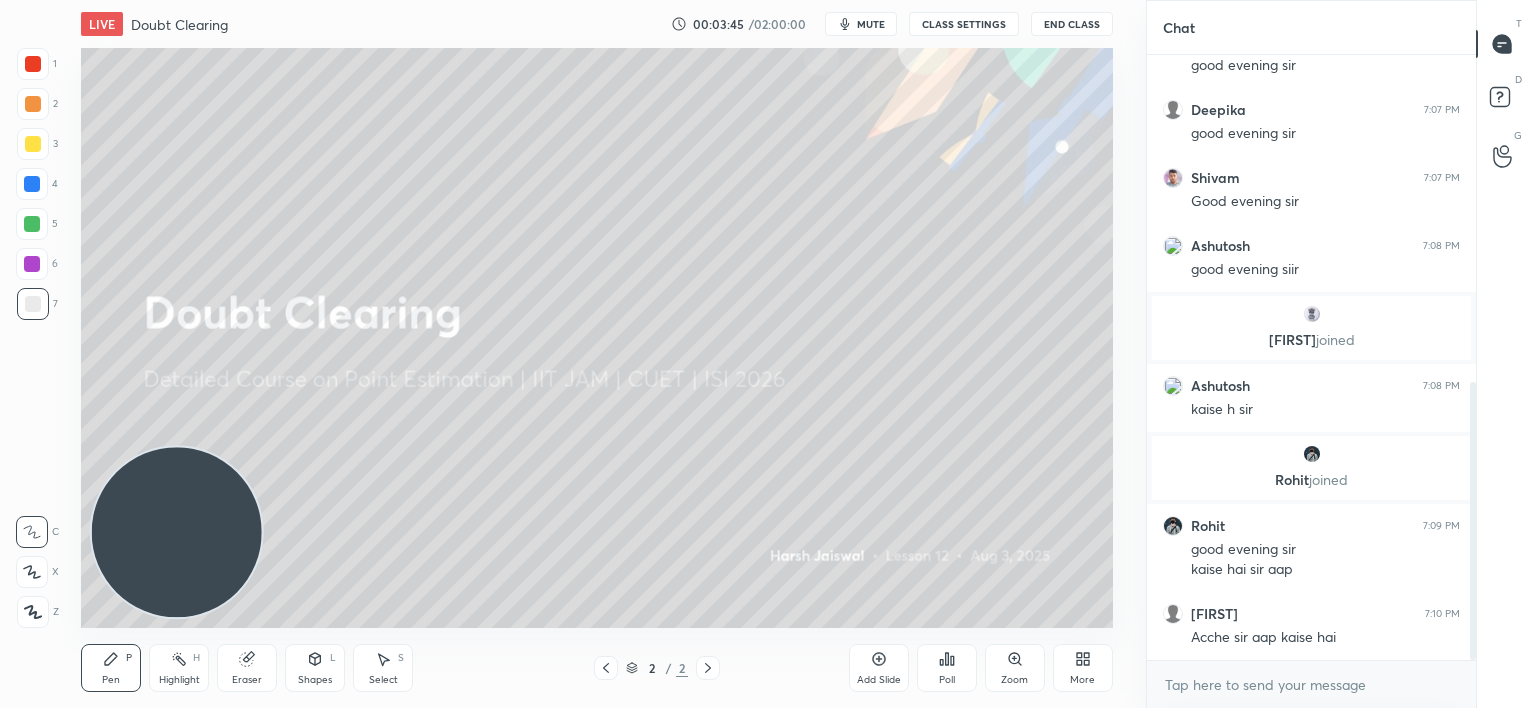 click 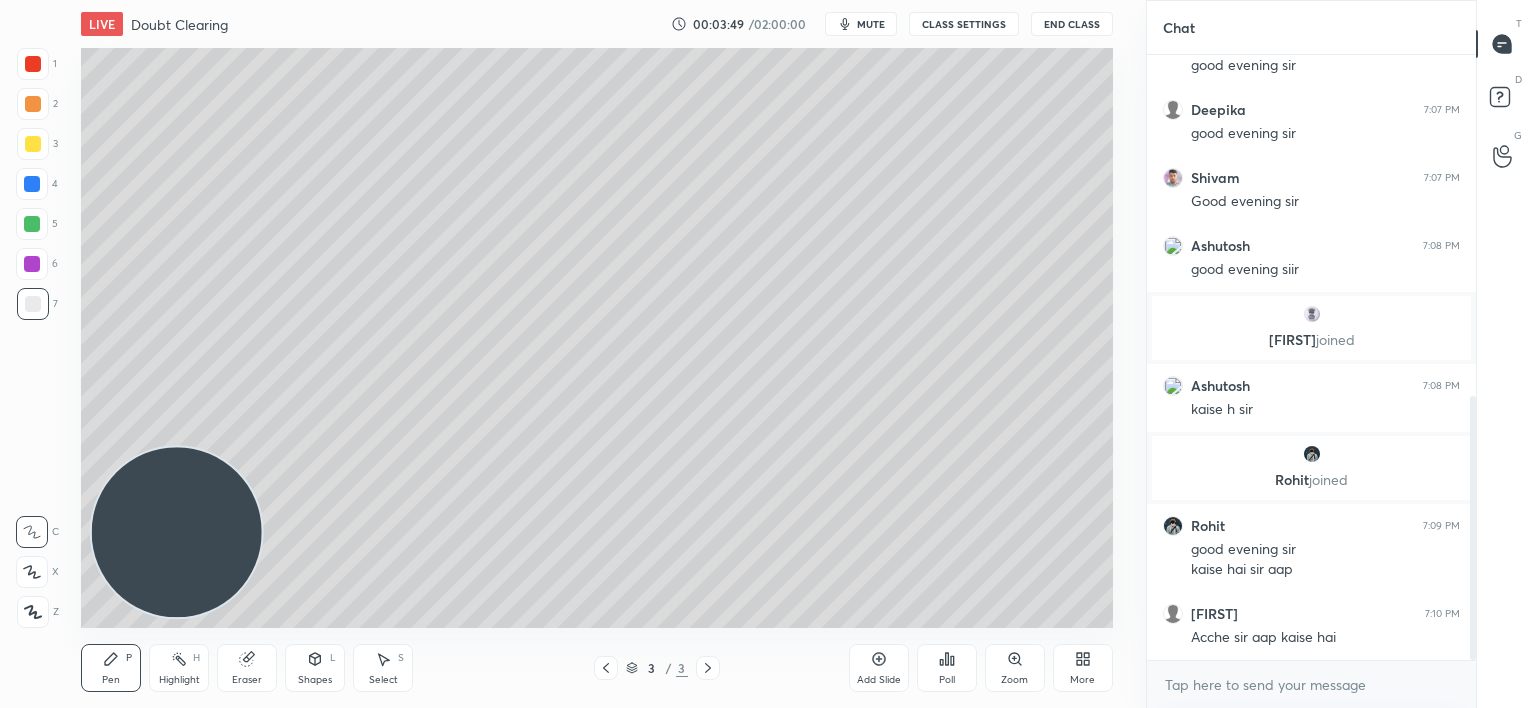 scroll, scrollTop: 783, scrollLeft: 0, axis: vertical 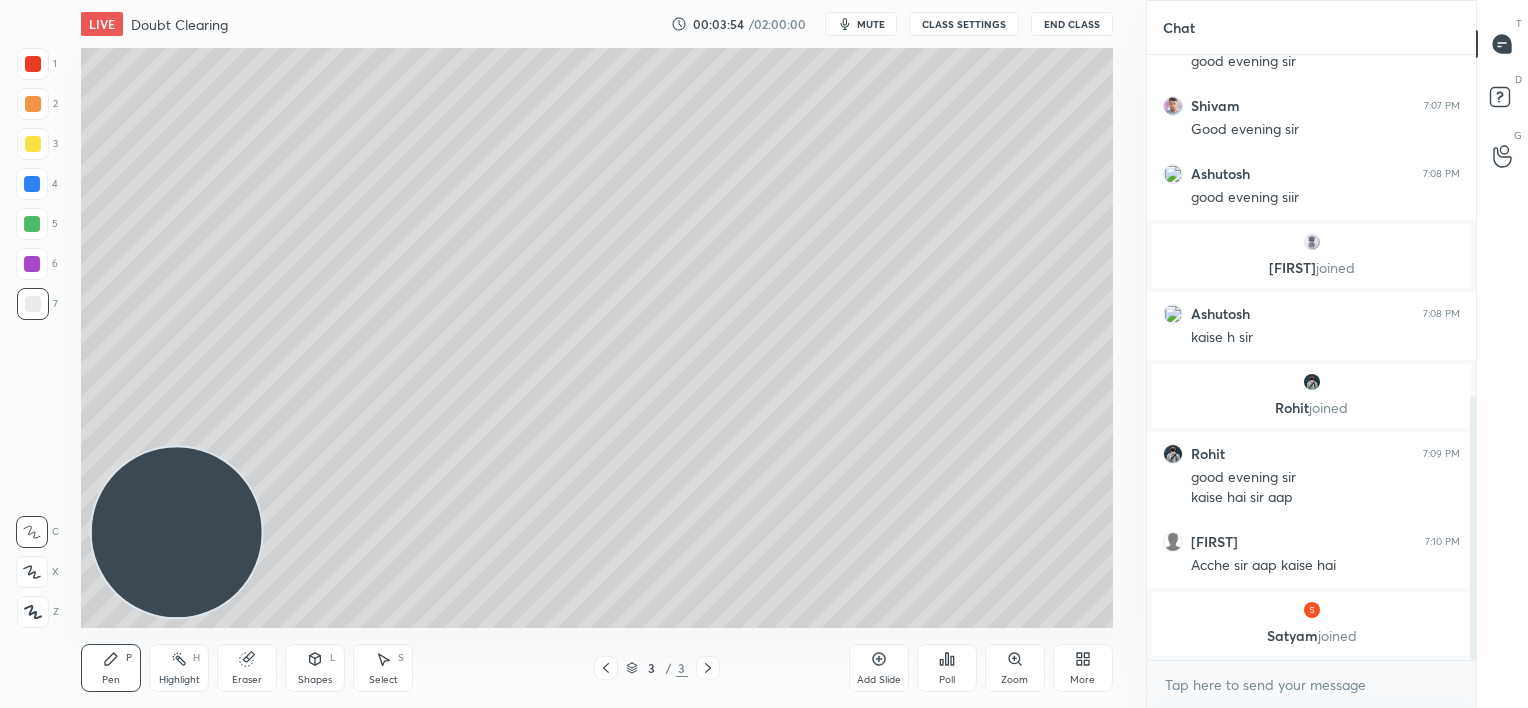 click at bounding box center (32, 184) 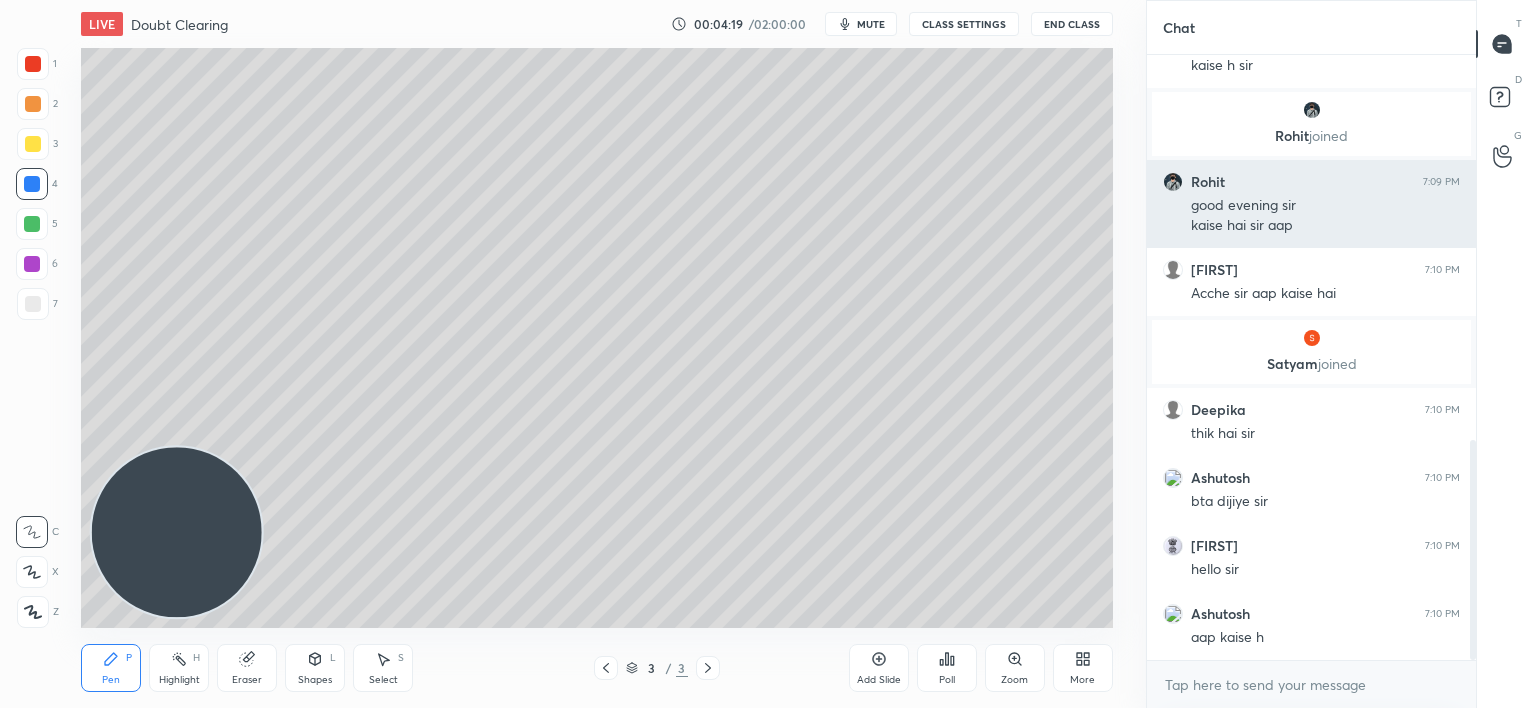 scroll, scrollTop: 1075, scrollLeft: 0, axis: vertical 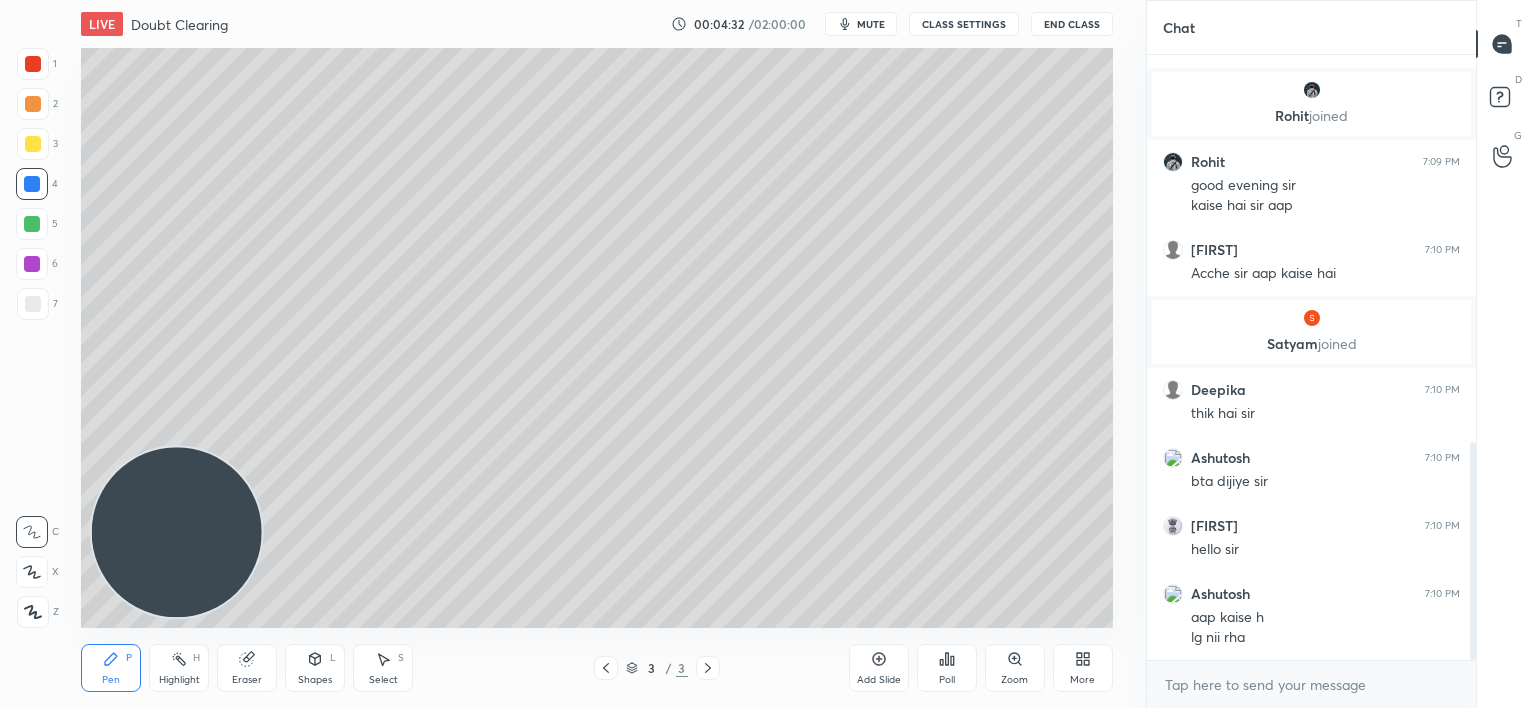 click at bounding box center [33, 304] 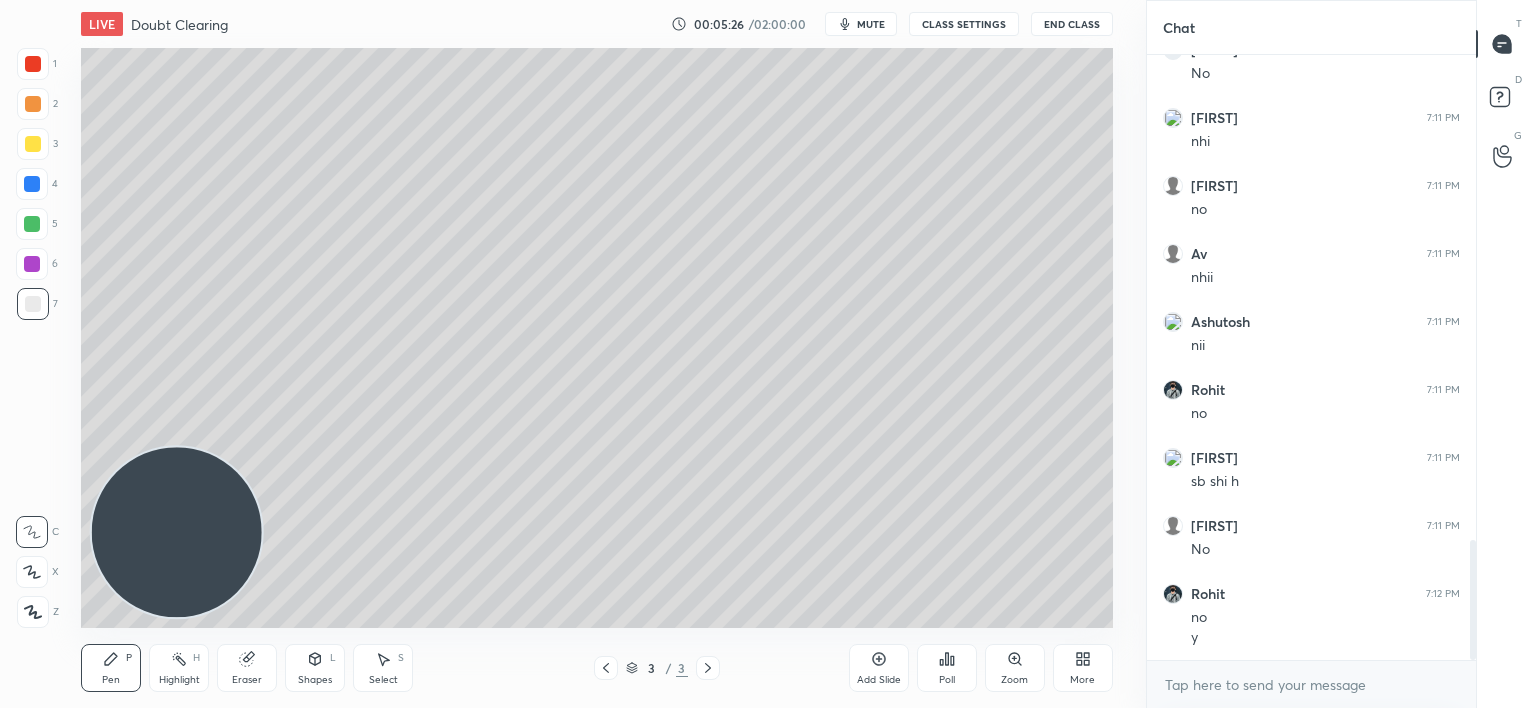 scroll, scrollTop: 2591, scrollLeft: 0, axis: vertical 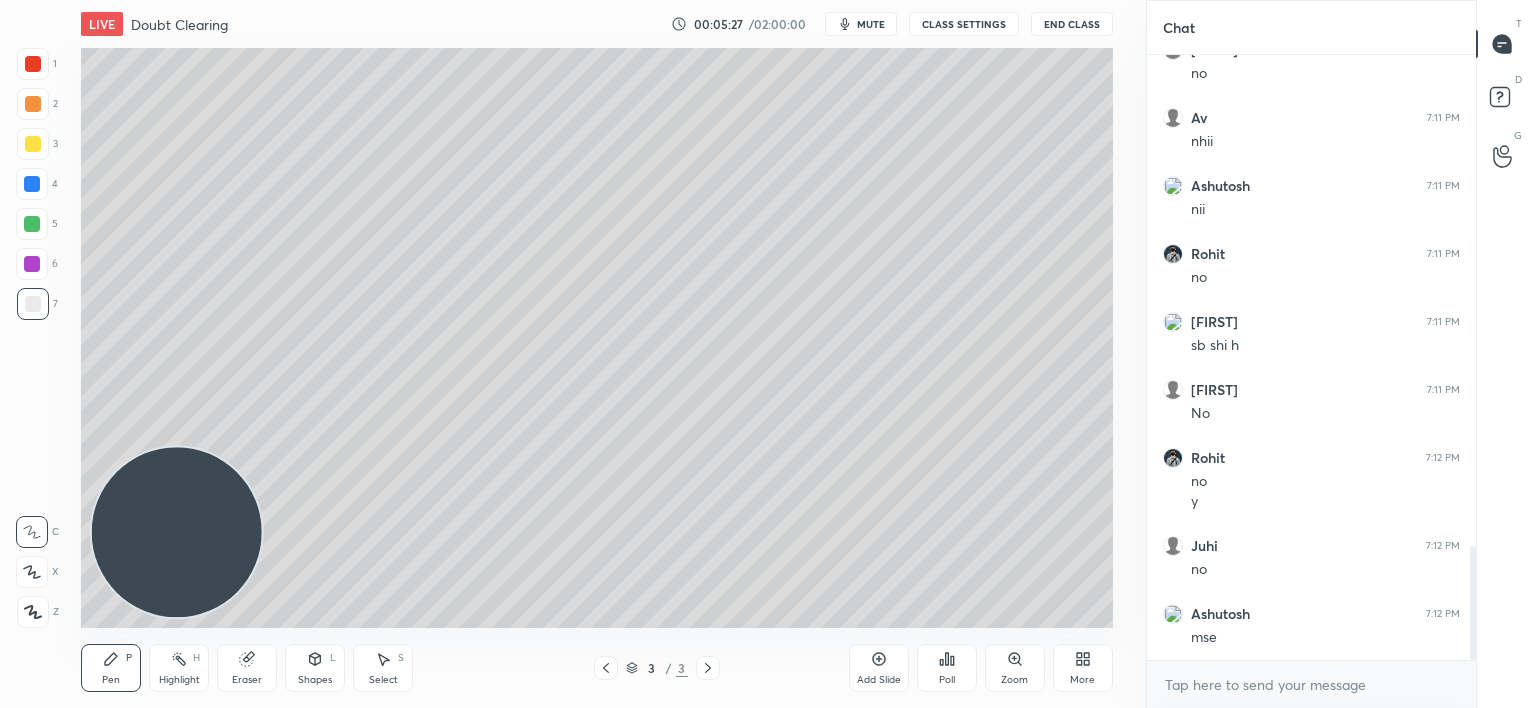 click 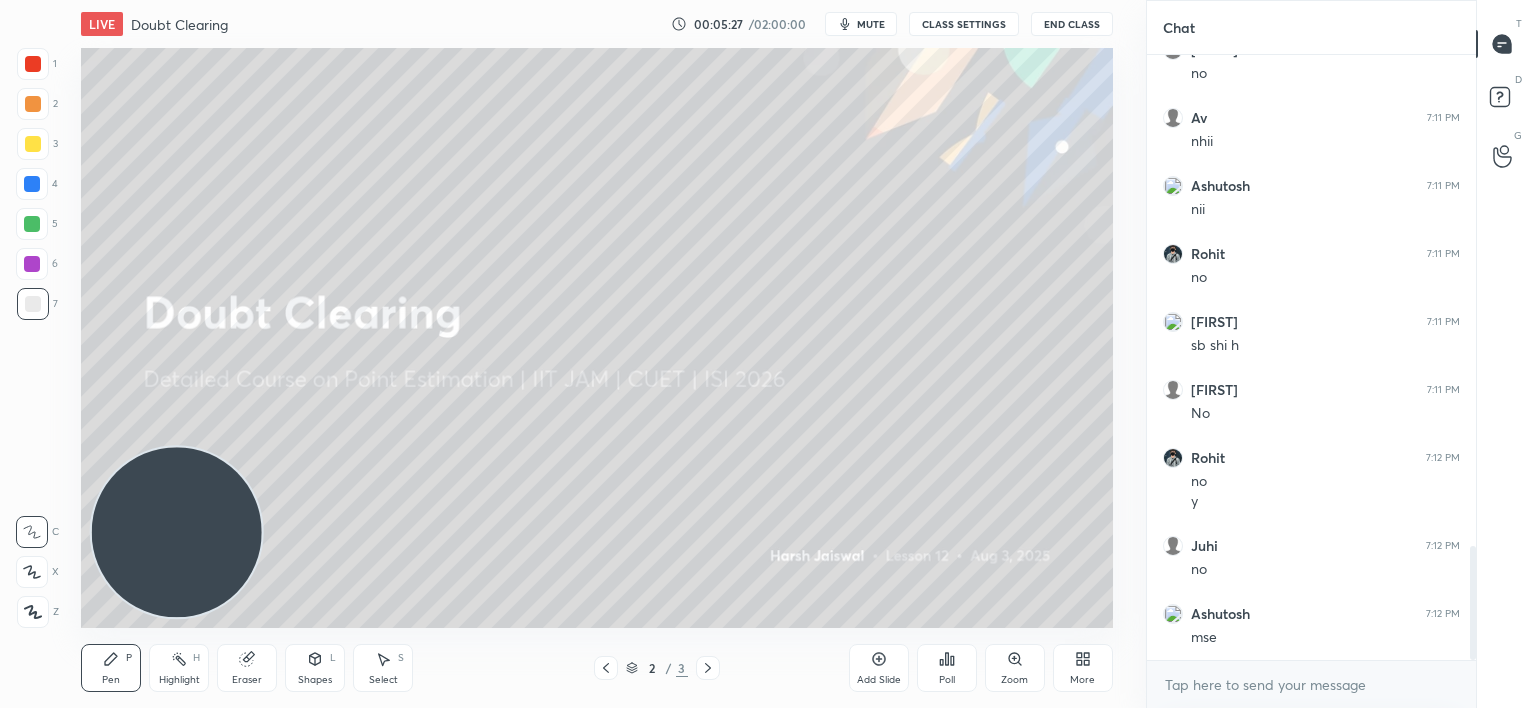 scroll, scrollTop: 2659, scrollLeft: 0, axis: vertical 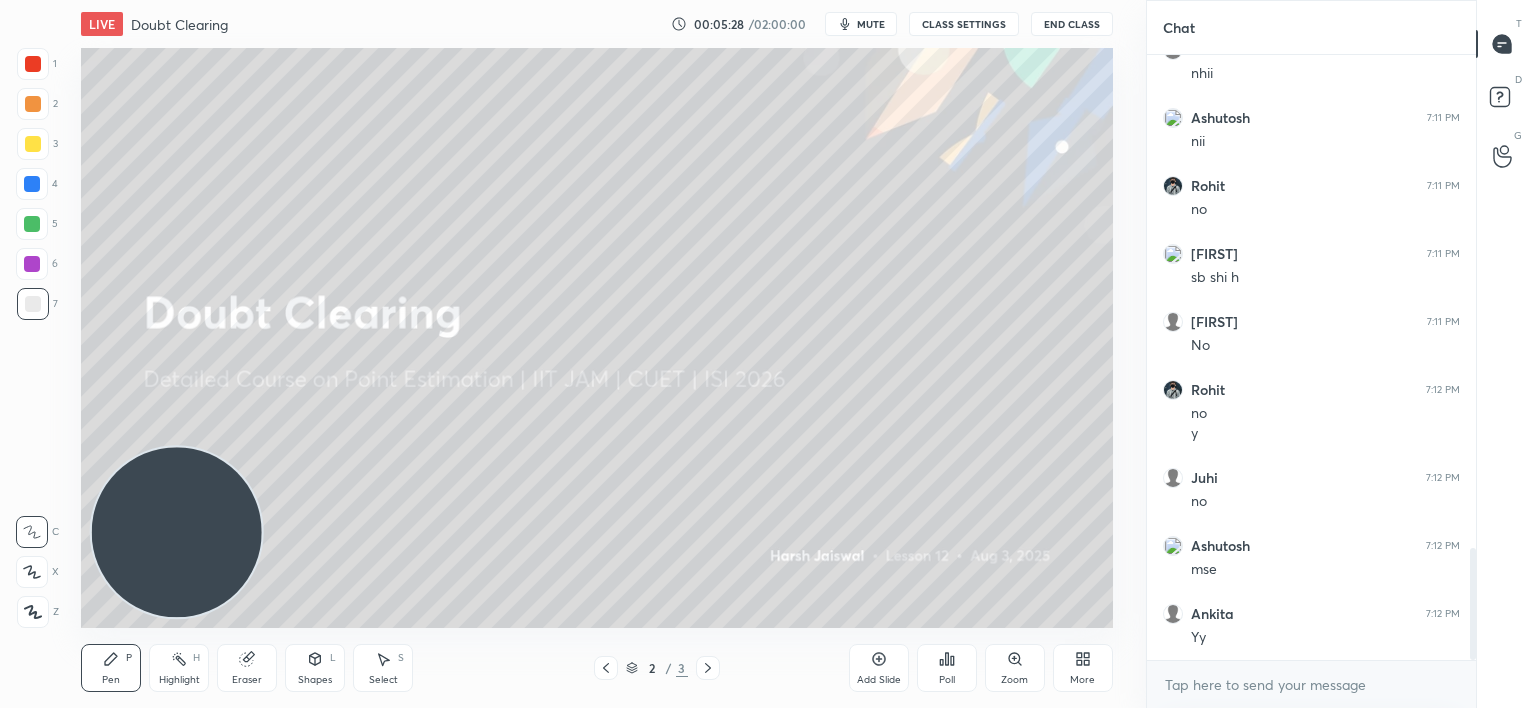 click on "Add Slide" at bounding box center (879, 668) 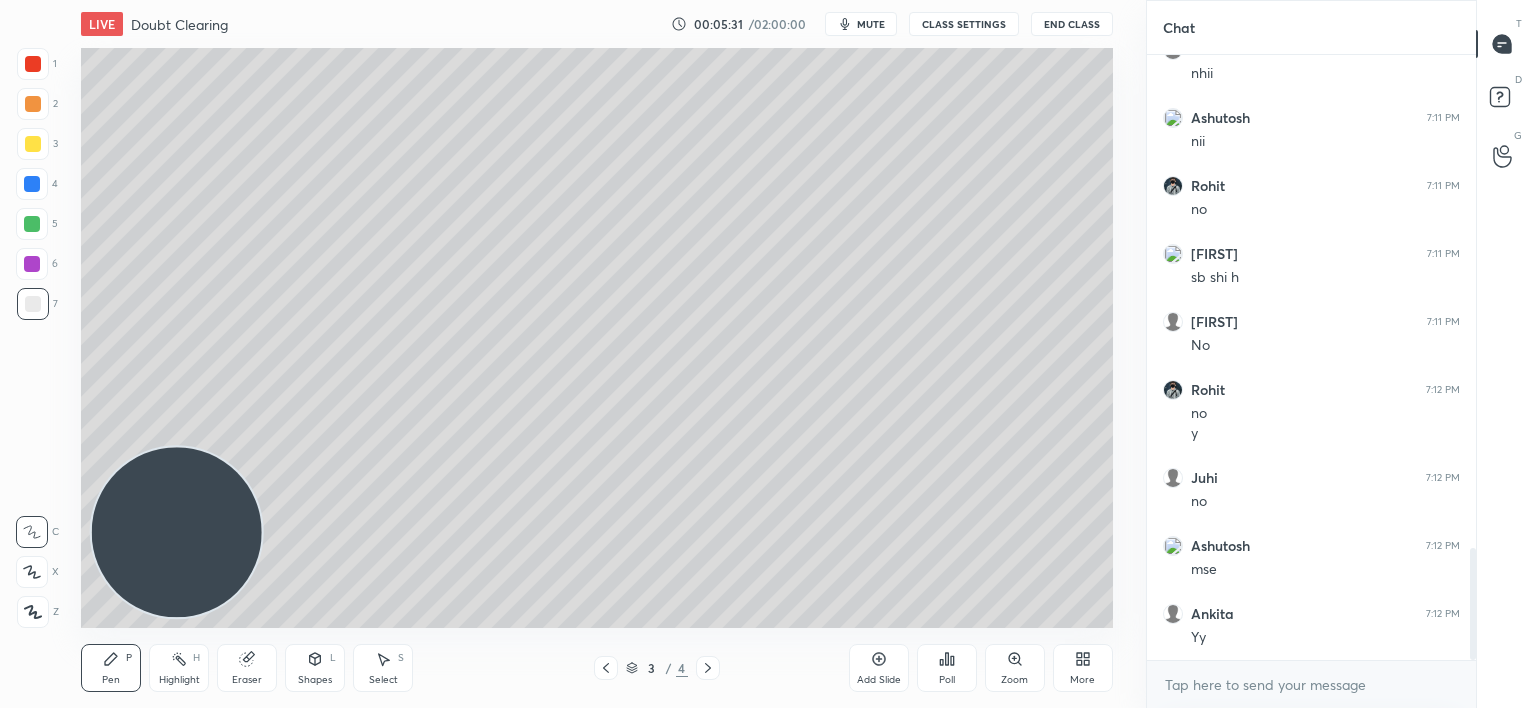 click at bounding box center [32, 184] 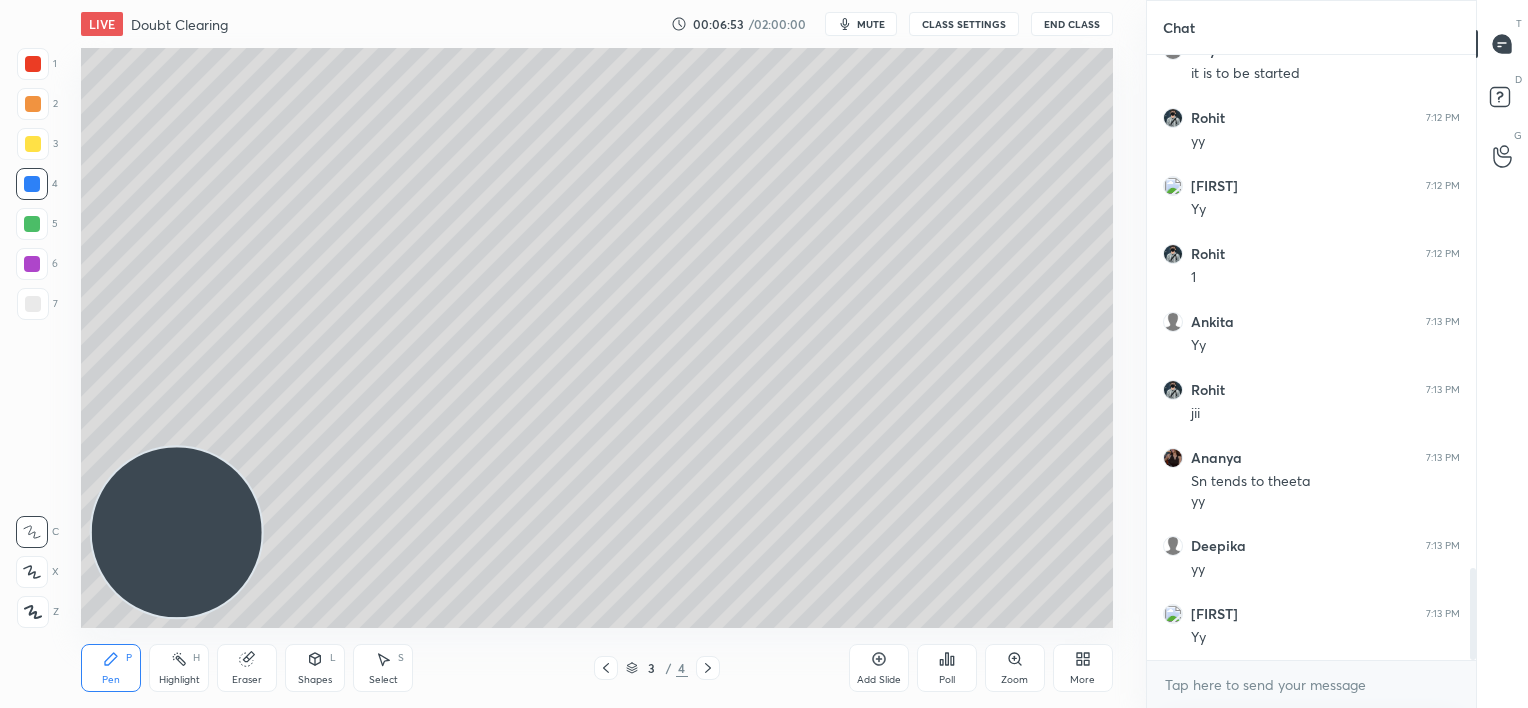 scroll, scrollTop: 3495, scrollLeft: 0, axis: vertical 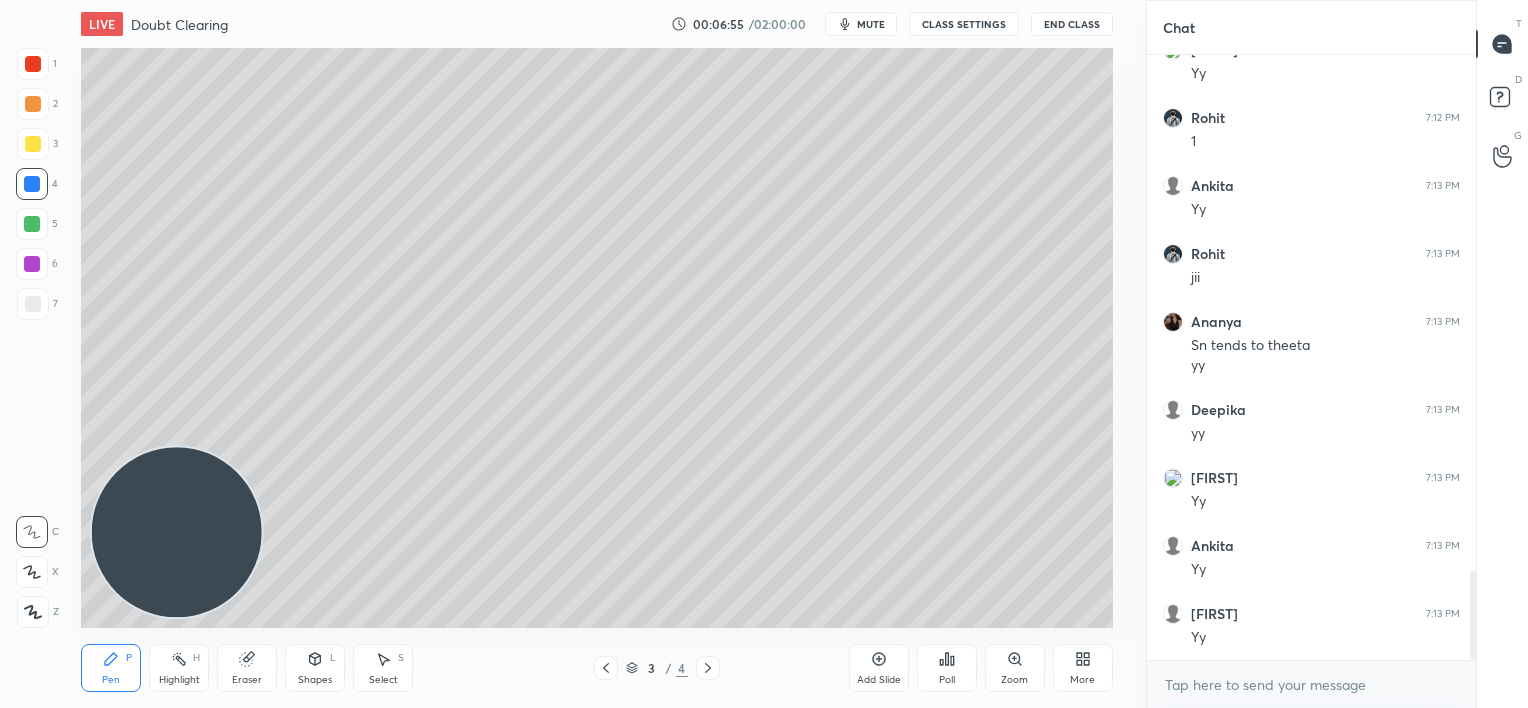 click 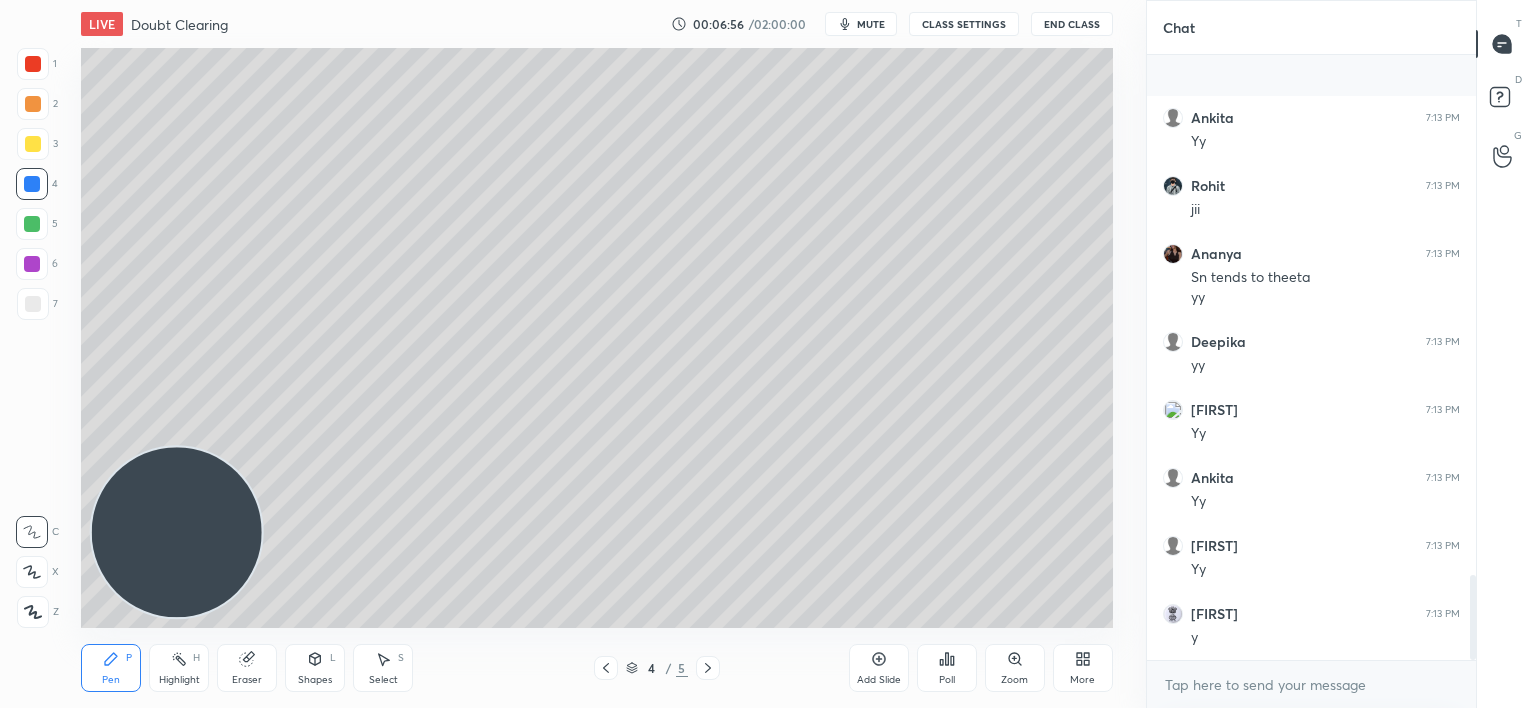scroll, scrollTop: 3699, scrollLeft: 0, axis: vertical 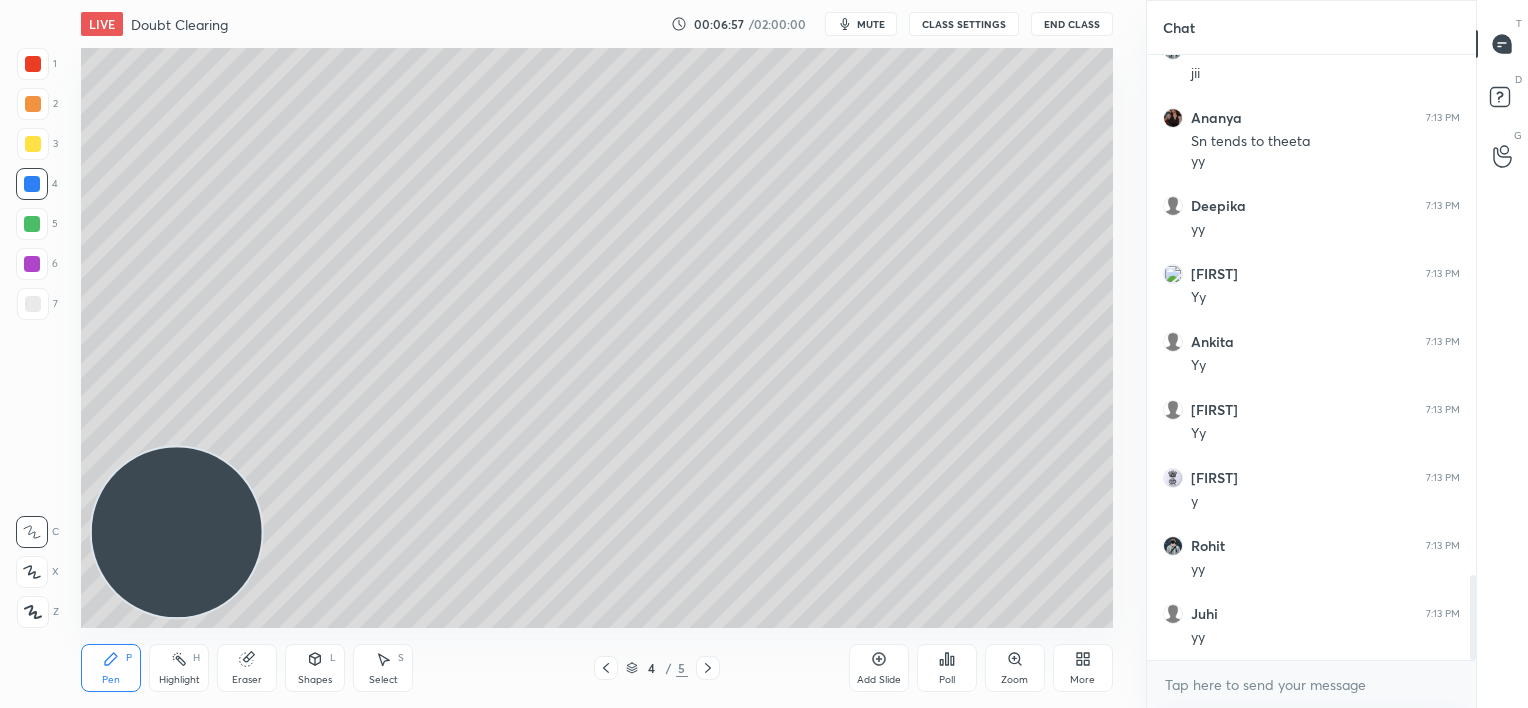 click at bounding box center (33, 304) 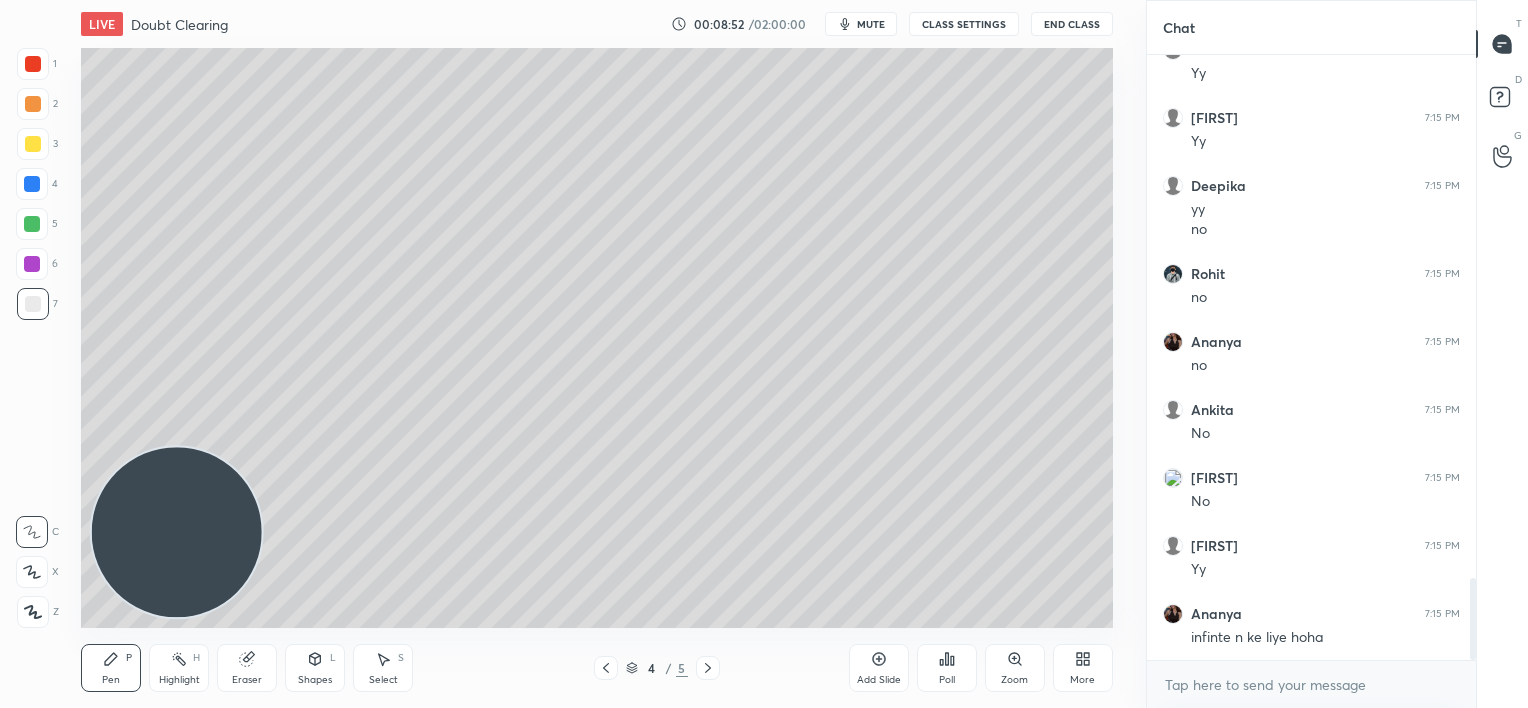 scroll, scrollTop: 3871, scrollLeft: 0, axis: vertical 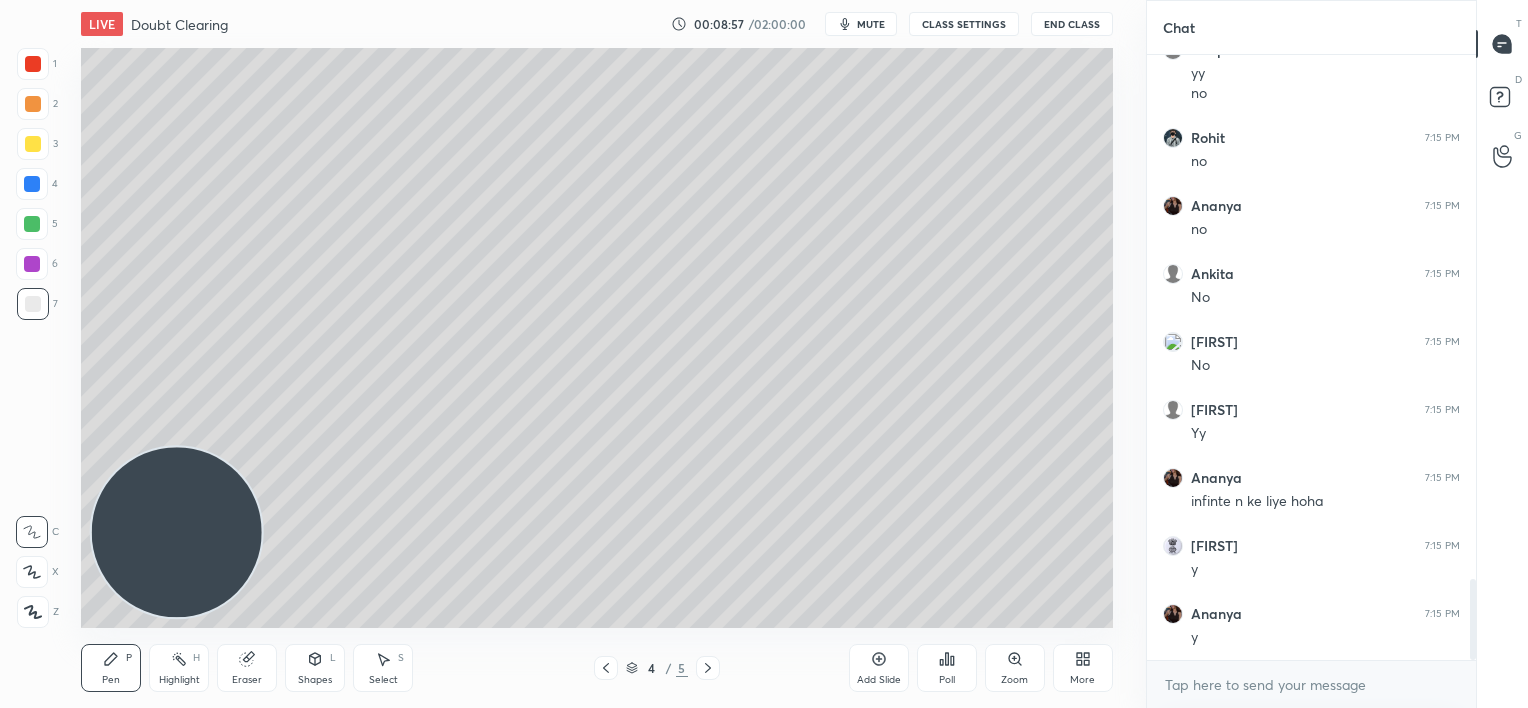 click 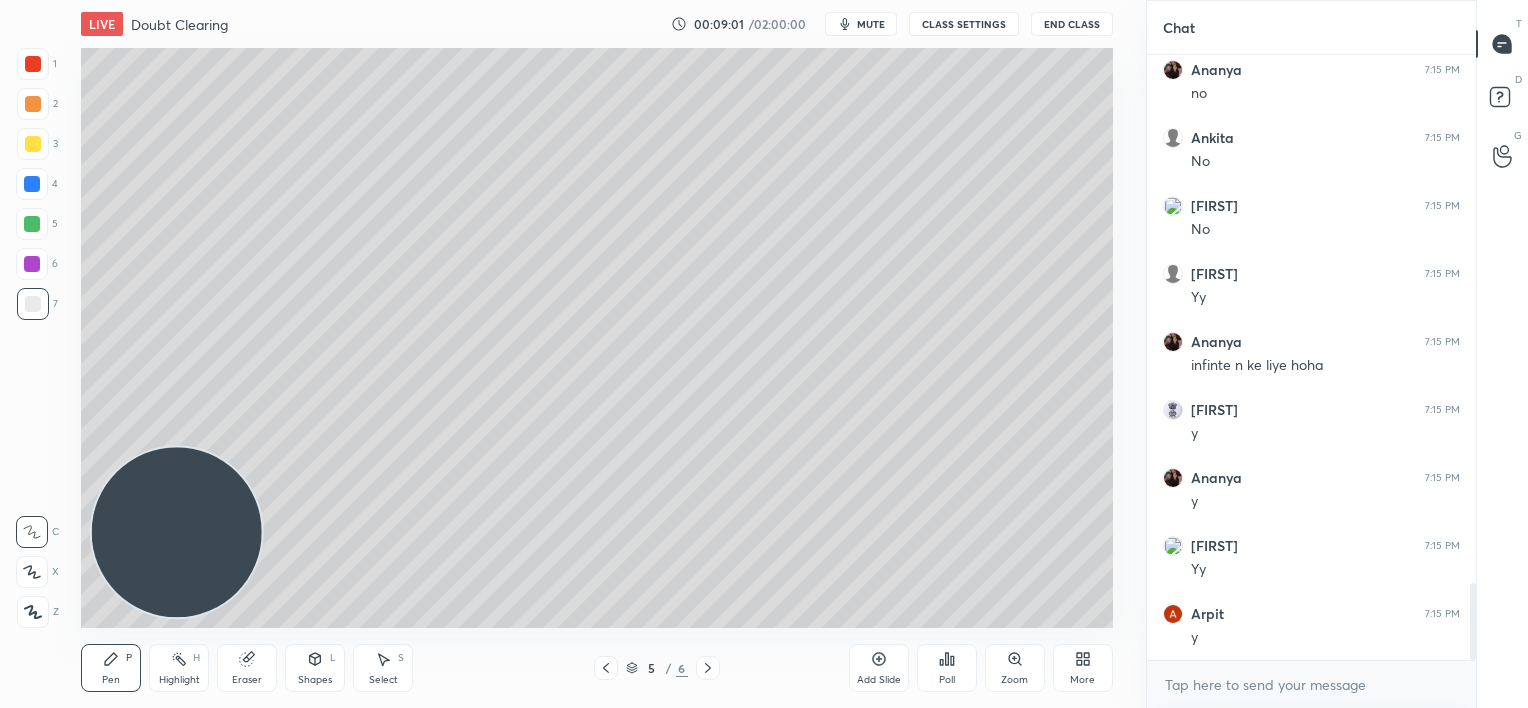 scroll, scrollTop: 4143, scrollLeft: 0, axis: vertical 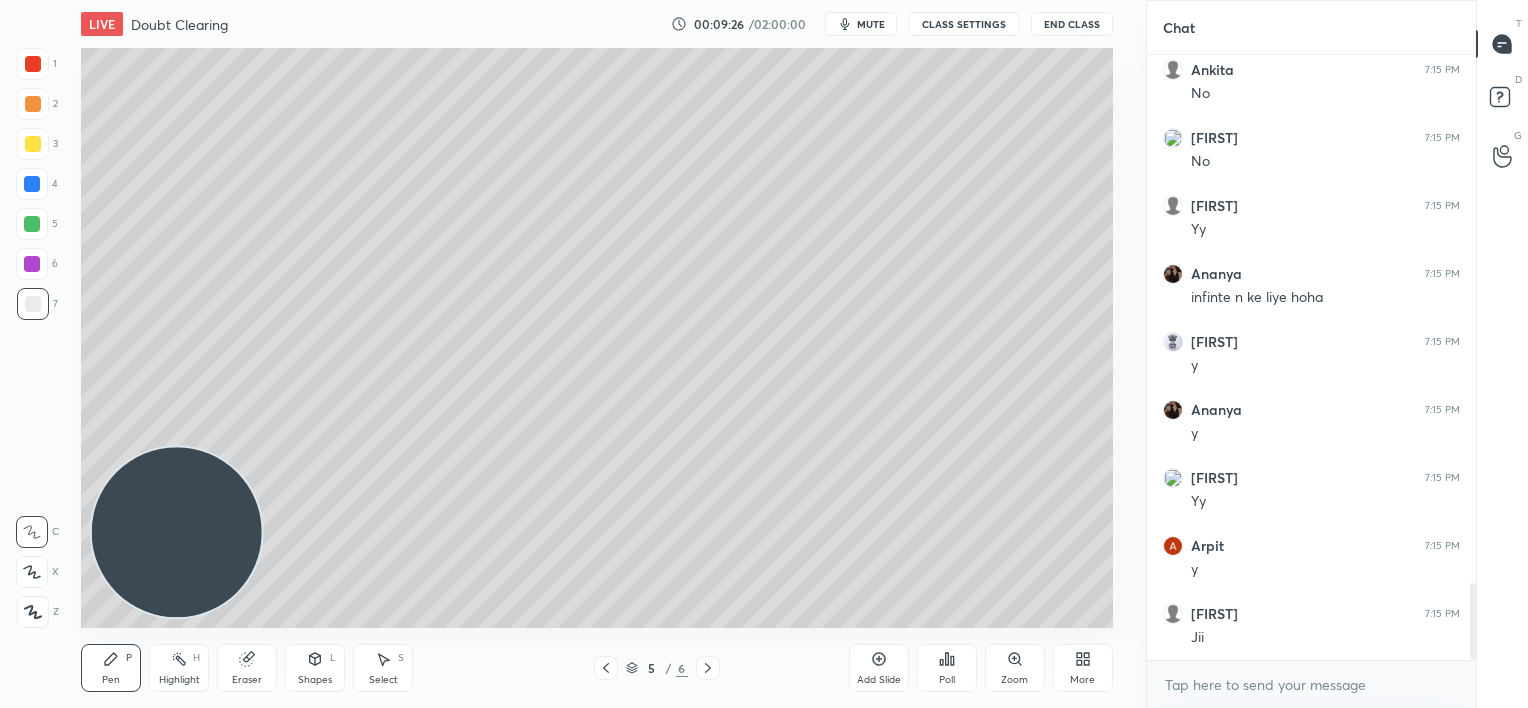 drag, startPoint x: 246, startPoint y: 649, endPoint x: 268, endPoint y: 631, distance: 28.42534 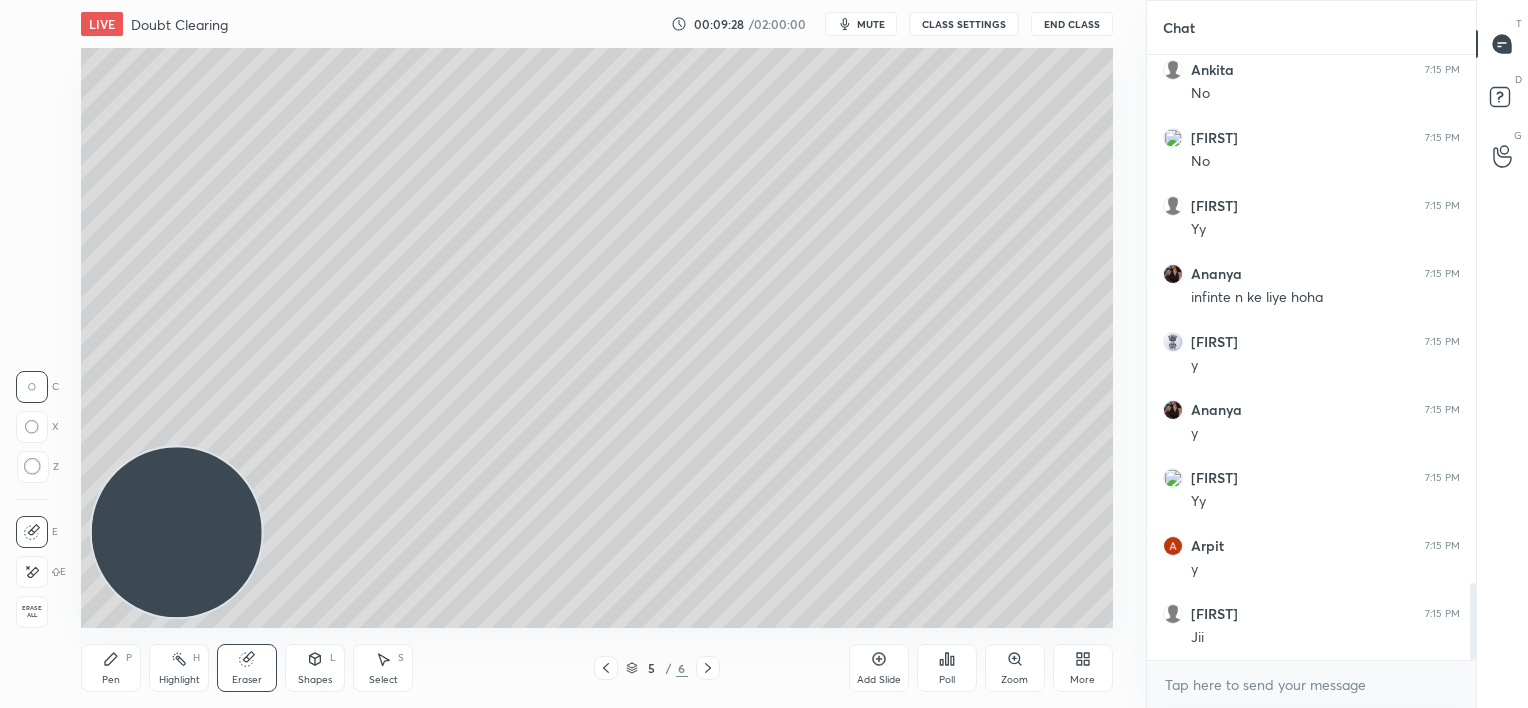 click on "Pen P" at bounding box center [111, 668] 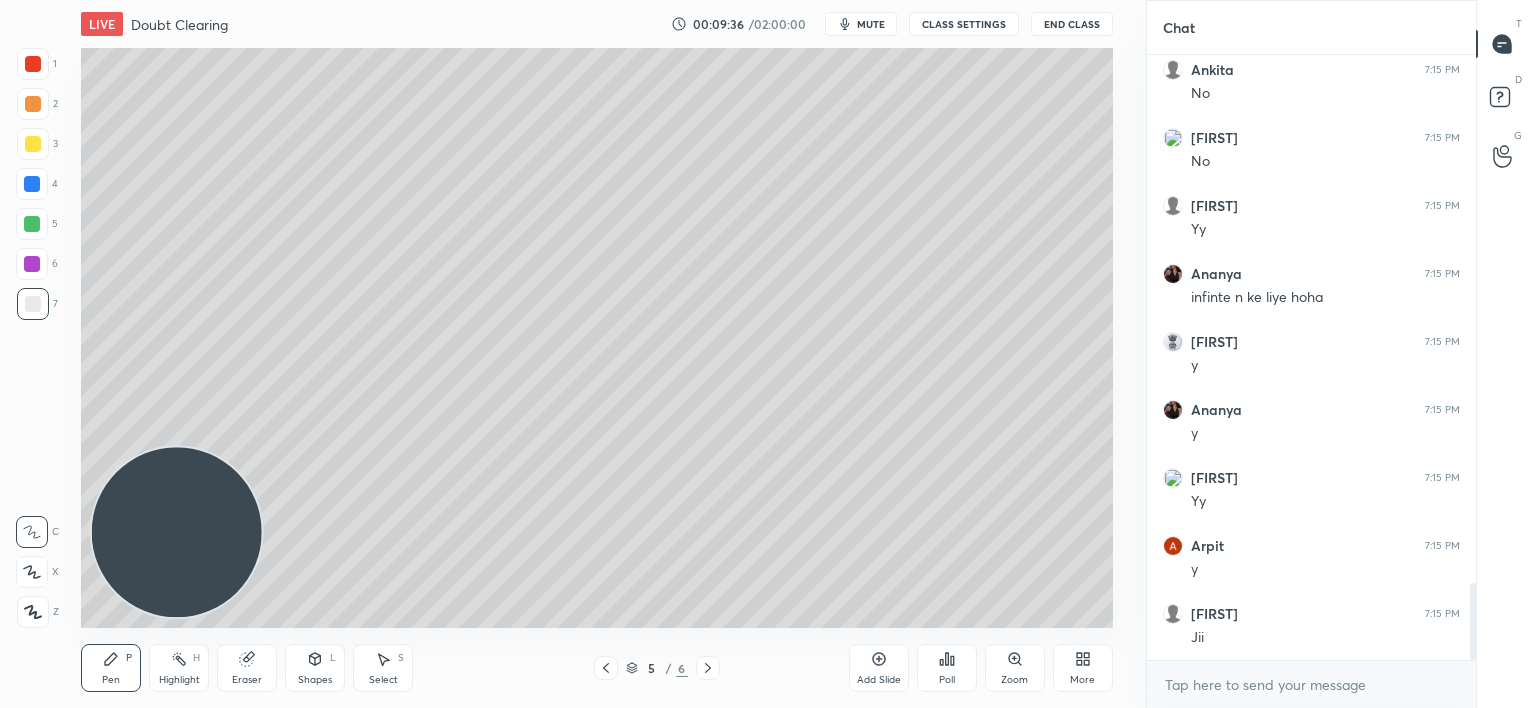 click 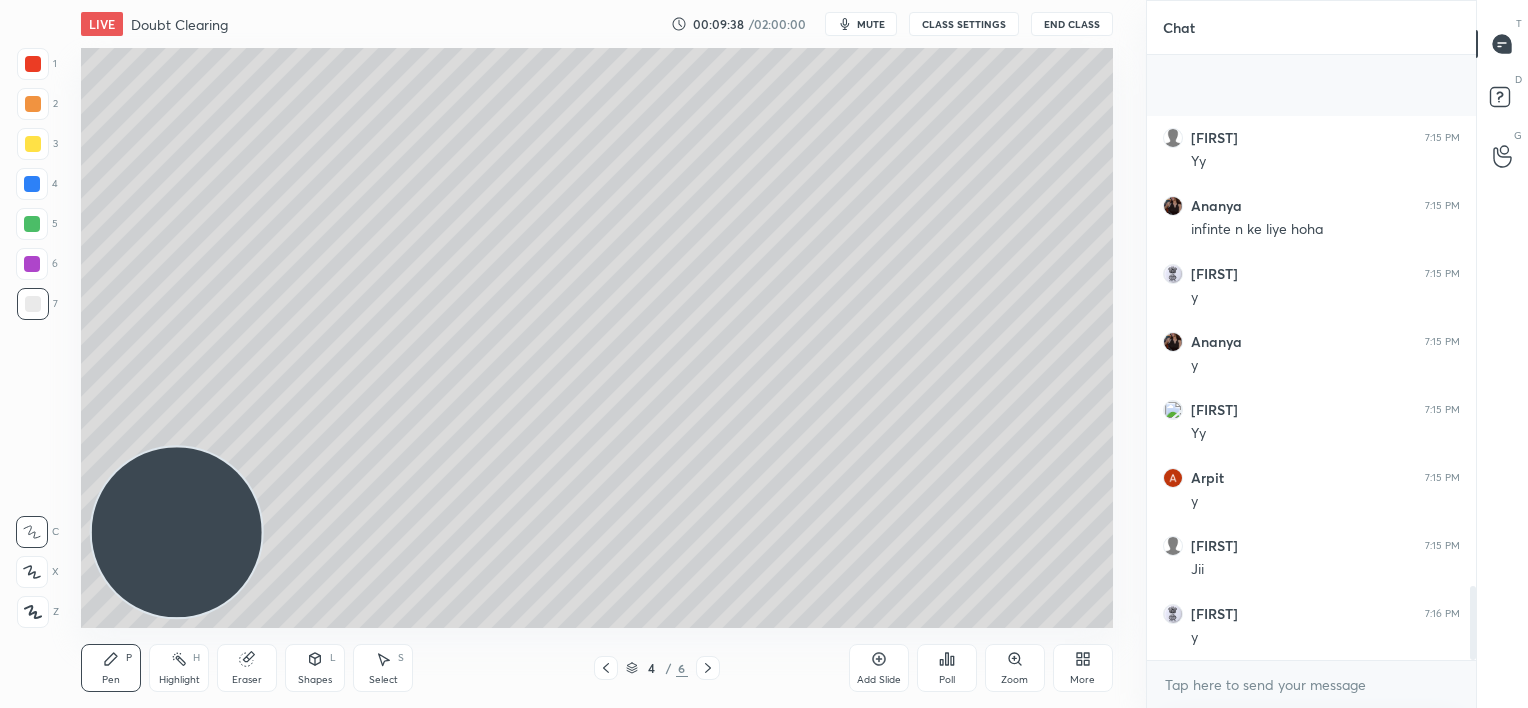 scroll, scrollTop: 4347, scrollLeft: 0, axis: vertical 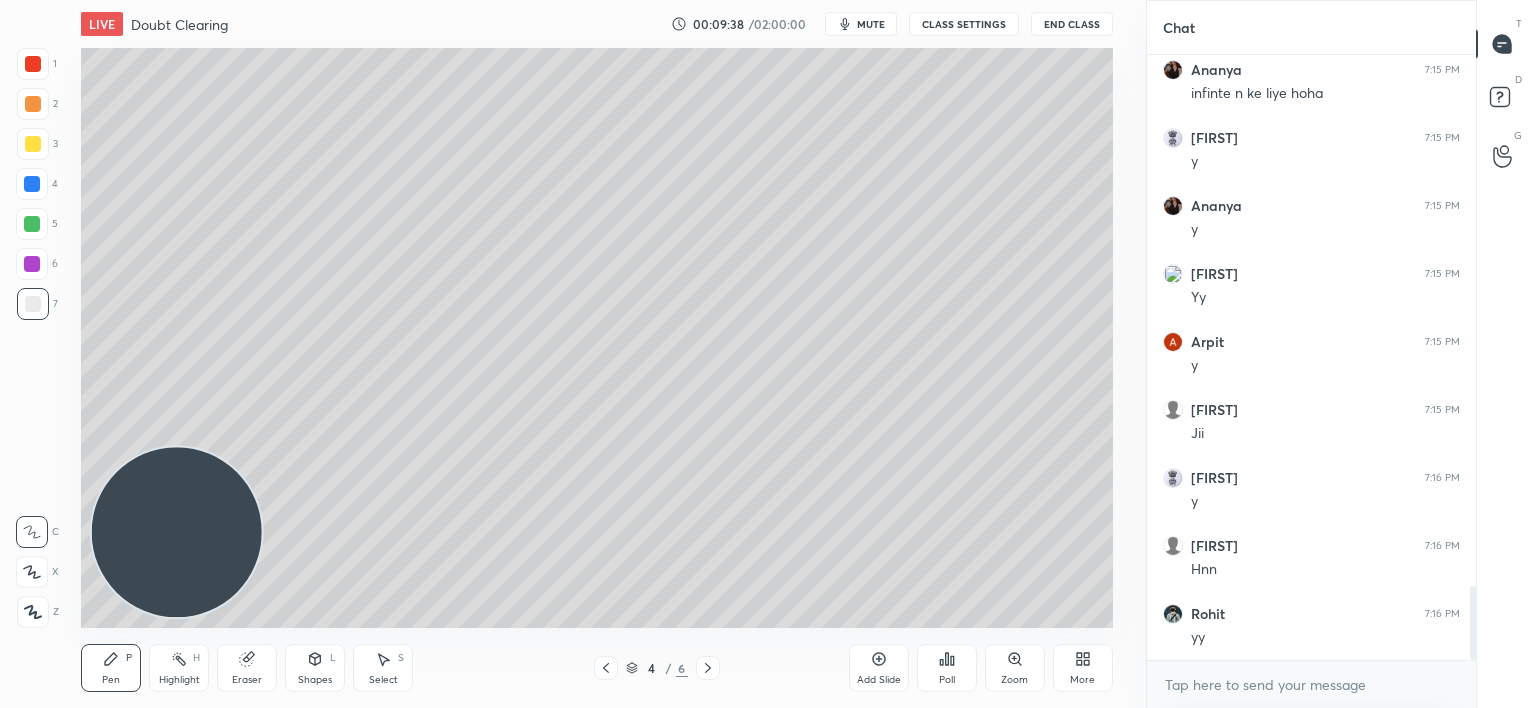 click at bounding box center (606, 668) 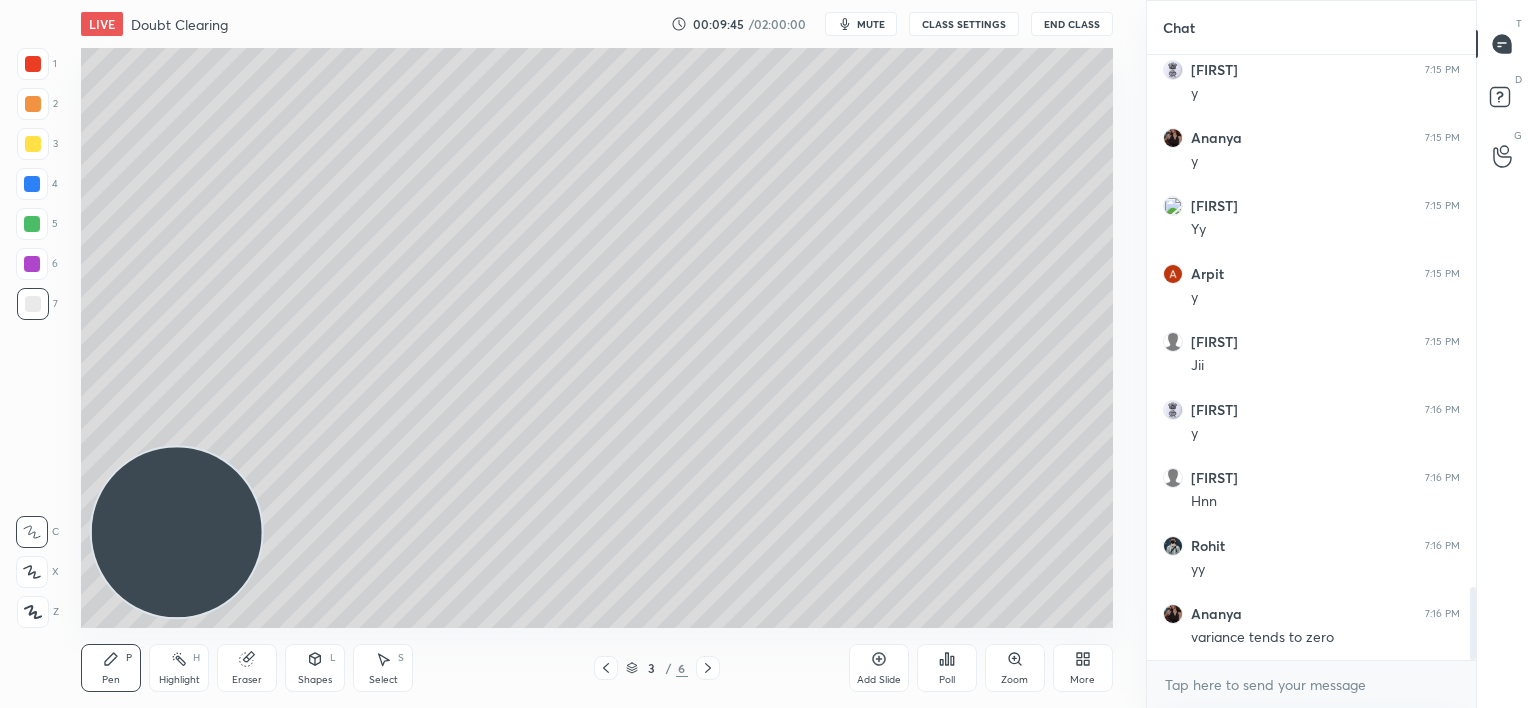 scroll, scrollTop: 4483, scrollLeft: 0, axis: vertical 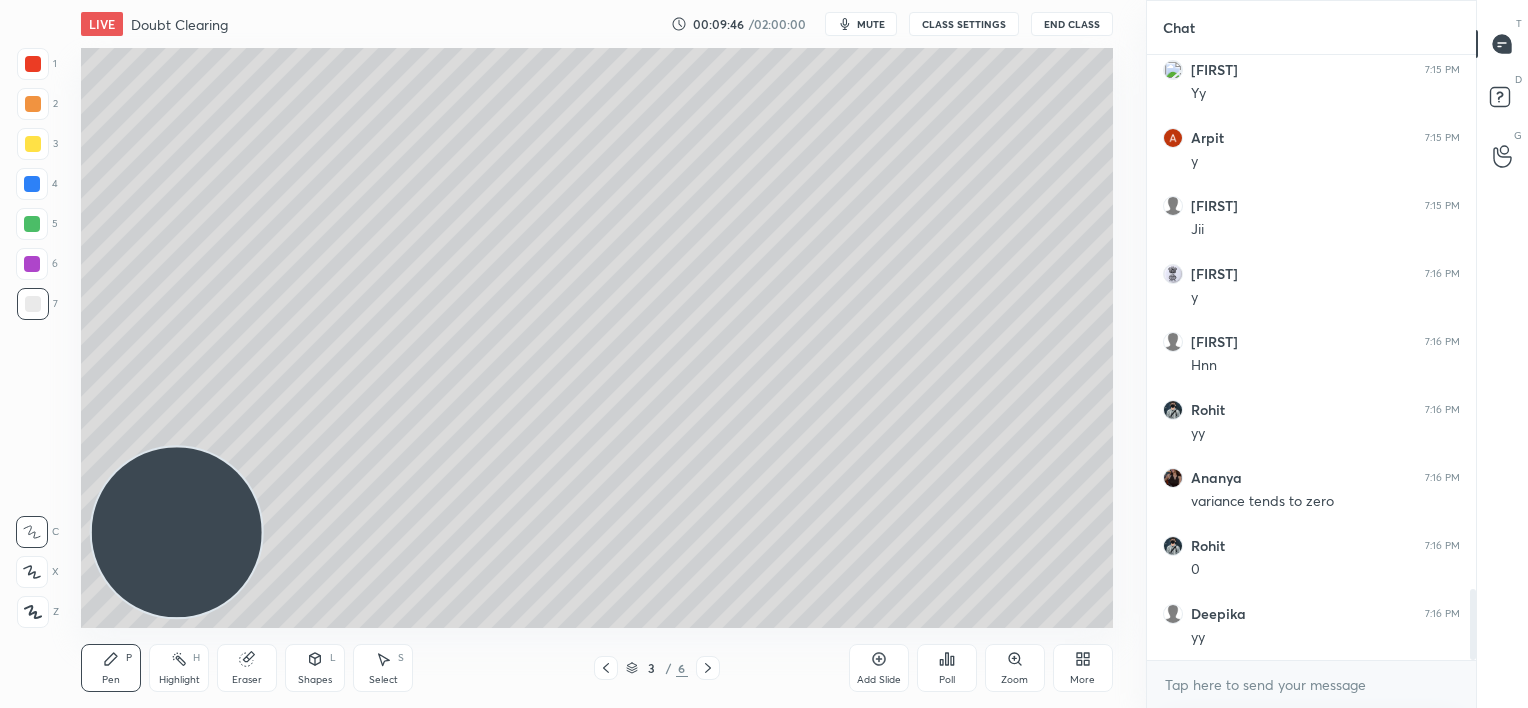 click 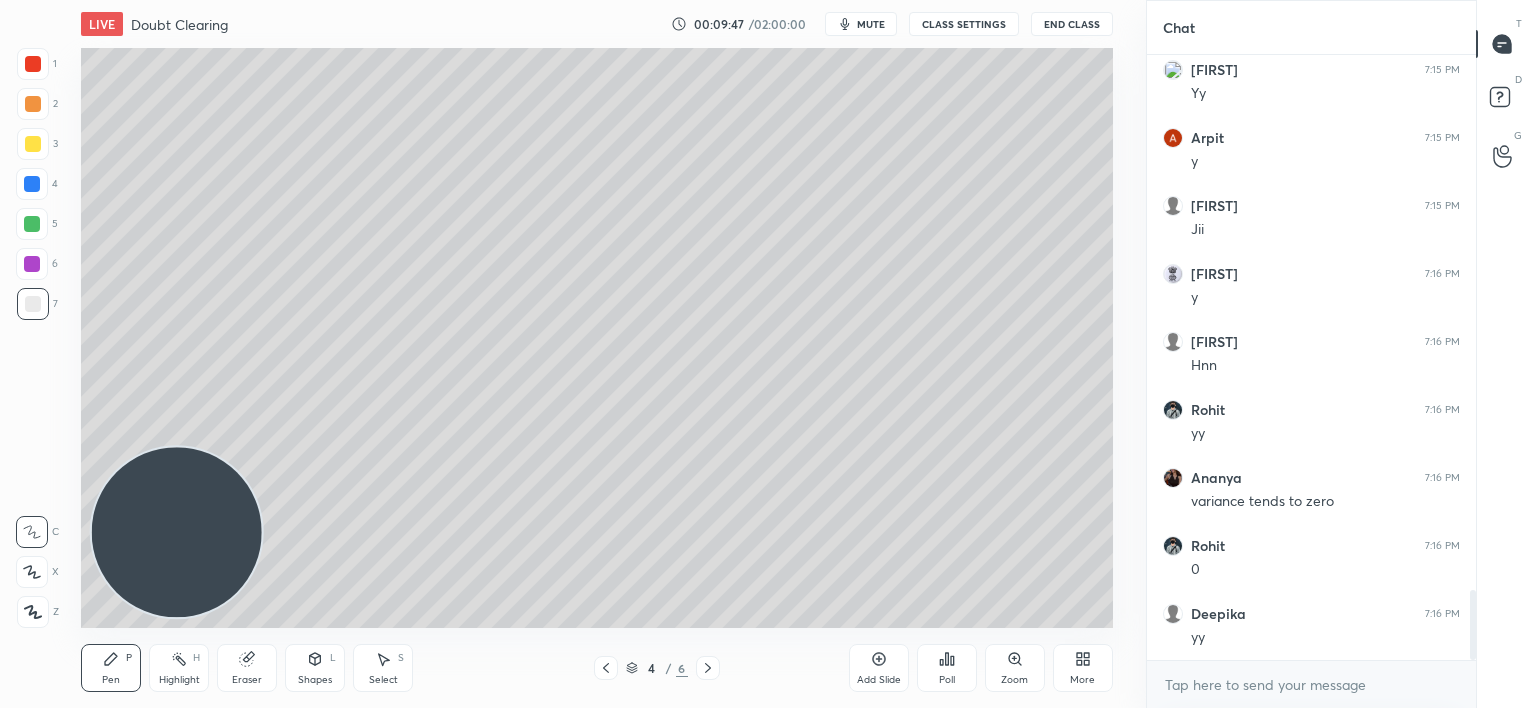 scroll, scrollTop: 4619, scrollLeft: 0, axis: vertical 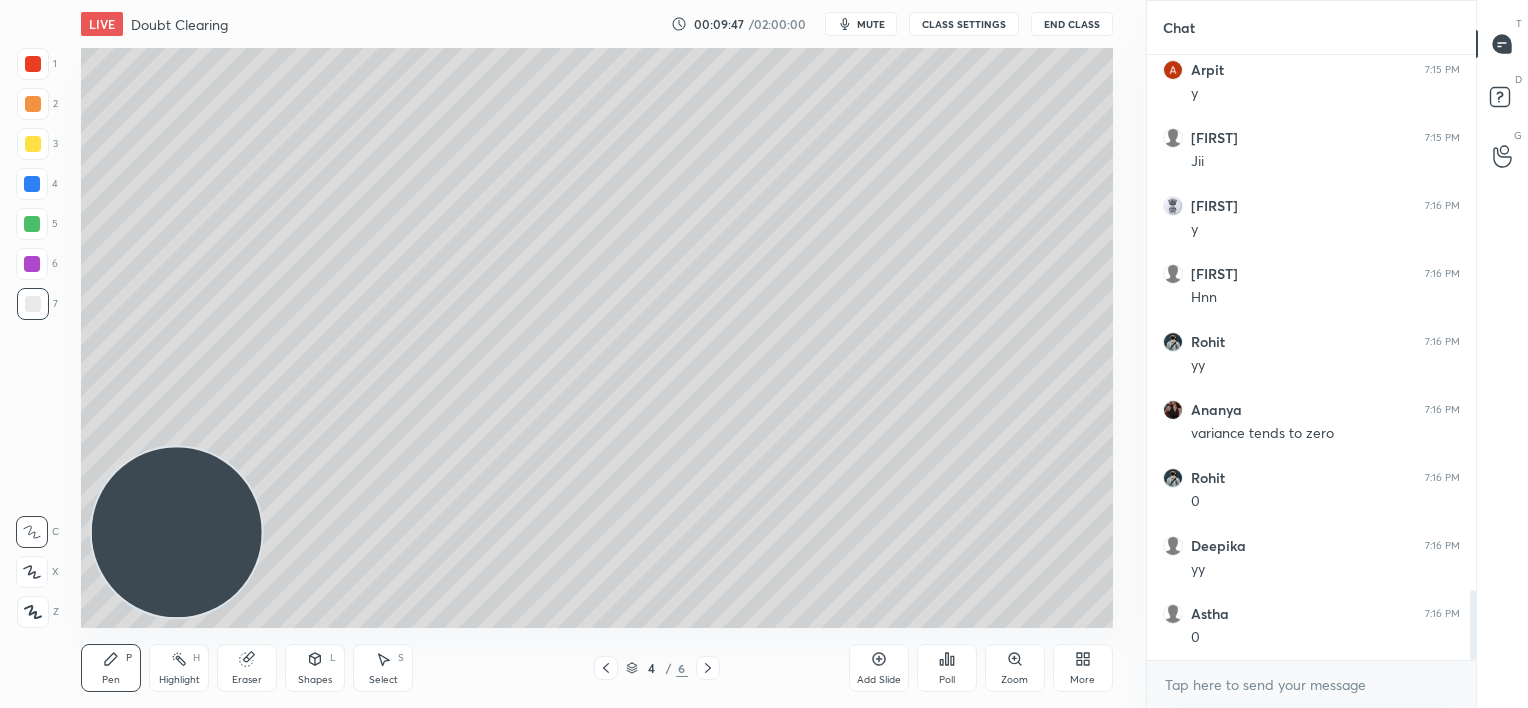 click on "1 2 3 4 5 6 7 C X Z C X Z E E Erase all H H LIVE Doubt Clearing 00:09:47 / 02:00:00 mute CLASS SETTINGS End Class Setting up your live class Poll for secs No correct answer Start poll Back Doubt Clearing • L12 of Detailed Course on Point Estimation | IIT JAM | CUET | ISI 2026 [FIRST] [LAST] Pen P Highlight H Eraser Shapes L Select S 4 / 6 Add Slide Poll Zoom More Chat [FIRST] 7:15 PM Yy [FIRST] 7:15 PM y [FIRST] 7:15 PM Jii [FIRST] 7:16 PM y [FIRST] 7:16 PM Hnn [FIRST] 7:16 PM yy [FIRST] 7:16 PM variance tends to zero [FIRST] 7:16 PM 0 [FIRST] 7:16 PM yy [FIRST] 7:16 PM 0 JUMP TO LATEST Enable hand raising Enable raise hand to speak to learners. Once enabled, chat will be turned off temporarily. Enable x introducing Raise a hand with a doubt Now learners can raise their hand along with a doubt How it works? Doubts asked by learners will show up here NEW DOUBTS ASKED No one has raised a hand yet Can't raise hand Looks like educator just invited you to speak. Please wait before you can raise your hand again. Got it T D" at bounding box center (764, 0) 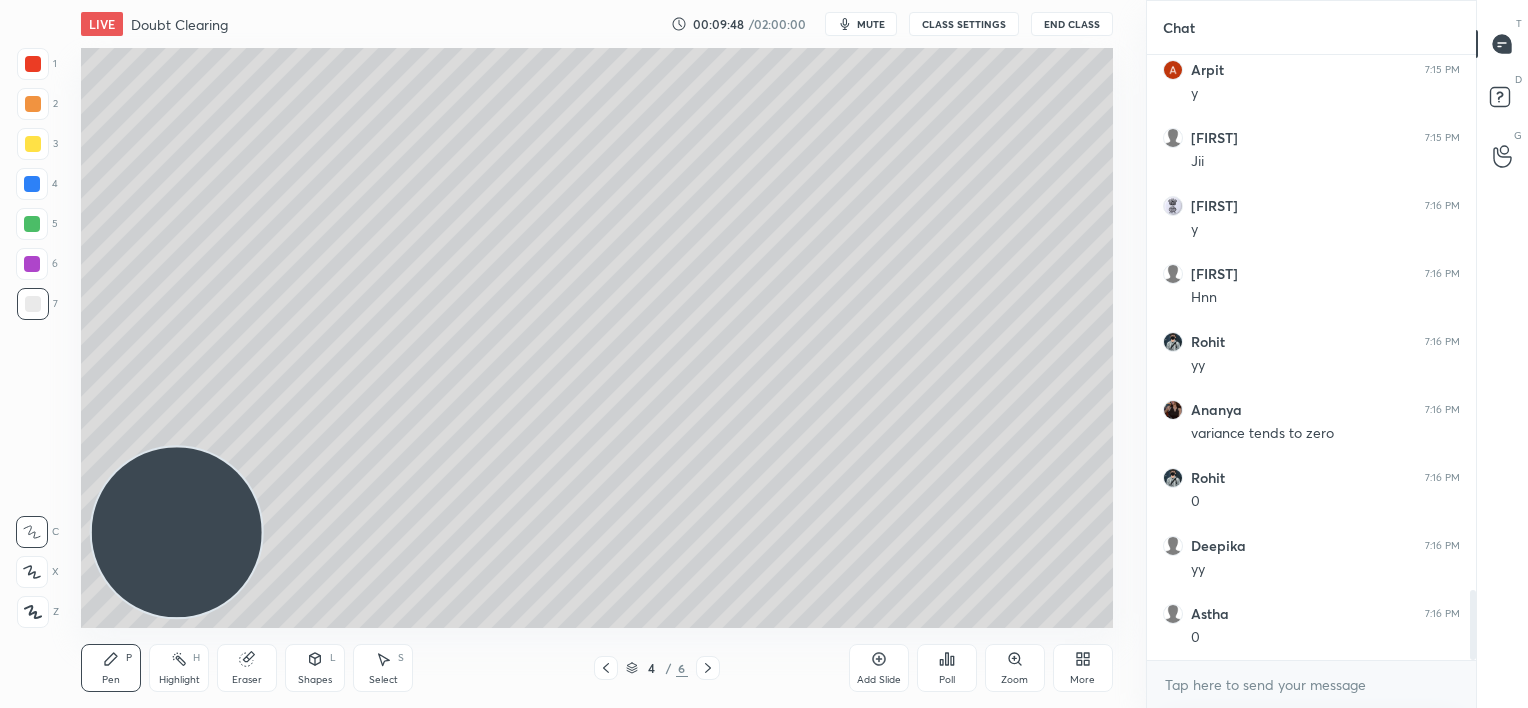 click at bounding box center [32, 224] 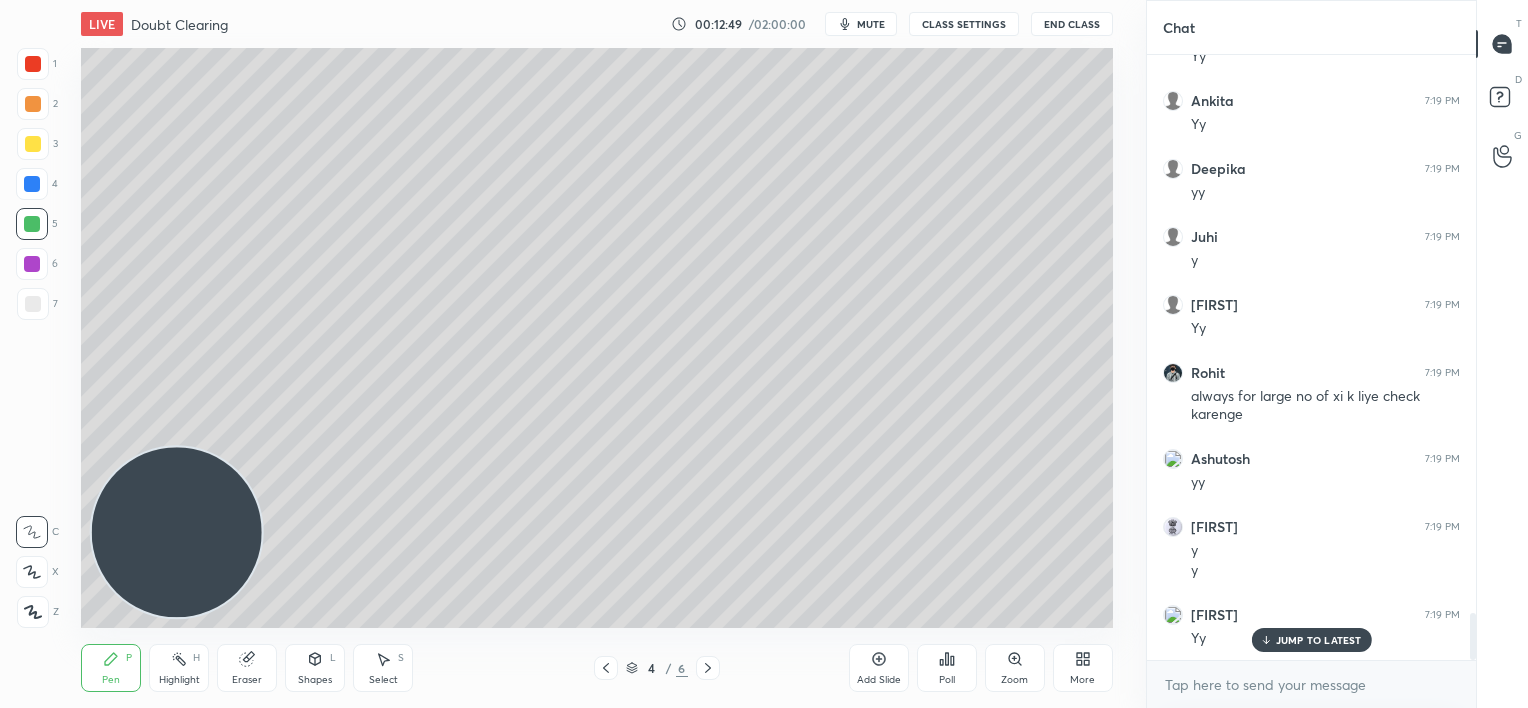 scroll, scrollTop: 7140, scrollLeft: 0, axis: vertical 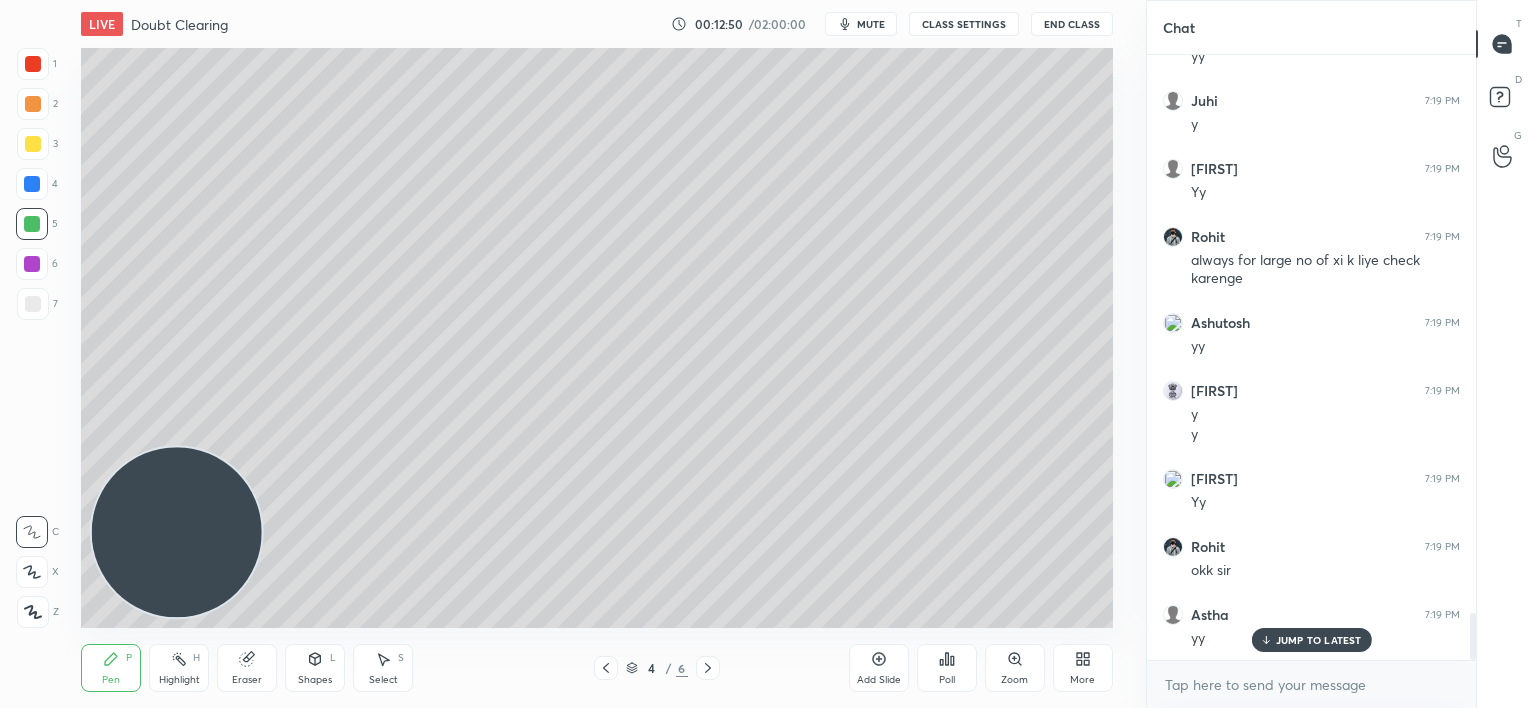 click 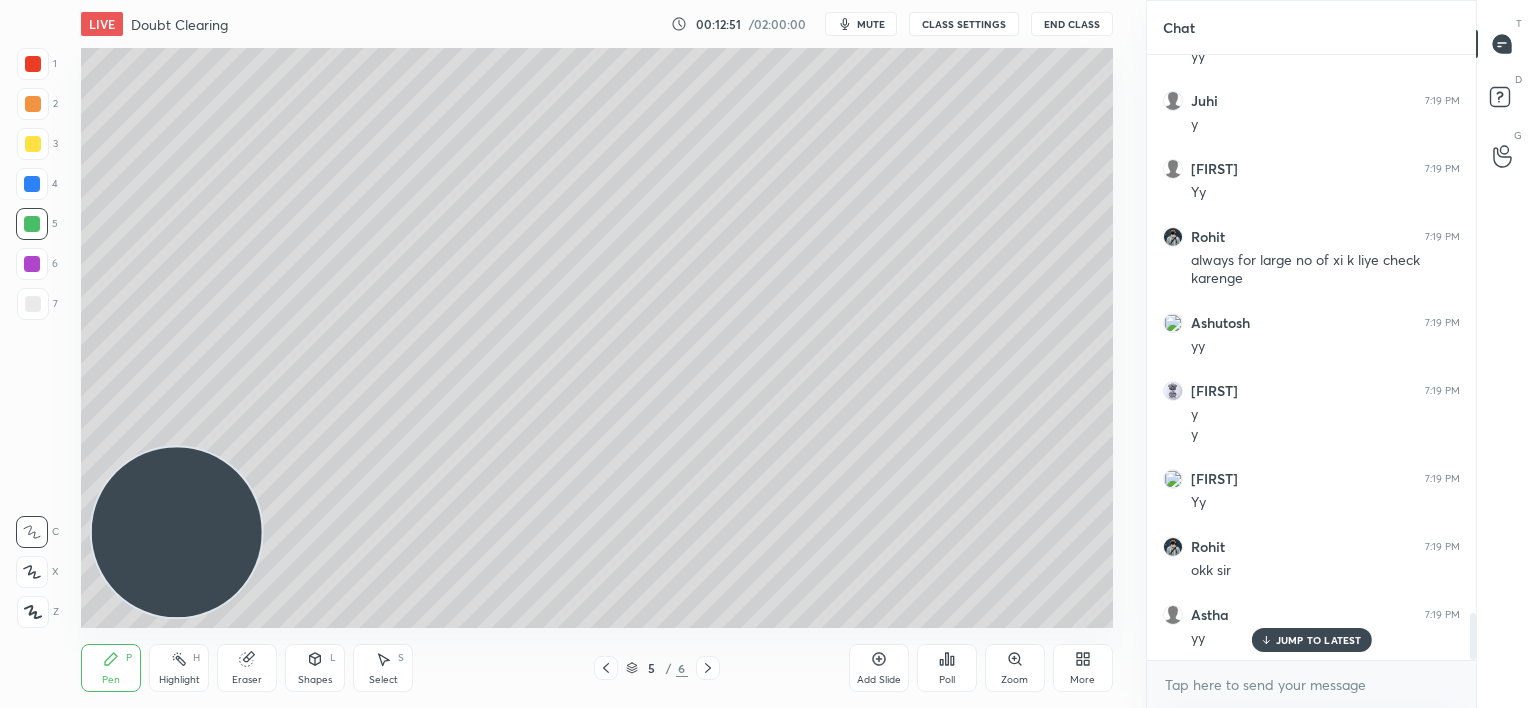 scroll, scrollTop: 7208, scrollLeft: 0, axis: vertical 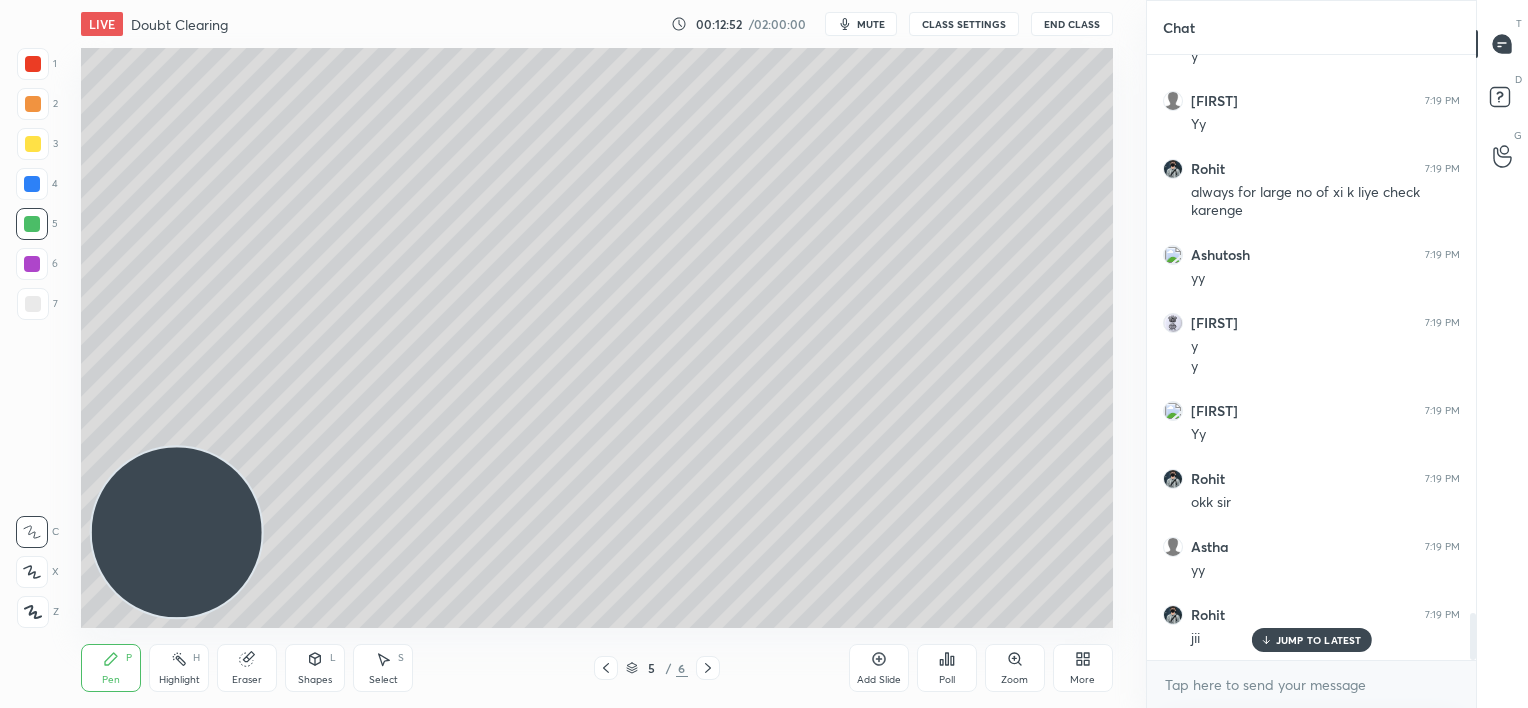 click on "JUMP TO LATEST" at bounding box center (1319, 640) 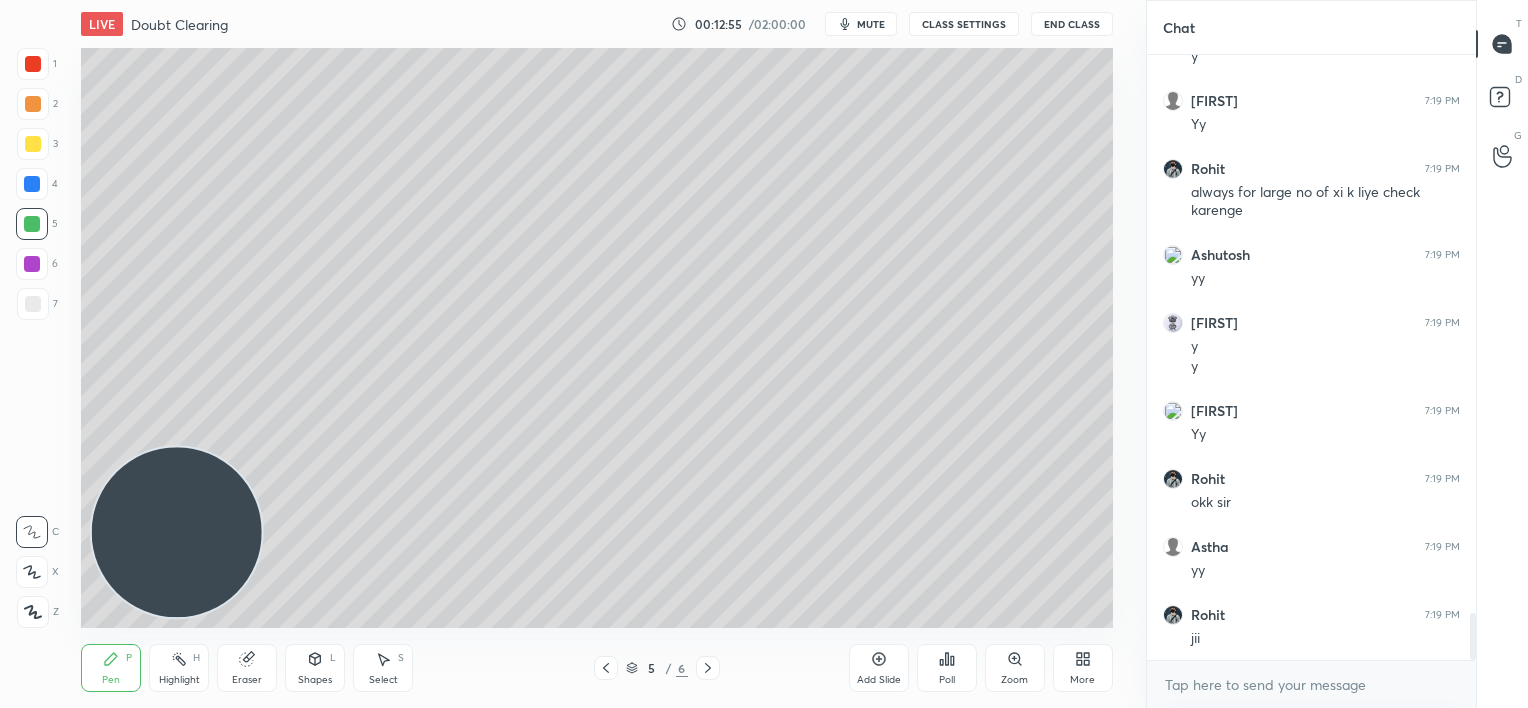 click 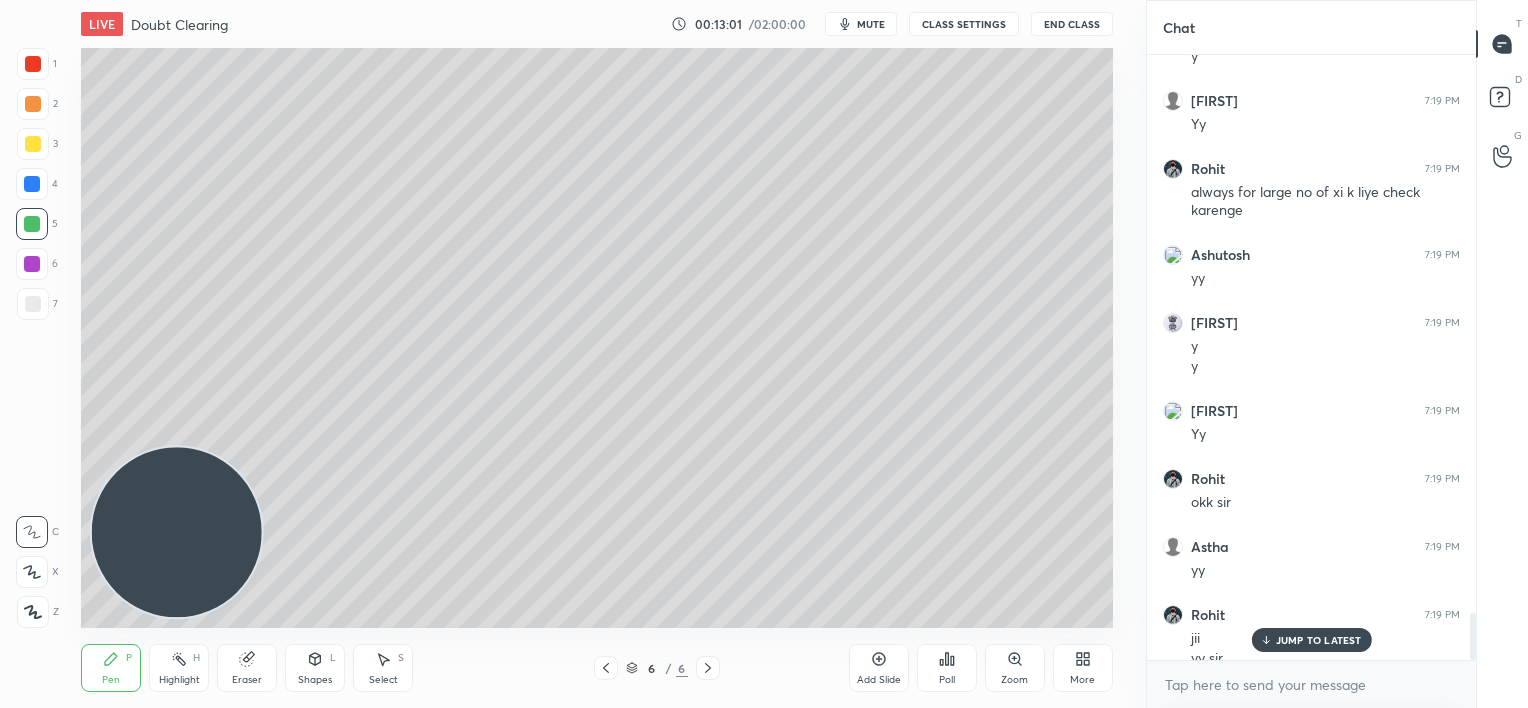 scroll, scrollTop: 7228, scrollLeft: 0, axis: vertical 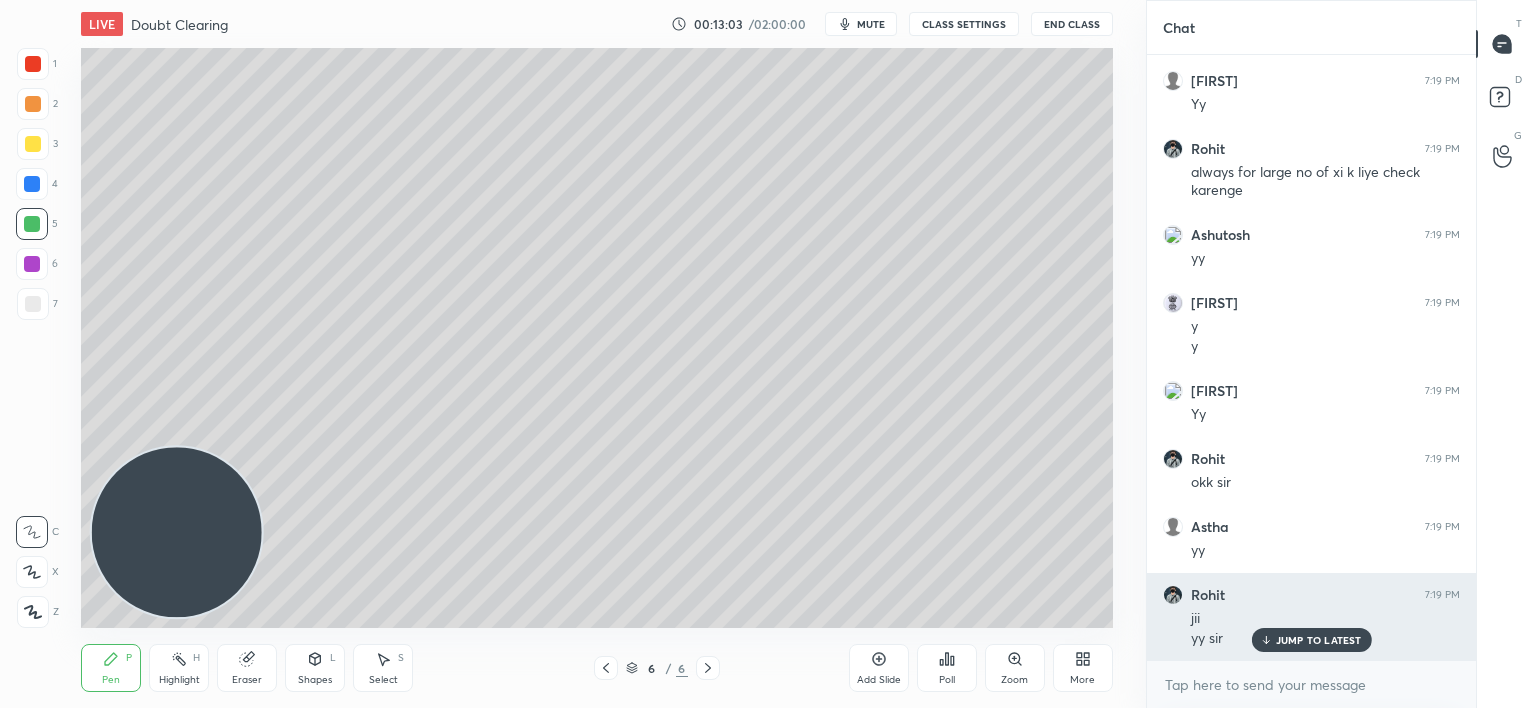 click 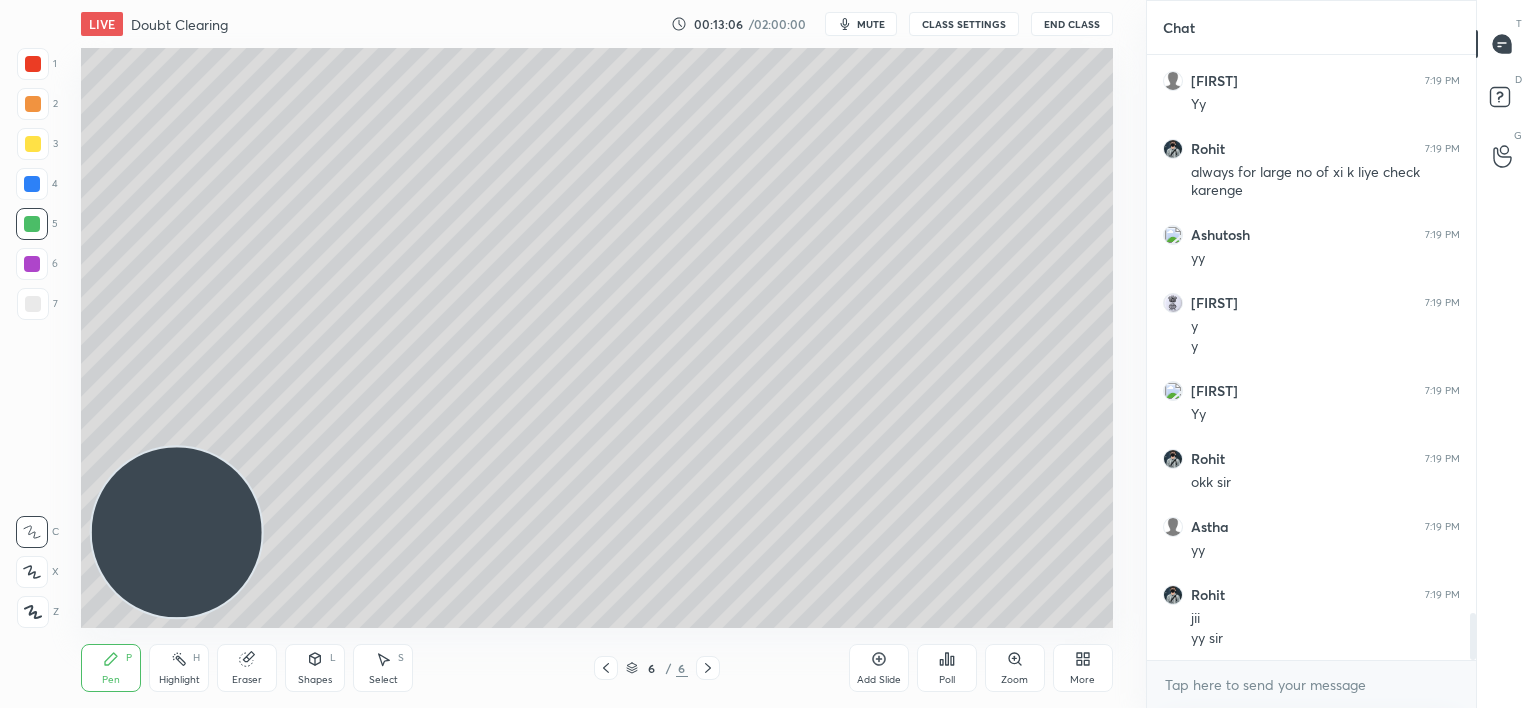 click at bounding box center (32, 184) 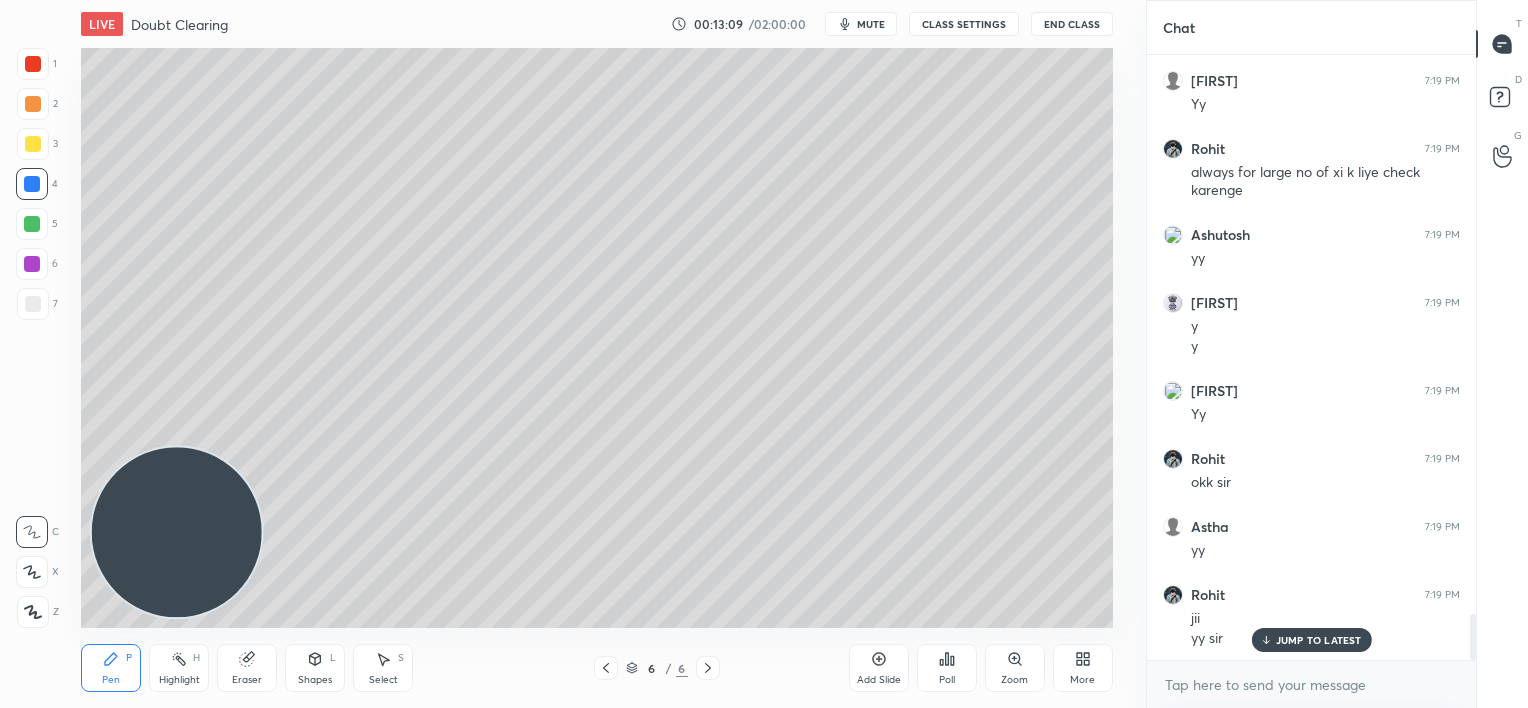 scroll, scrollTop: 7296, scrollLeft: 0, axis: vertical 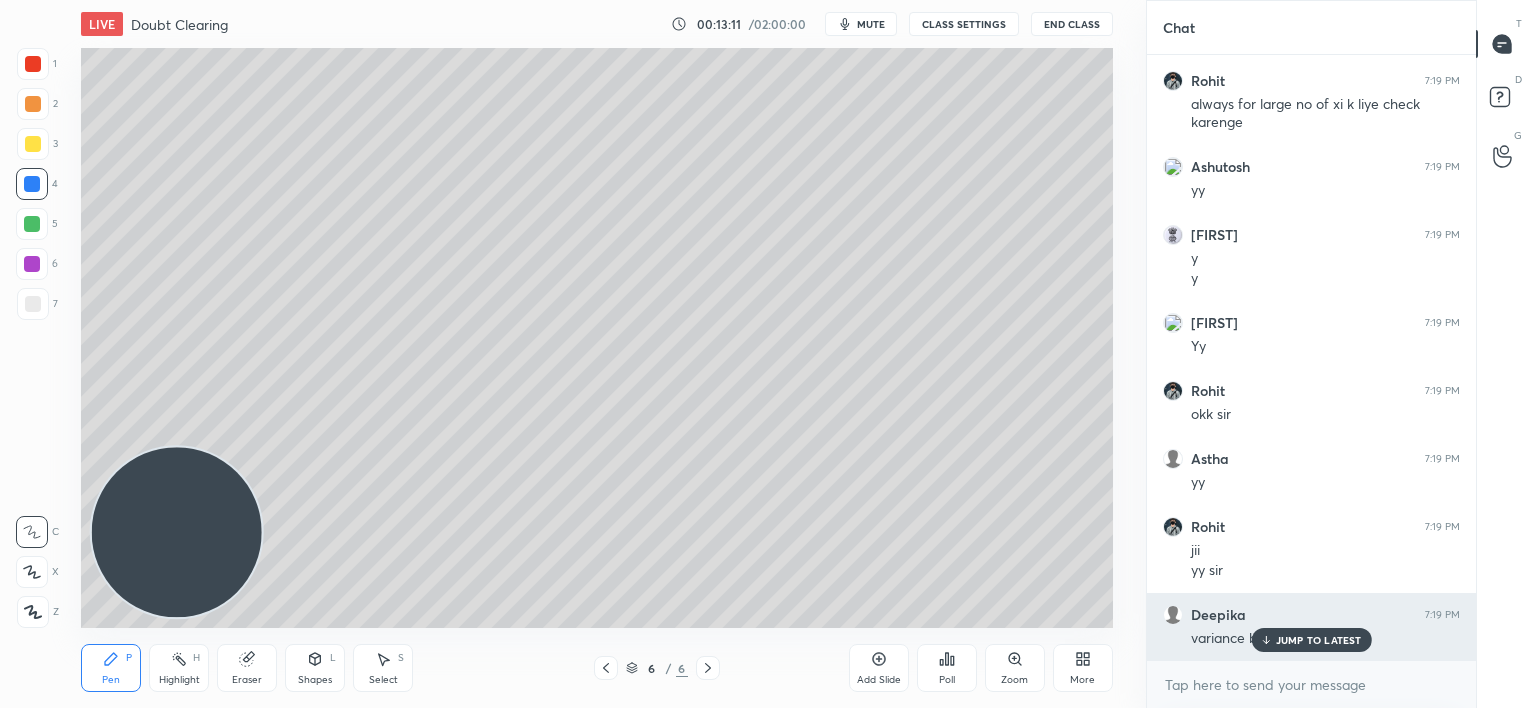 drag, startPoint x: 1280, startPoint y: 637, endPoint x: 1210, endPoint y: 625, distance: 71.021126 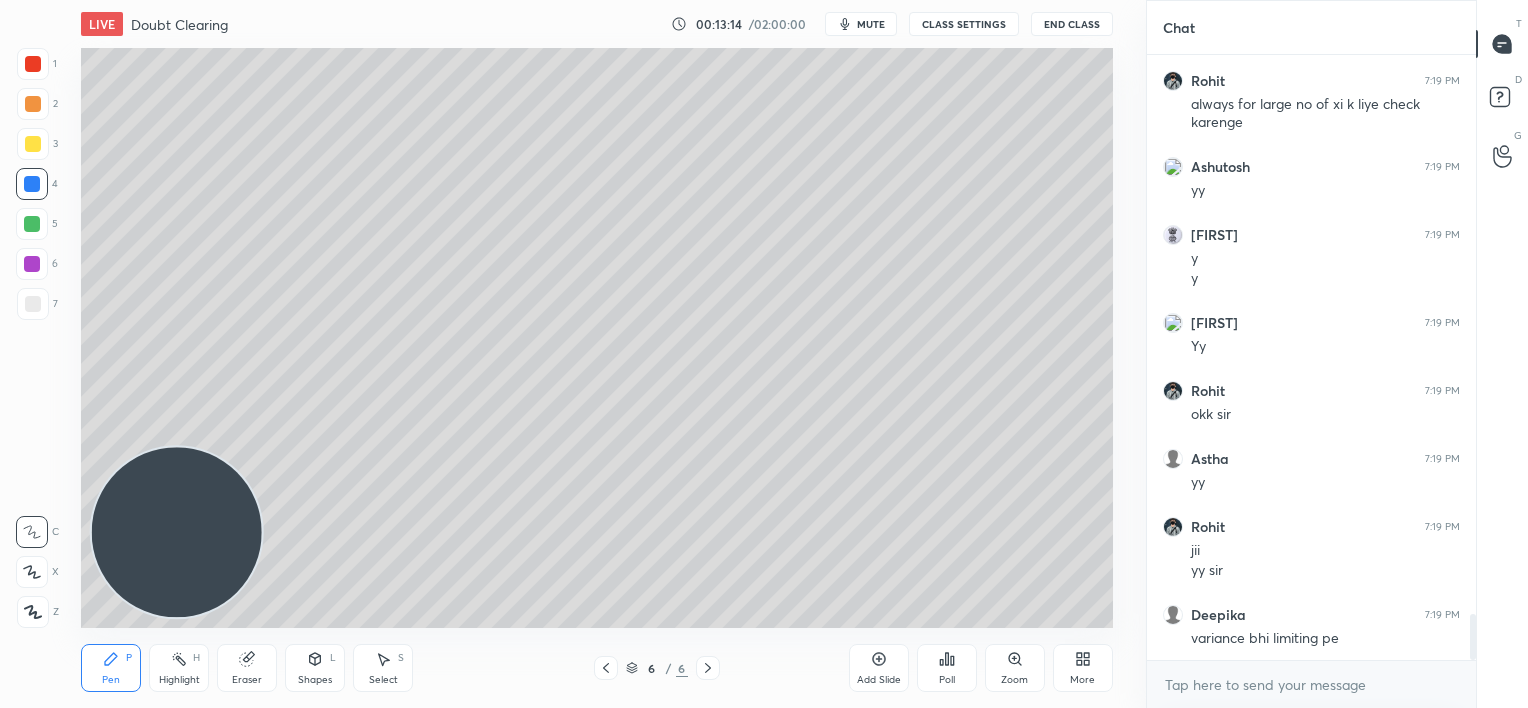 click 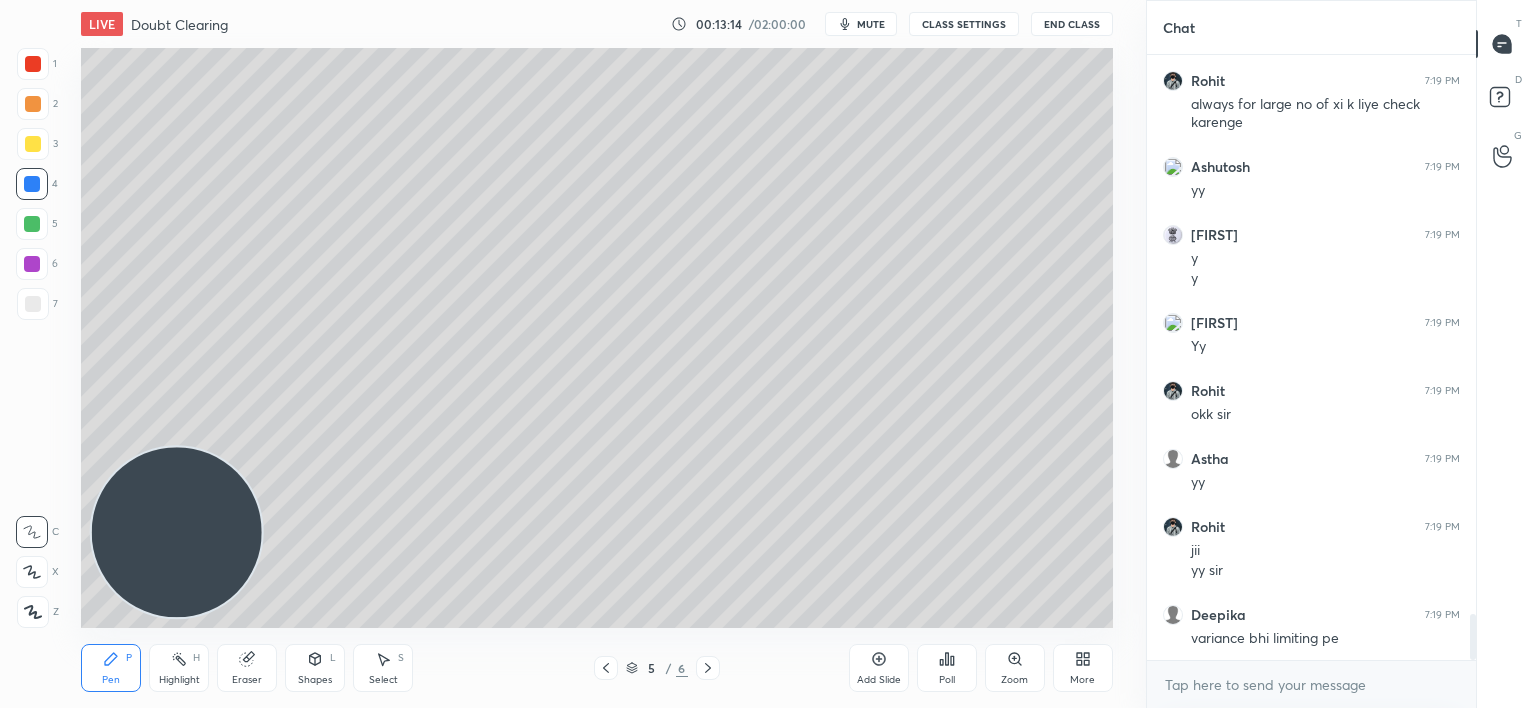 click 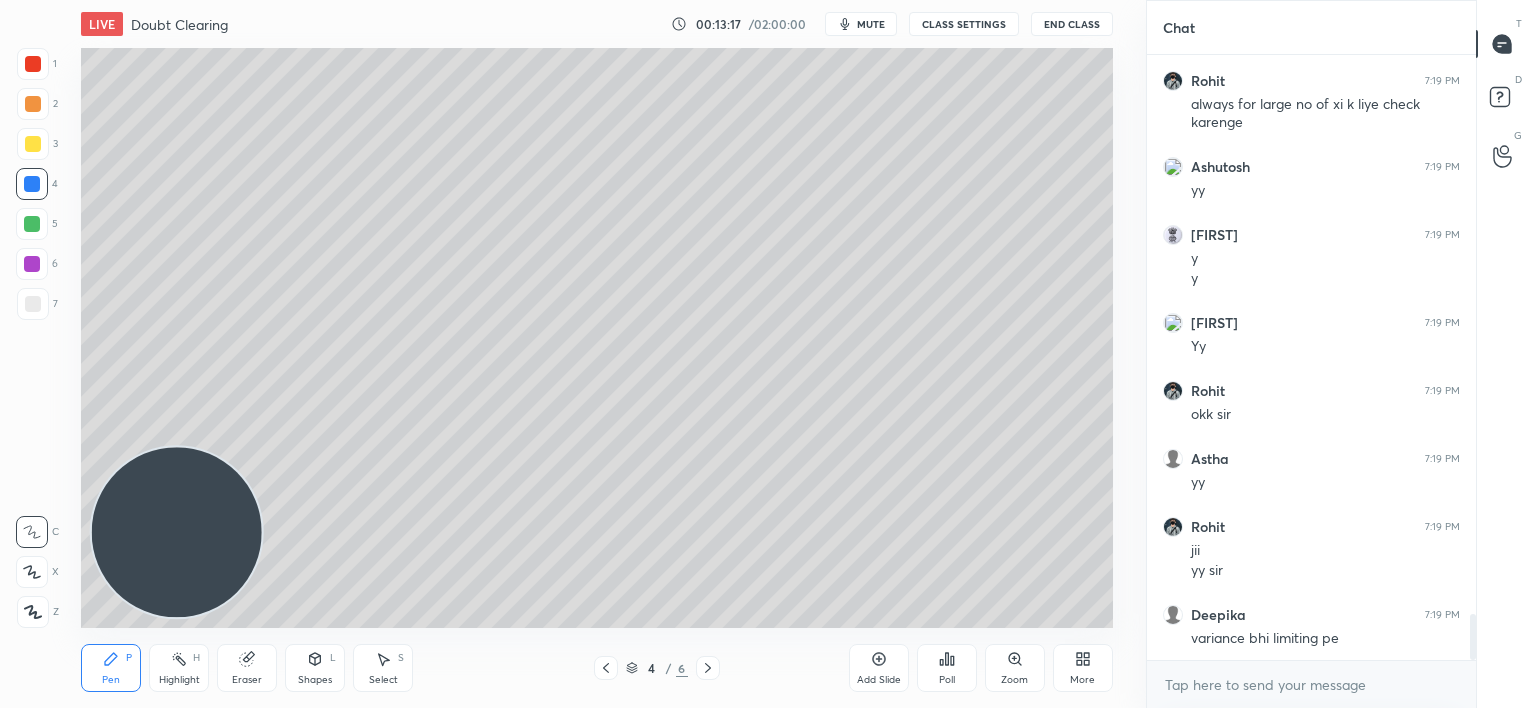 scroll, scrollTop: 7364, scrollLeft: 0, axis: vertical 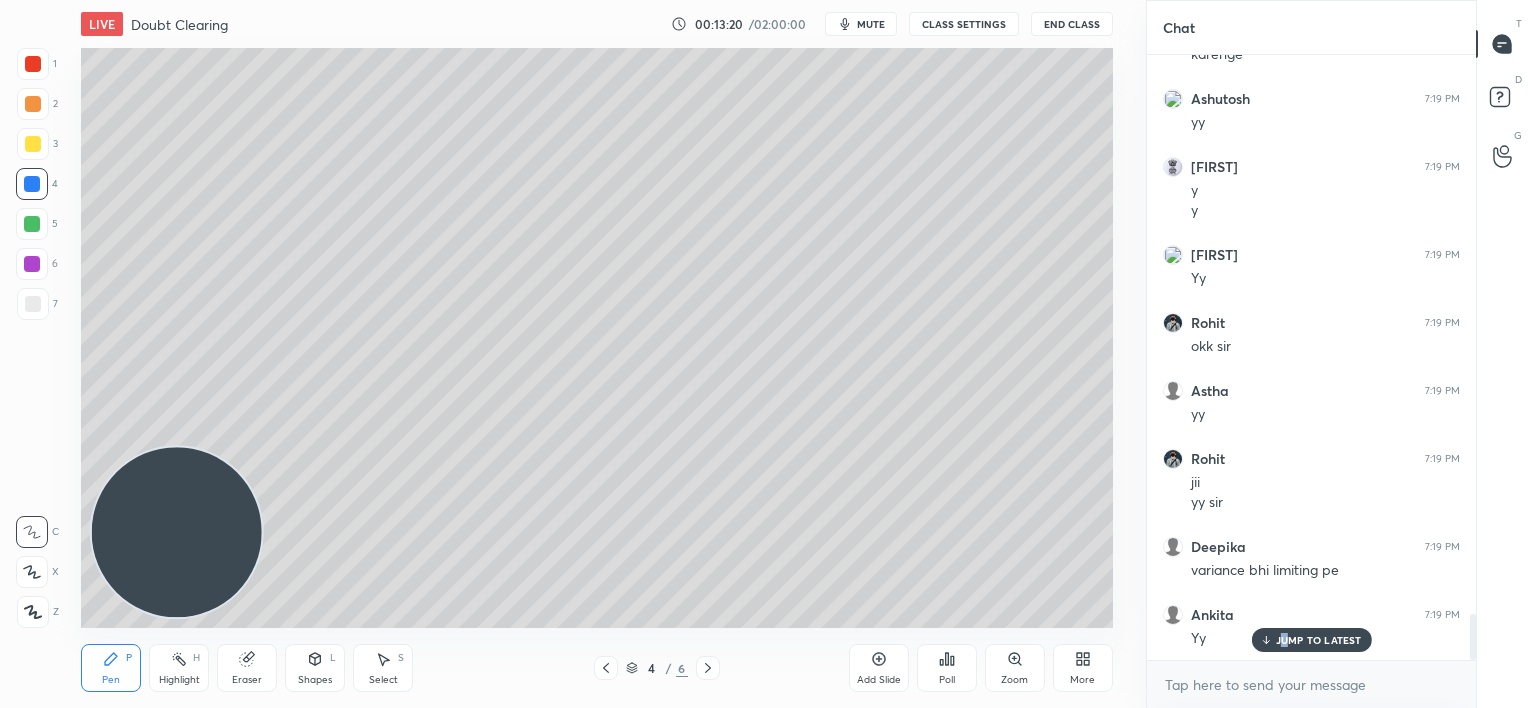 click on "JUMP TO LATEST" at bounding box center (1319, 640) 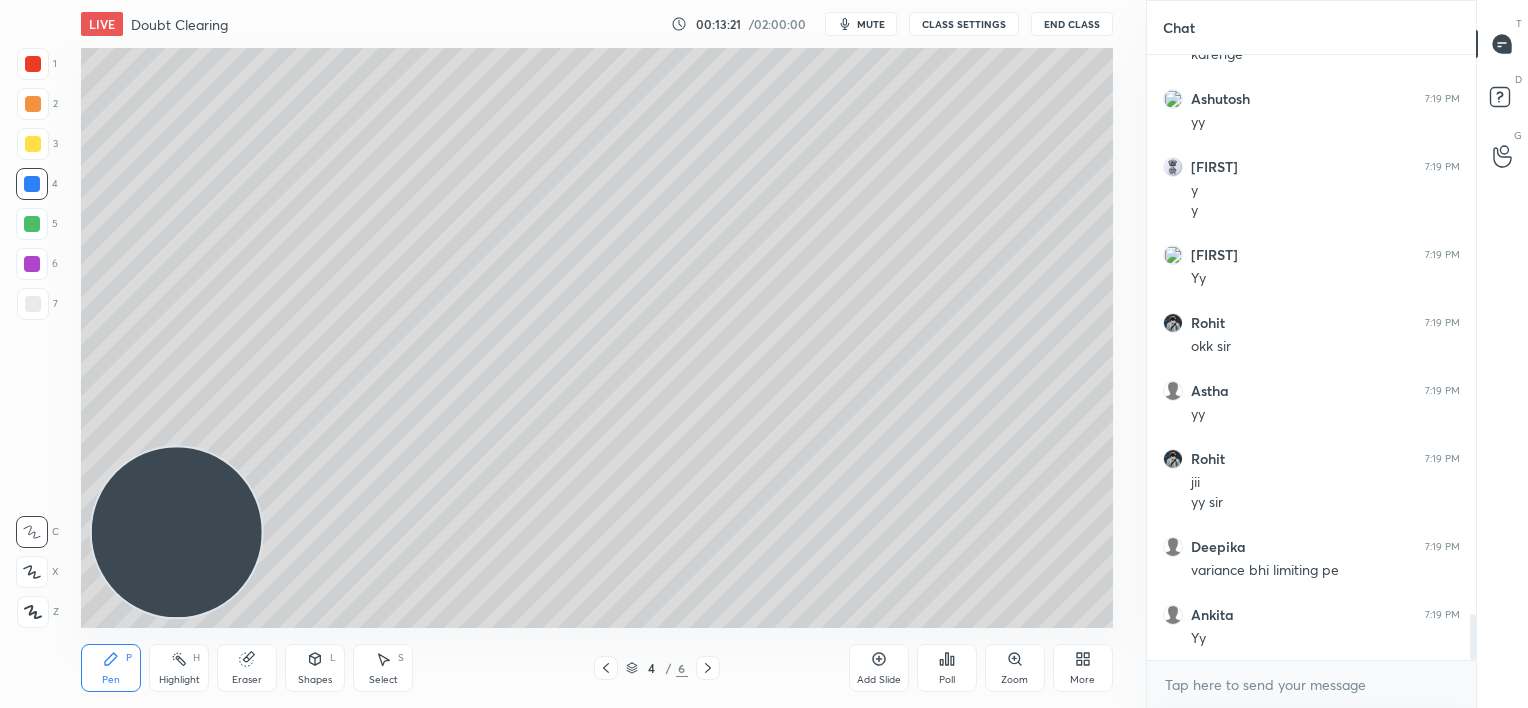 click 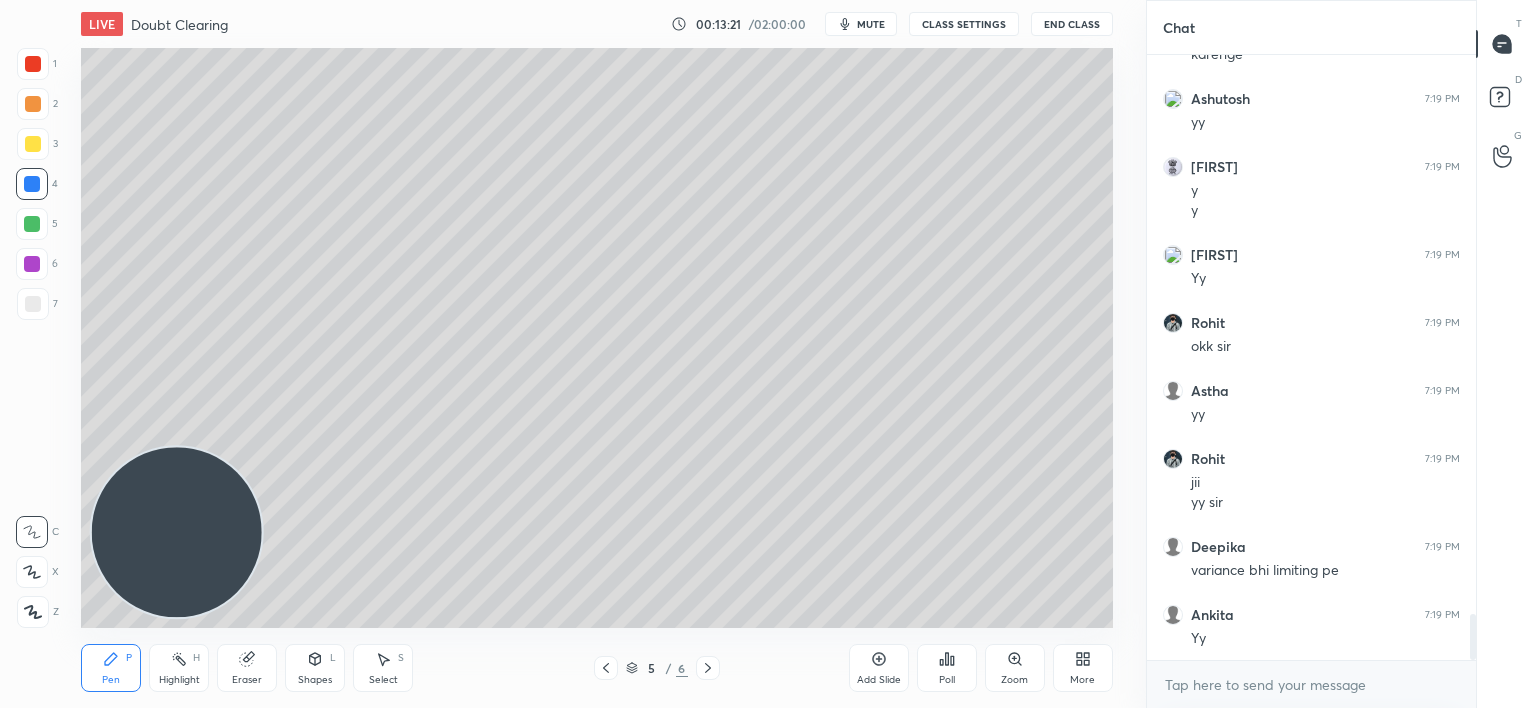 scroll, scrollTop: 7432, scrollLeft: 0, axis: vertical 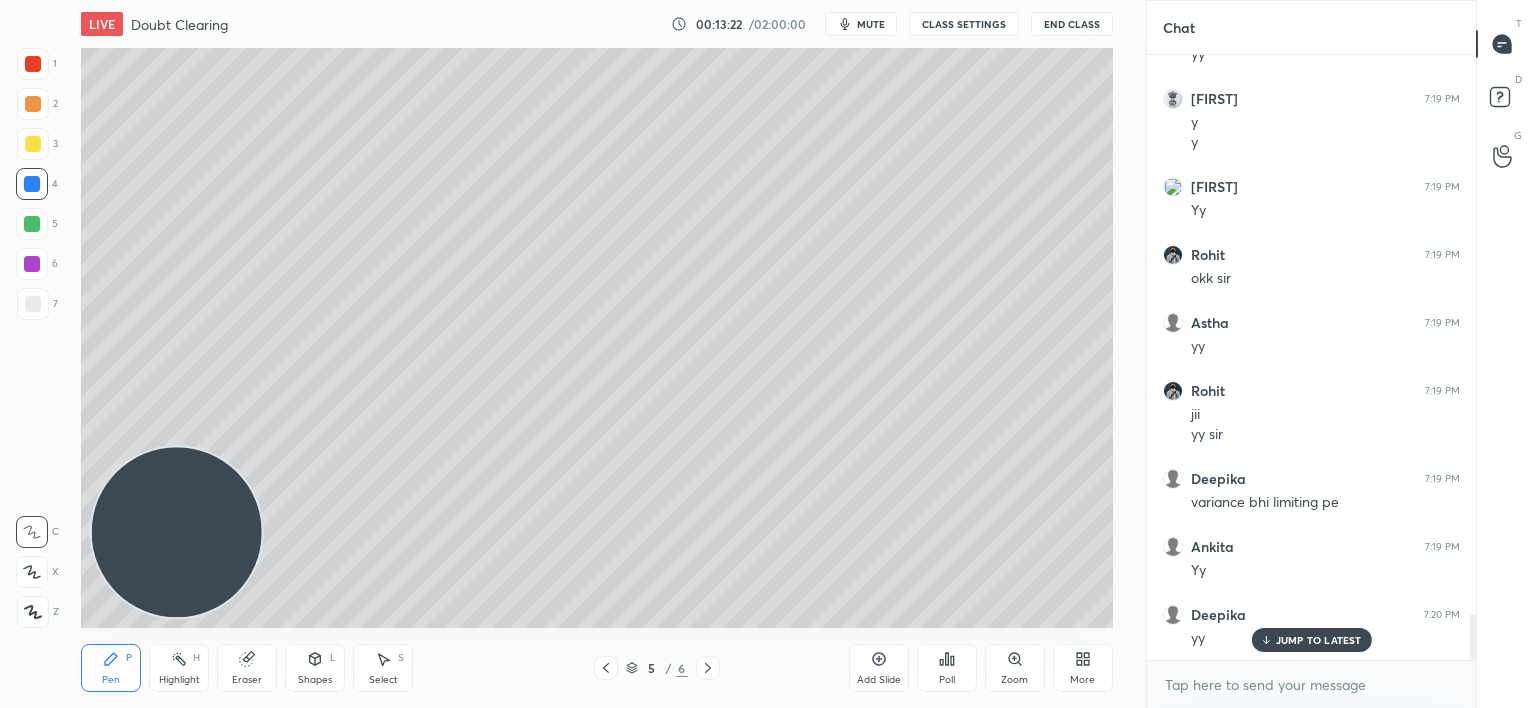 click 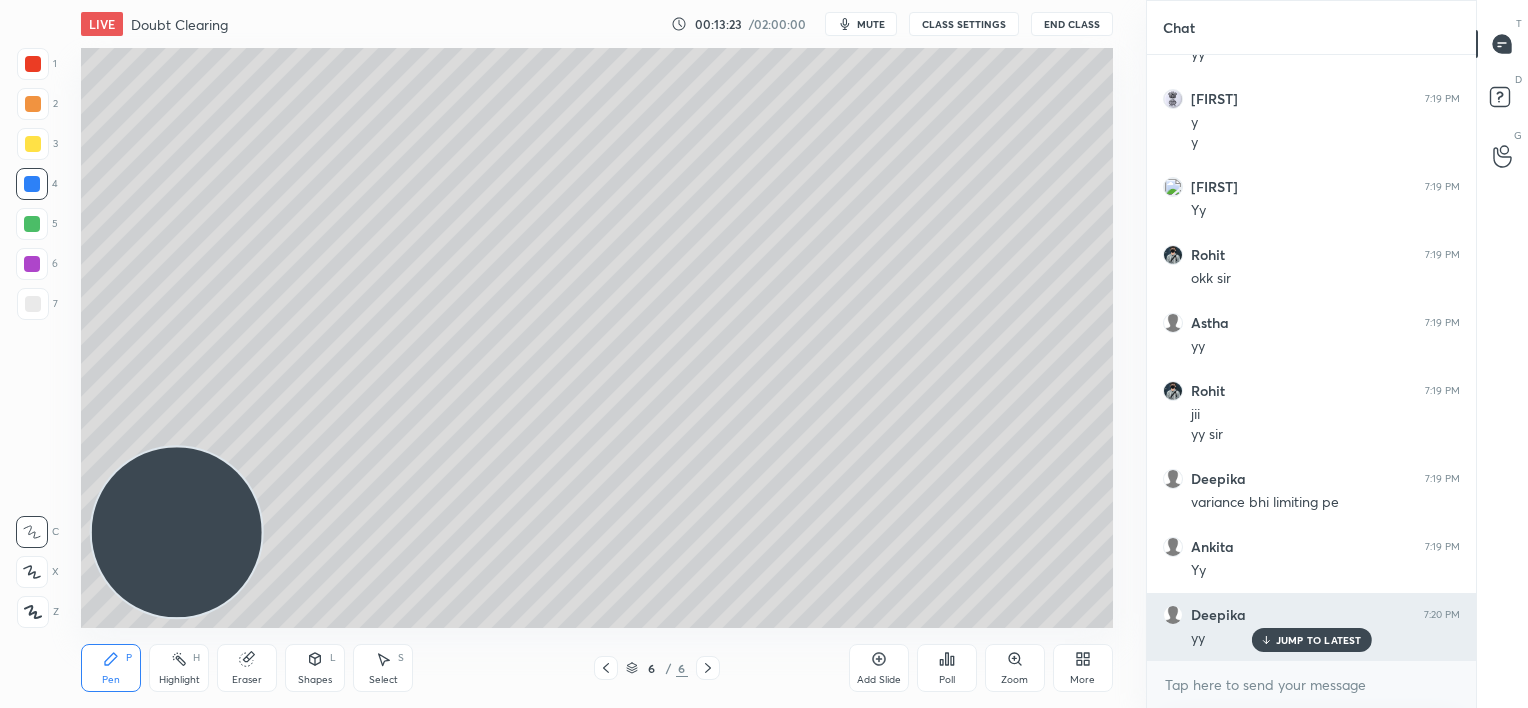 click on "JUMP TO LATEST" at bounding box center (1311, 640) 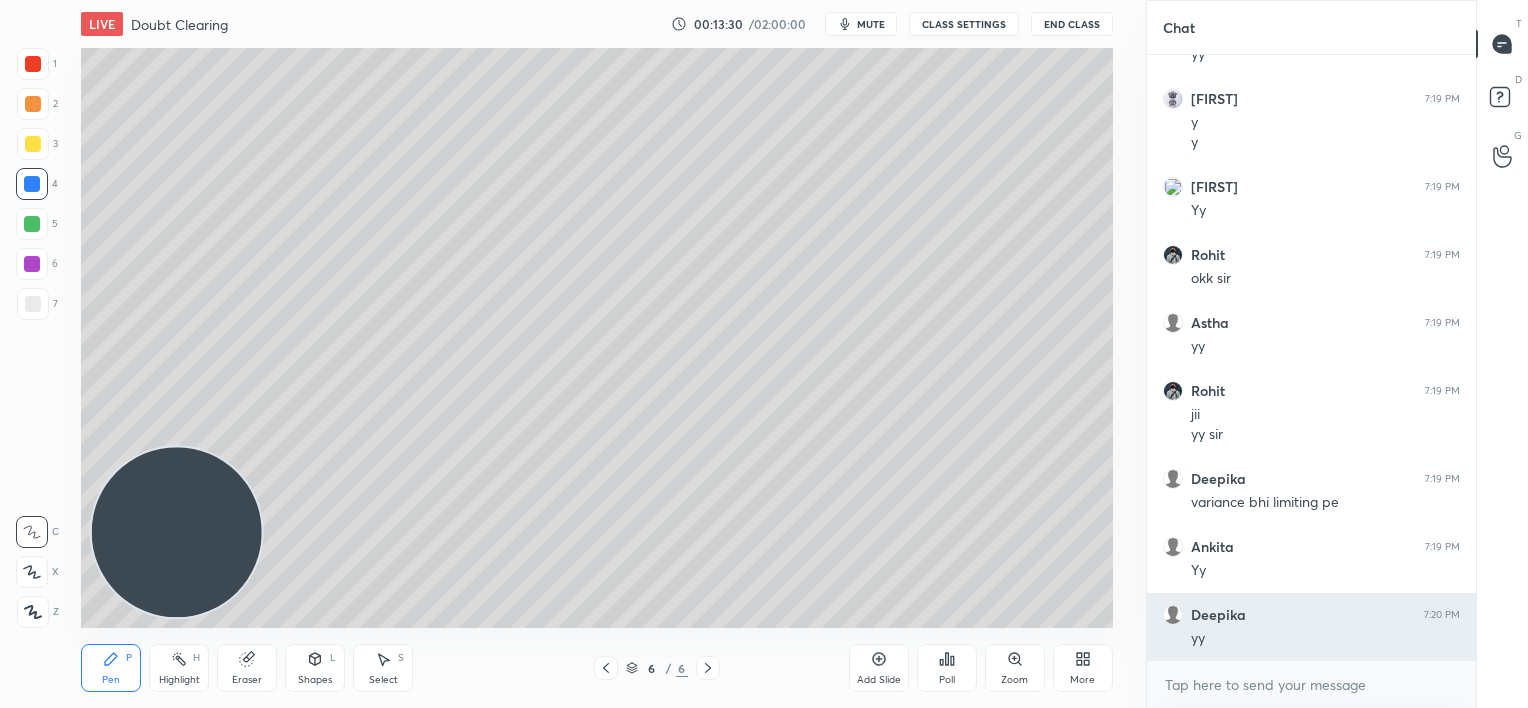 scroll, scrollTop: 7536, scrollLeft: 0, axis: vertical 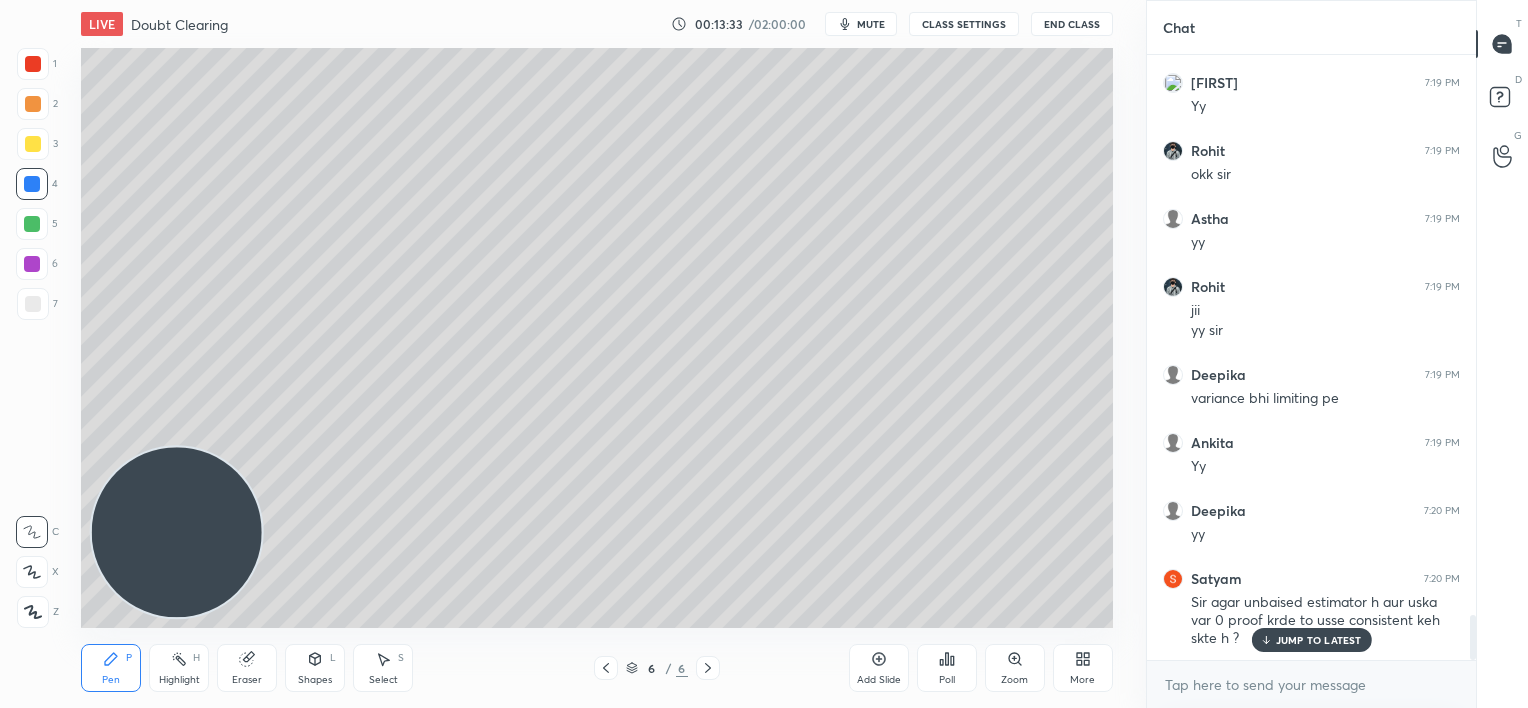 click on "JUMP TO LATEST" at bounding box center [1319, 640] 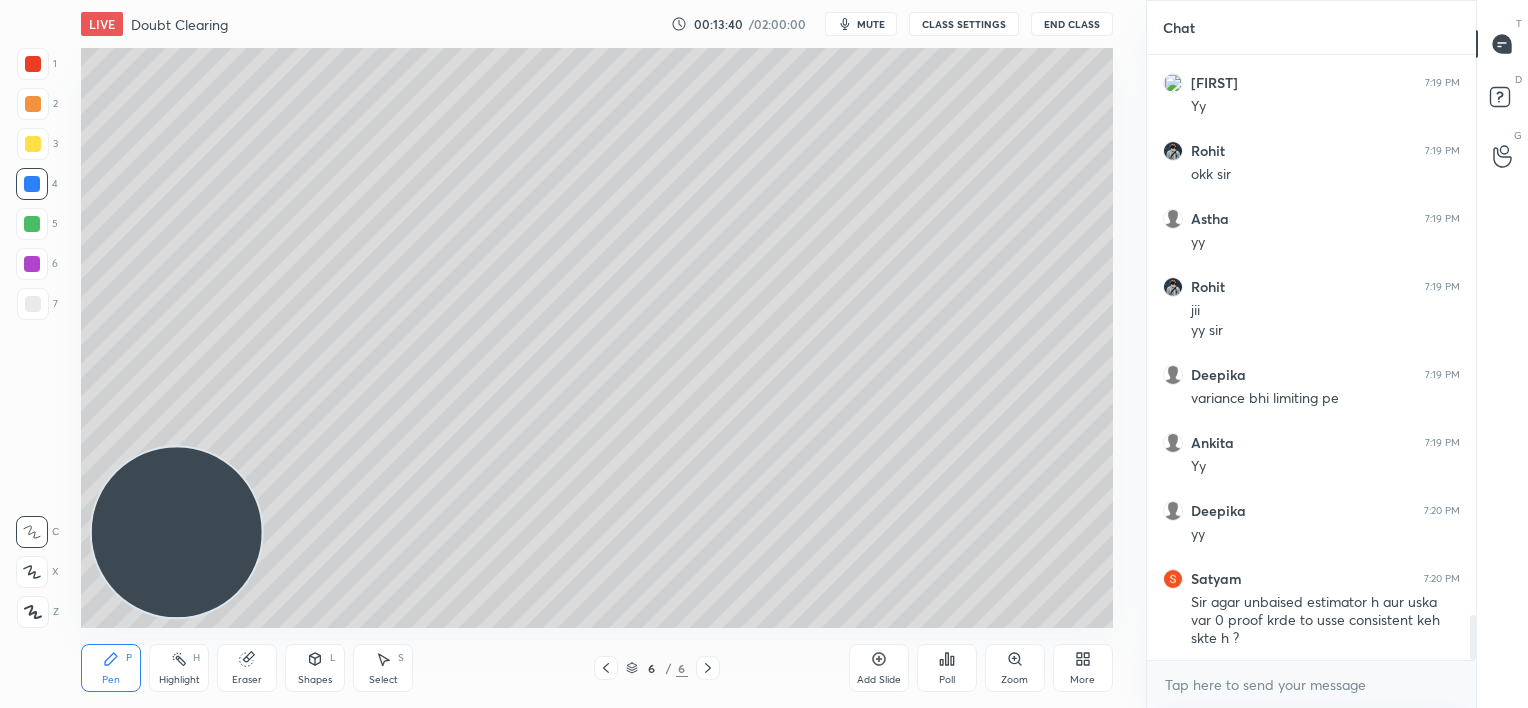 scroll, scrollTop: 7604, scrollLeft: 0, axis: vertical 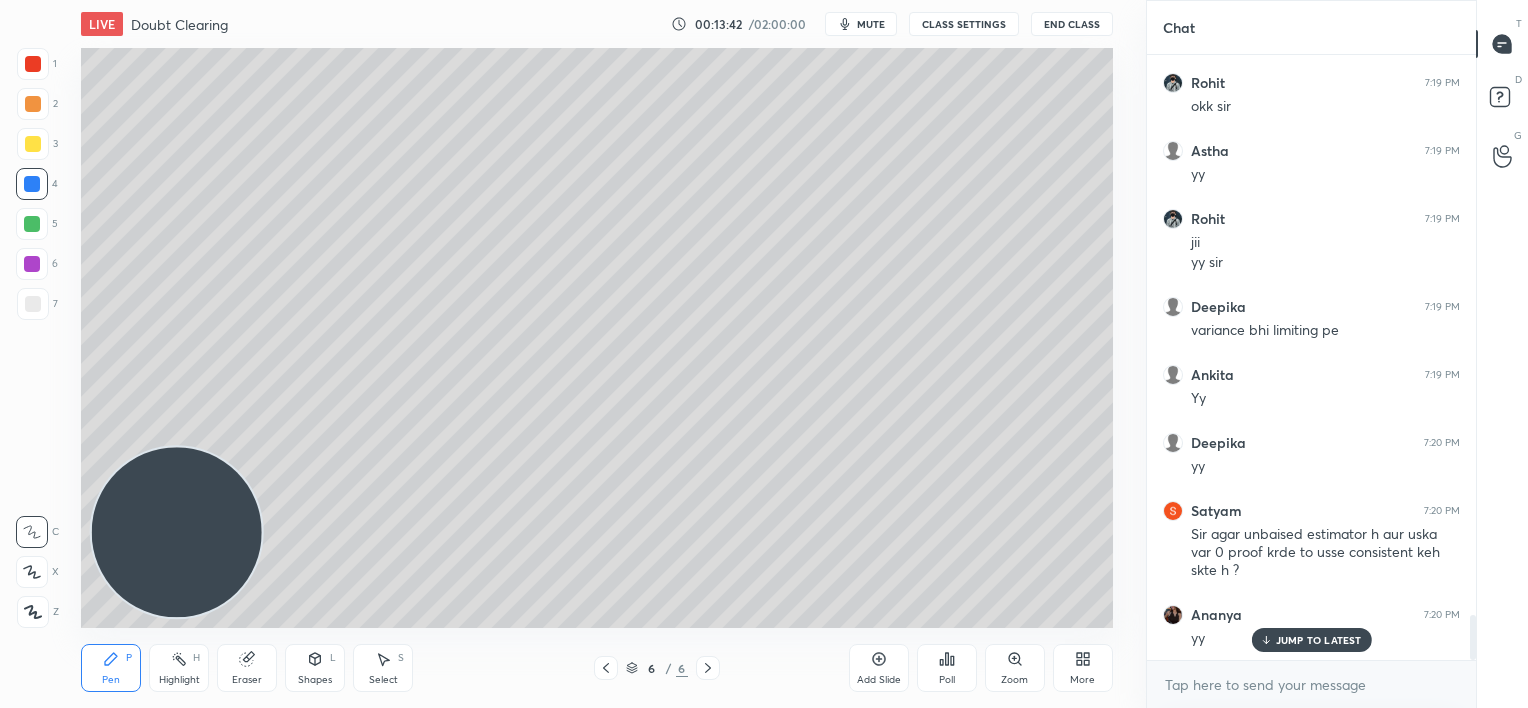 click on "JUMP TO LATEST" at bounding box center [1319, 640] 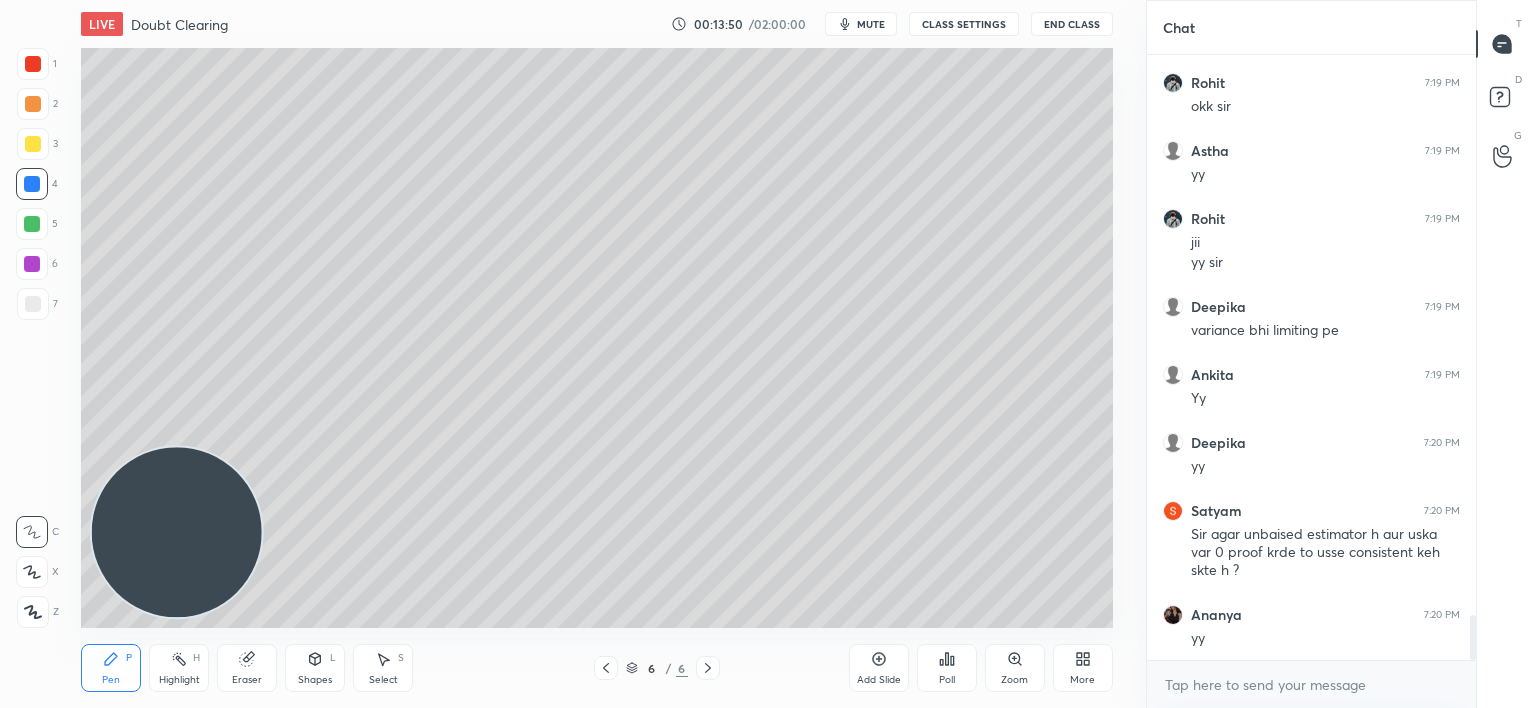 click 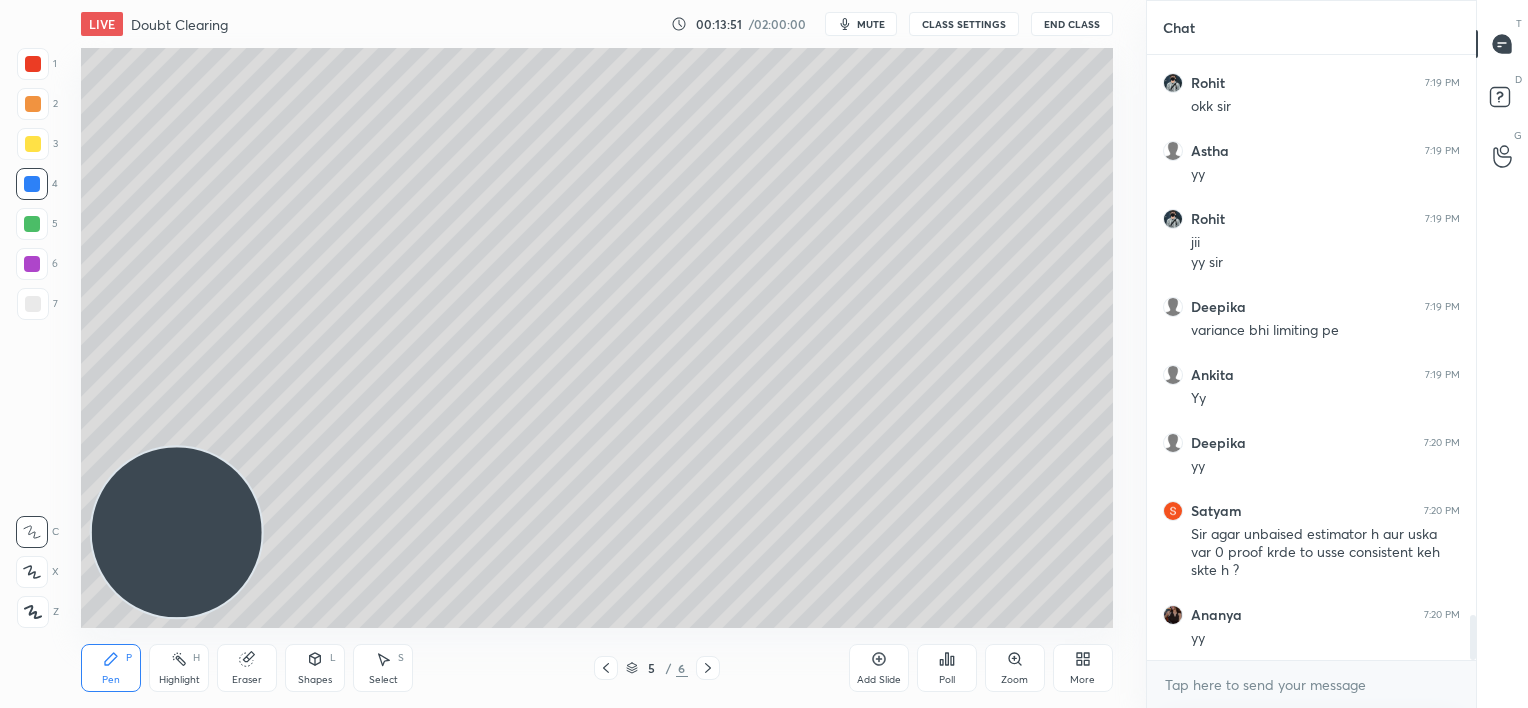 scroll, scrollTop: 7672, scrollLeft: 0, axis: vertical 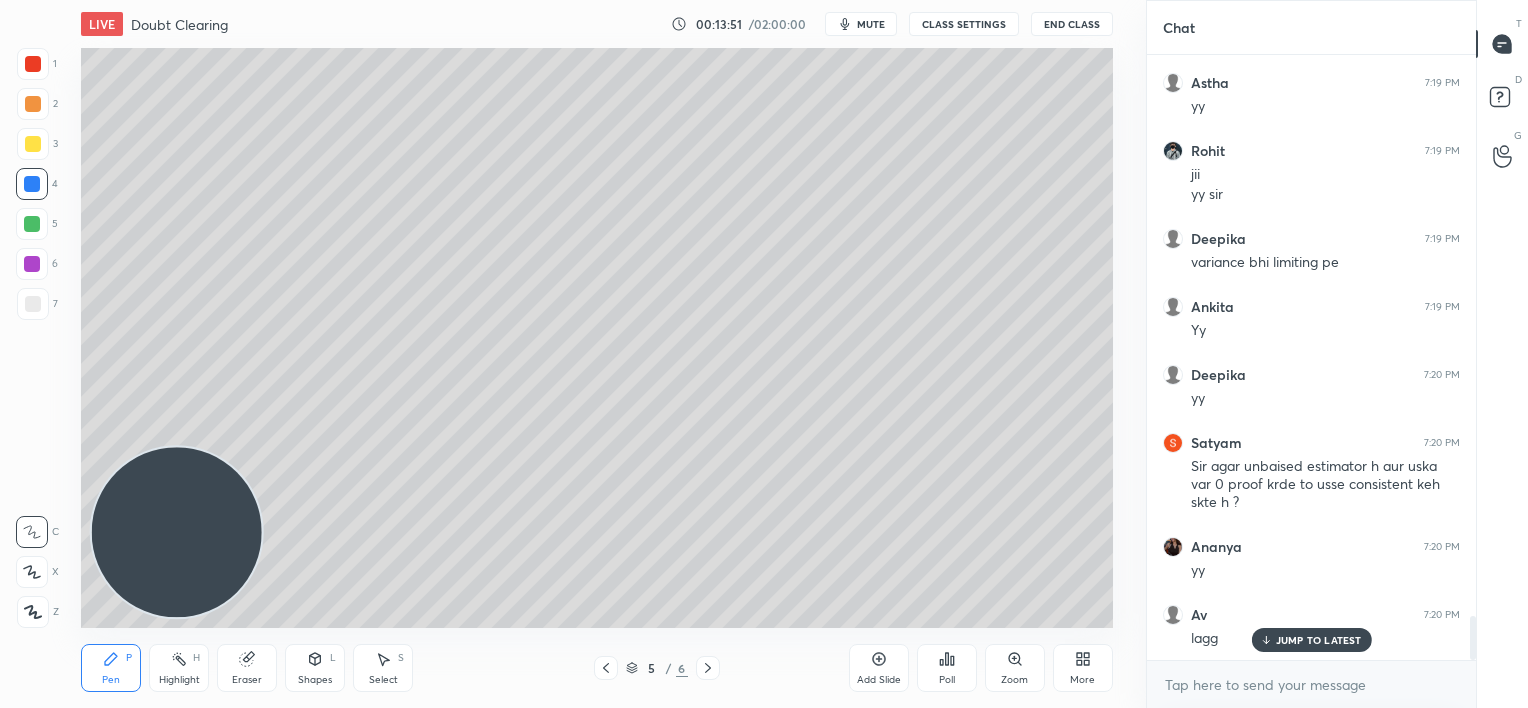 click at bounding box center (606, 668) 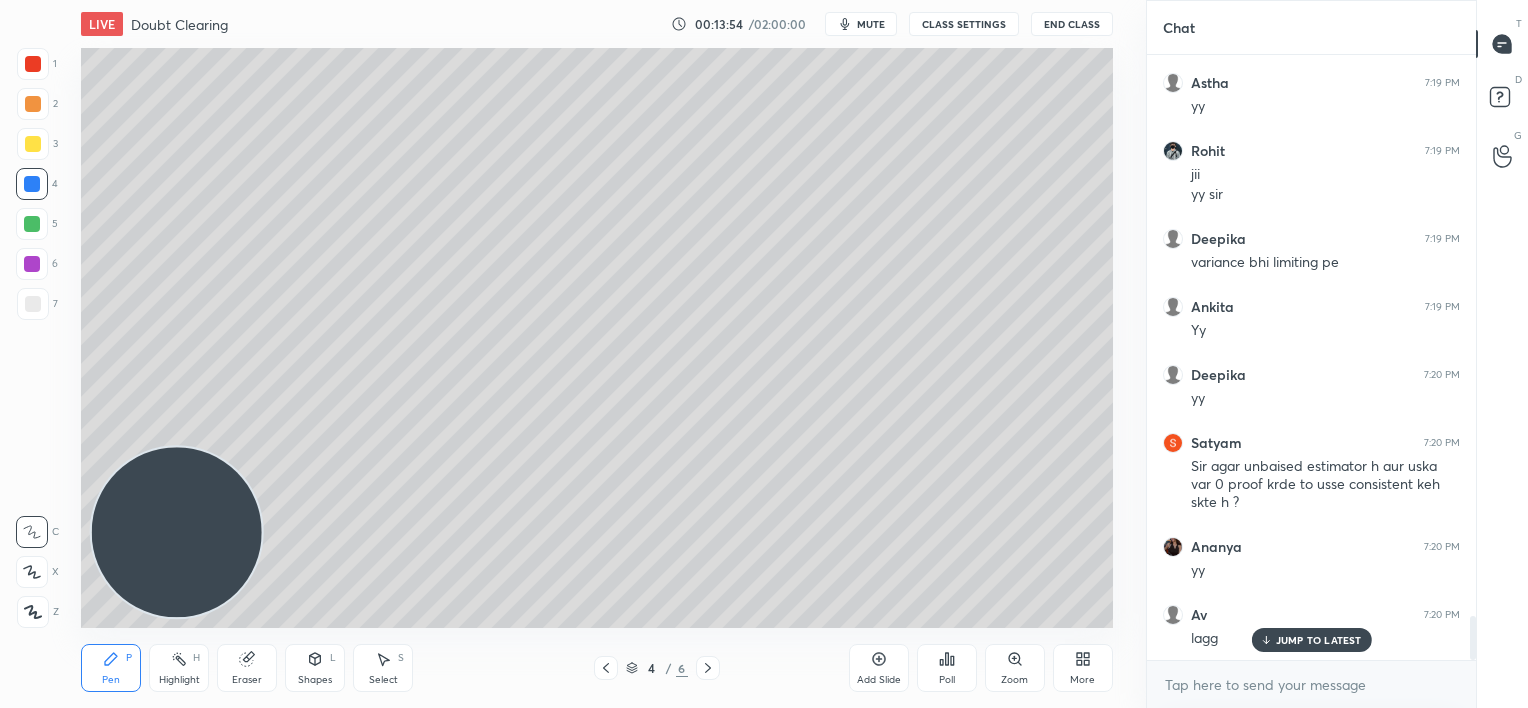 click 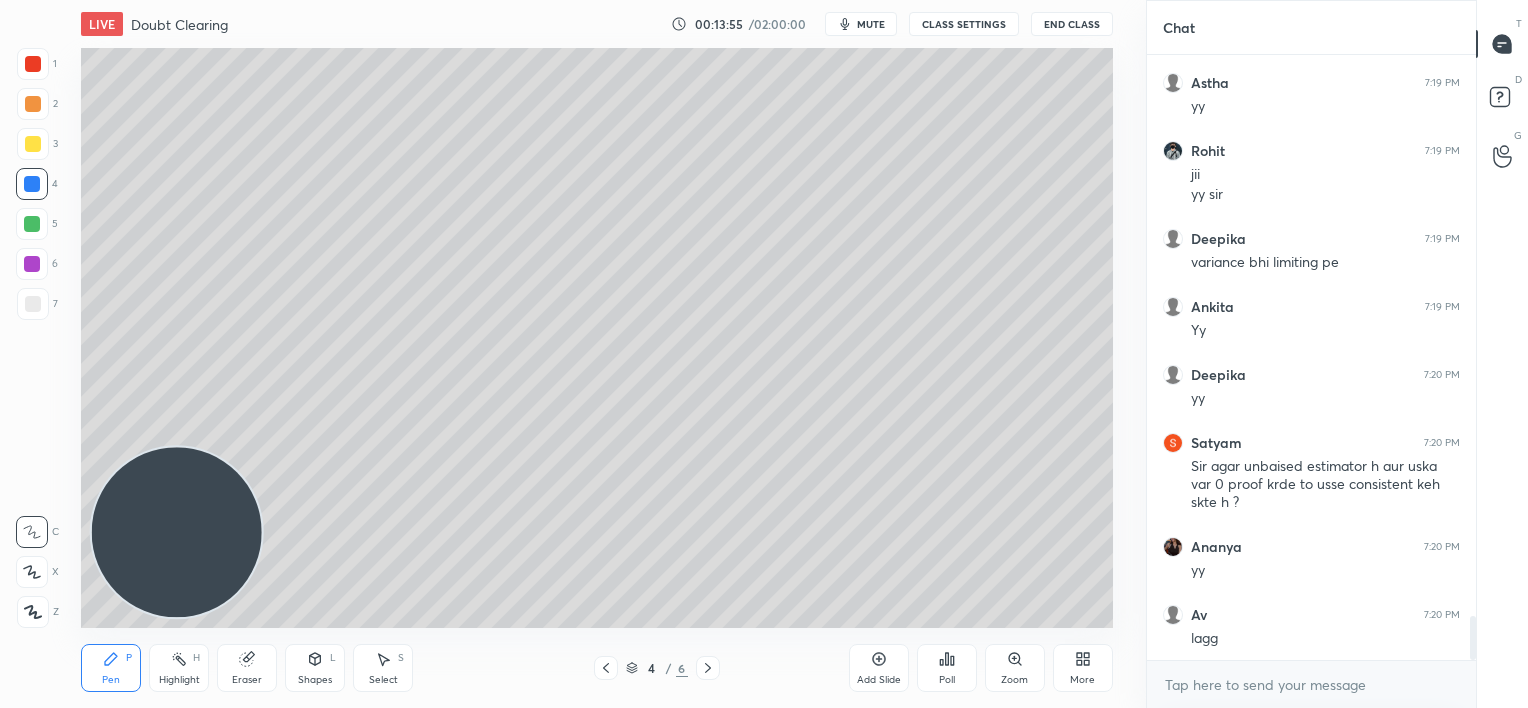 scroll, scrollTop: 7740, scrollLeft: 0, axis: vertical 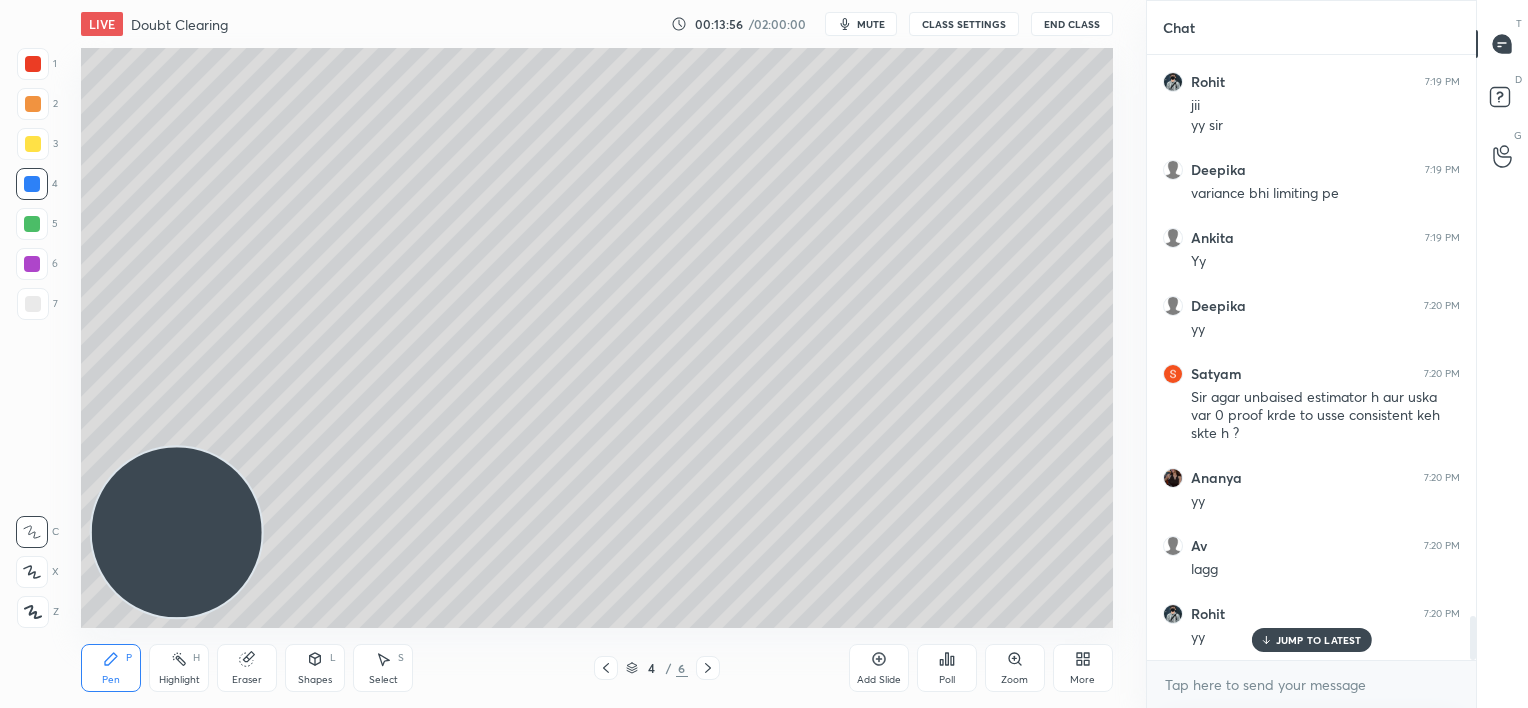 click on "[FIRST] 7:19 PM Yy [FIRST] 7:19 PM Yy [FIRST] 7:19 PM yy [FIRST] 7:19 PM y [FIRST] 7:19 PM Yy [FIRST] 7:19 PM always for large no of xi k liye check karenge [FIRST] 7:19 PM yy [FIRST] 7:19 PM y y [FIRST] 7:19 PM Yy [FIRST] 7:19 PM okk sir [FIRST] 7:19 PM yy [FIRST] 7:19 PM jii yy sir [FIRST] 7:19 PM variance bhi limiting pe [FIRST] 7:19 PM Yy [FIRST] 7:20 PM yy [FIRST] 7:20 PM Sir agar unbaised estimator h aur uska var 0 proof krde to usse consistent keh skte h ? [FIRST] 7:20 PM yy Av 7:20 PM lagg [FIRST] 7:20 PM yy JUMP TO LATEST" at bounding box center [1311, 357] 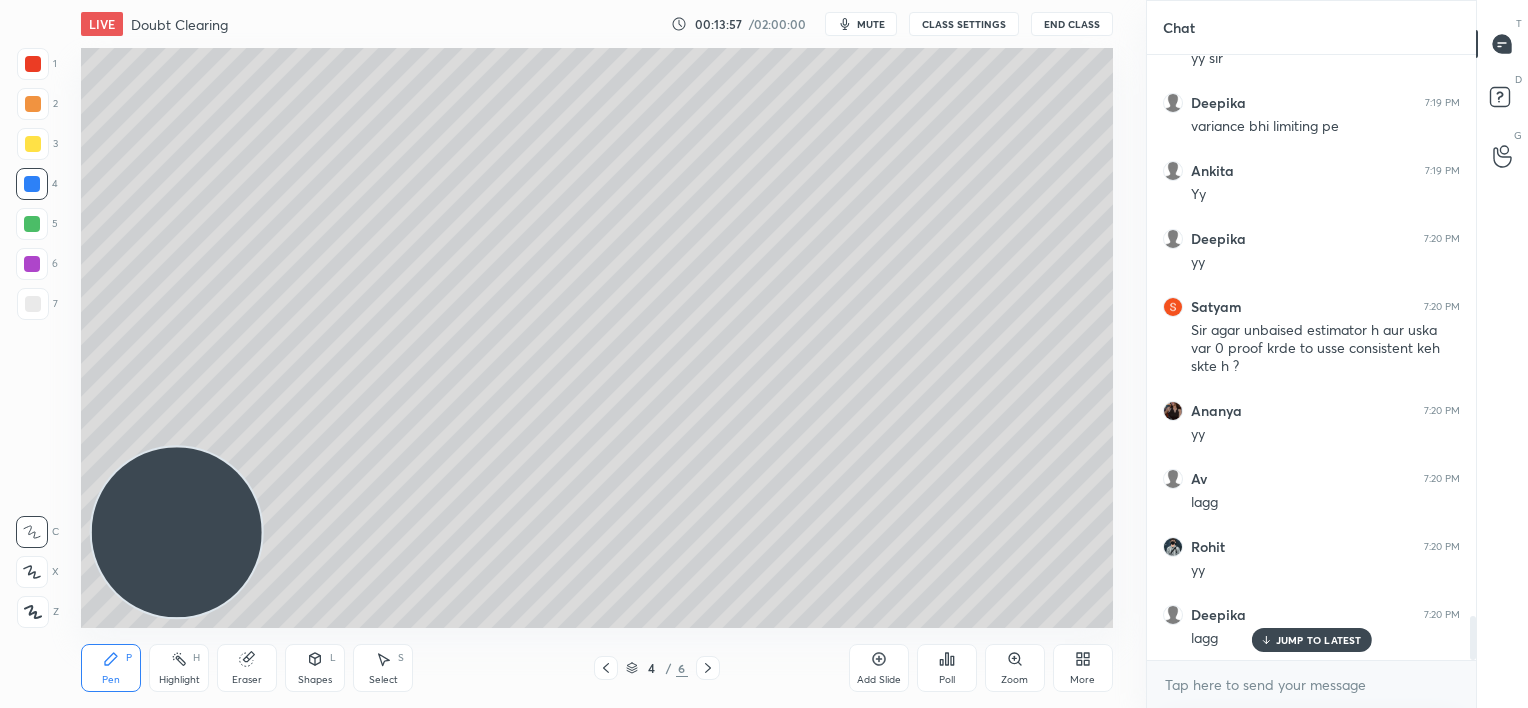 drag, startPoint x: 1273, startPoint y: 641, endPoint x: 1241, endPoint y: 642, distance: 32.01562 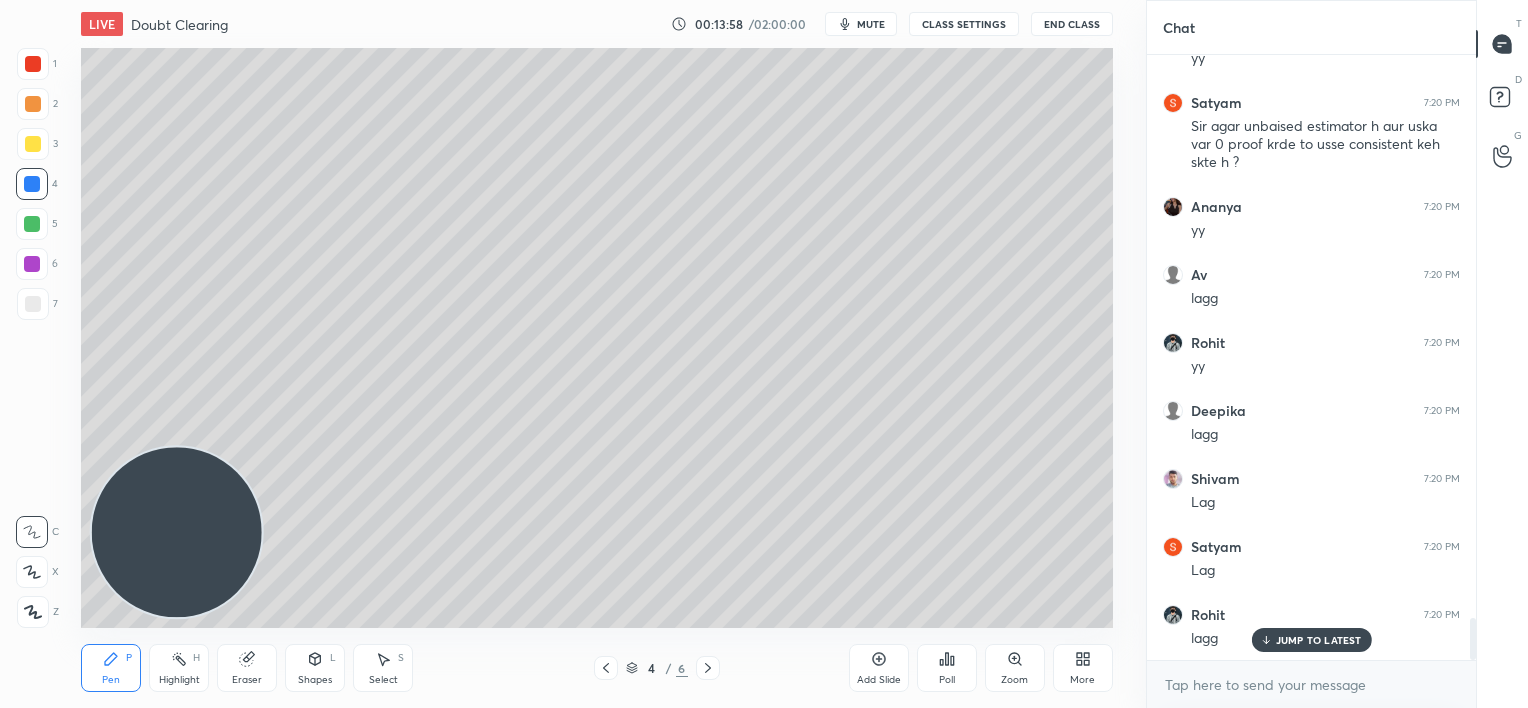 scroll, scrollTop: 8080, scrollLeft: 0, axis: vertical 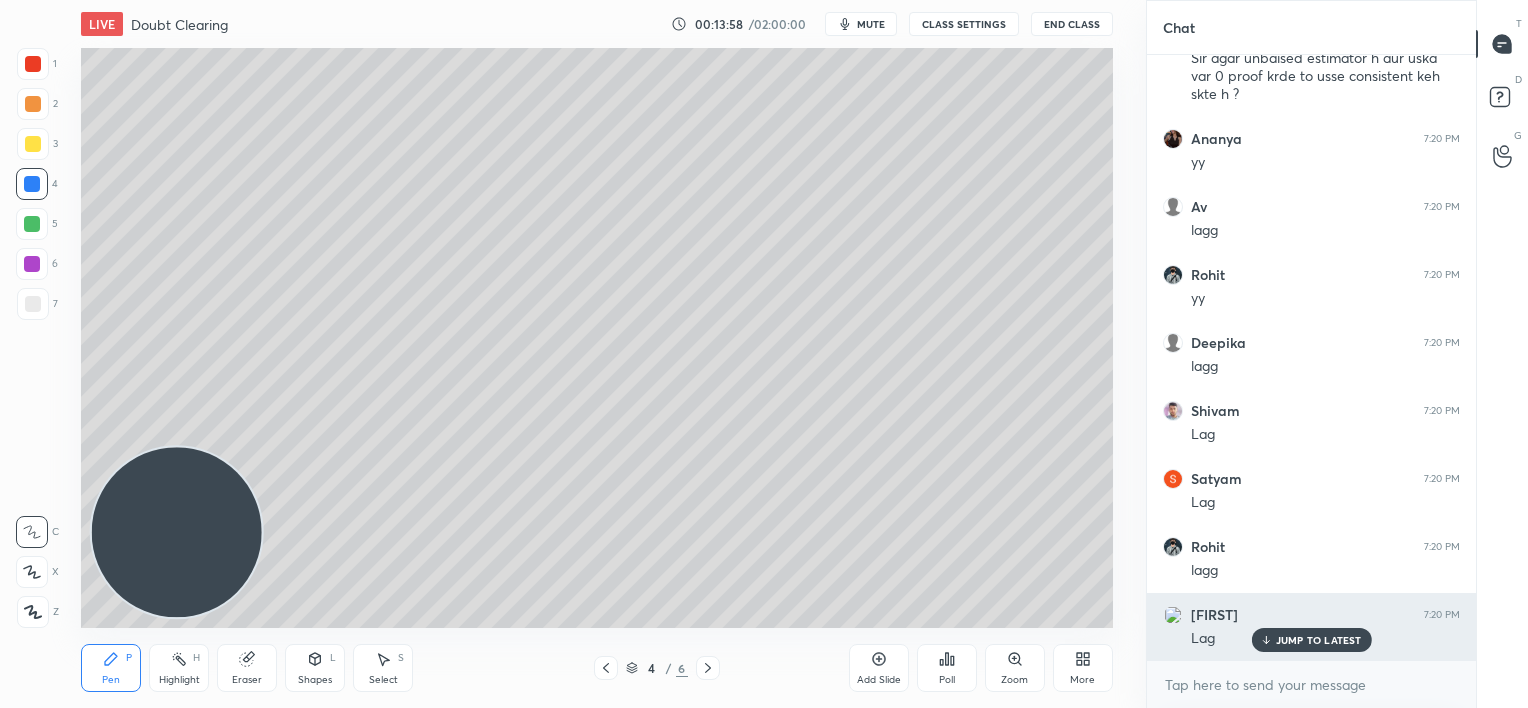 click on "JUMP TO LATEST" at bounding box center [1319, 640] 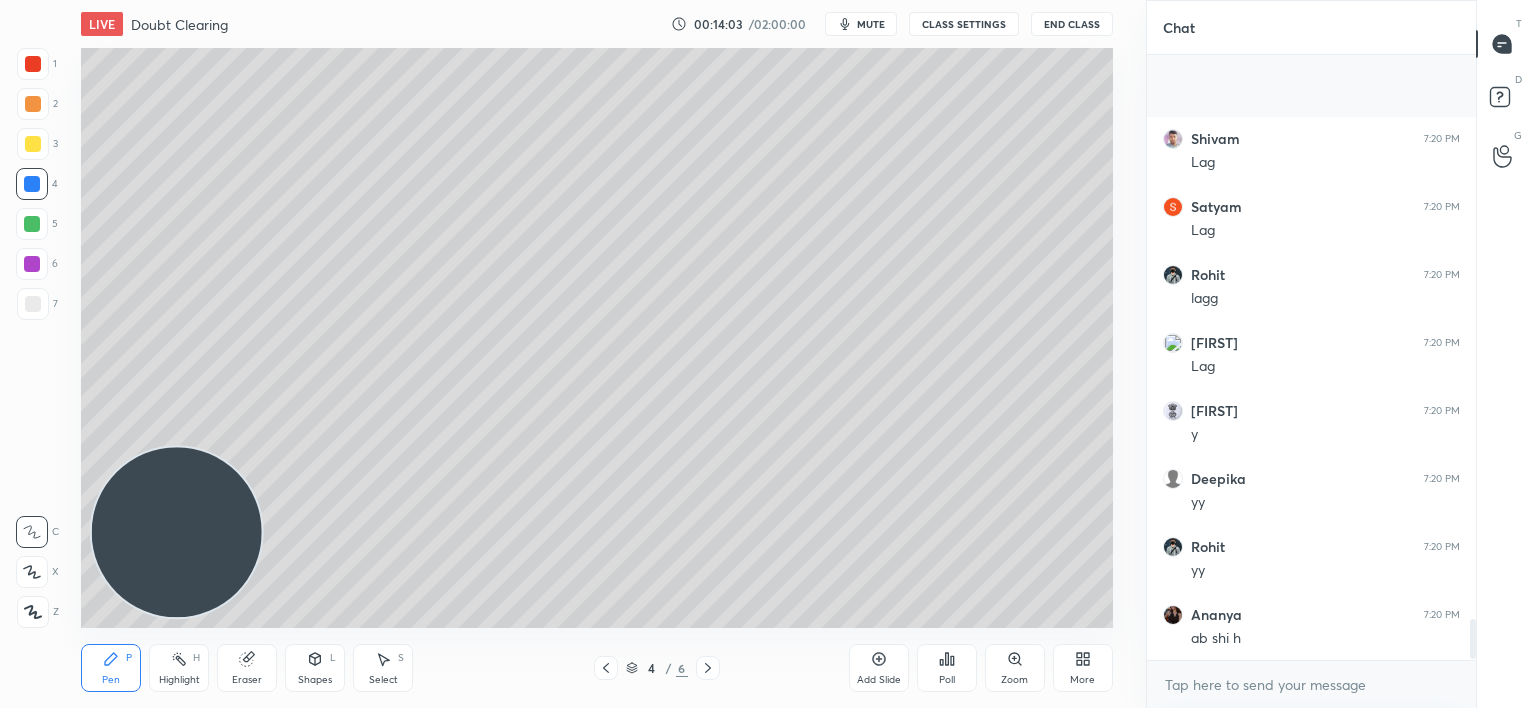 scroll, scrollTop: 8488, scrollLeft: 0, axis: vertical 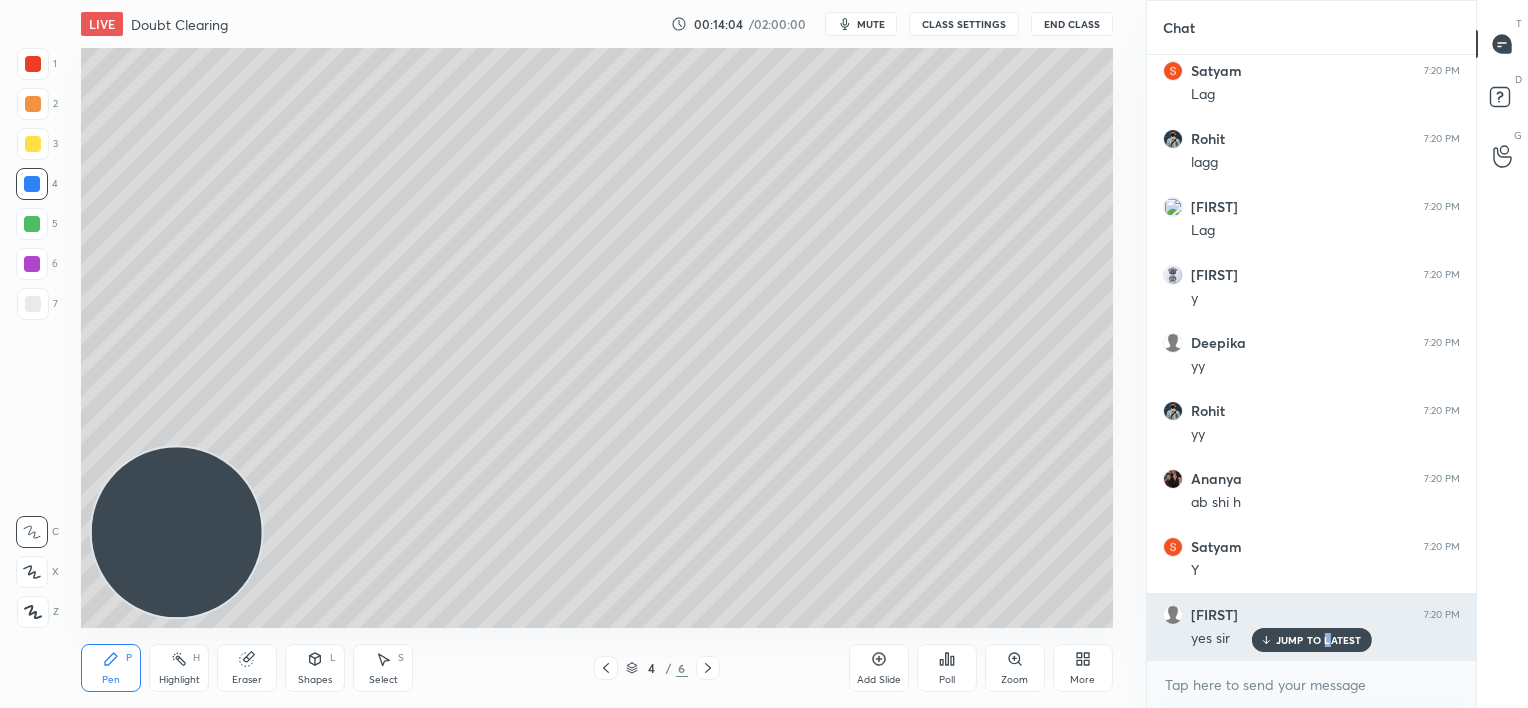 click on "JUMP TO LATEST" at bounding box center (1311, 640) 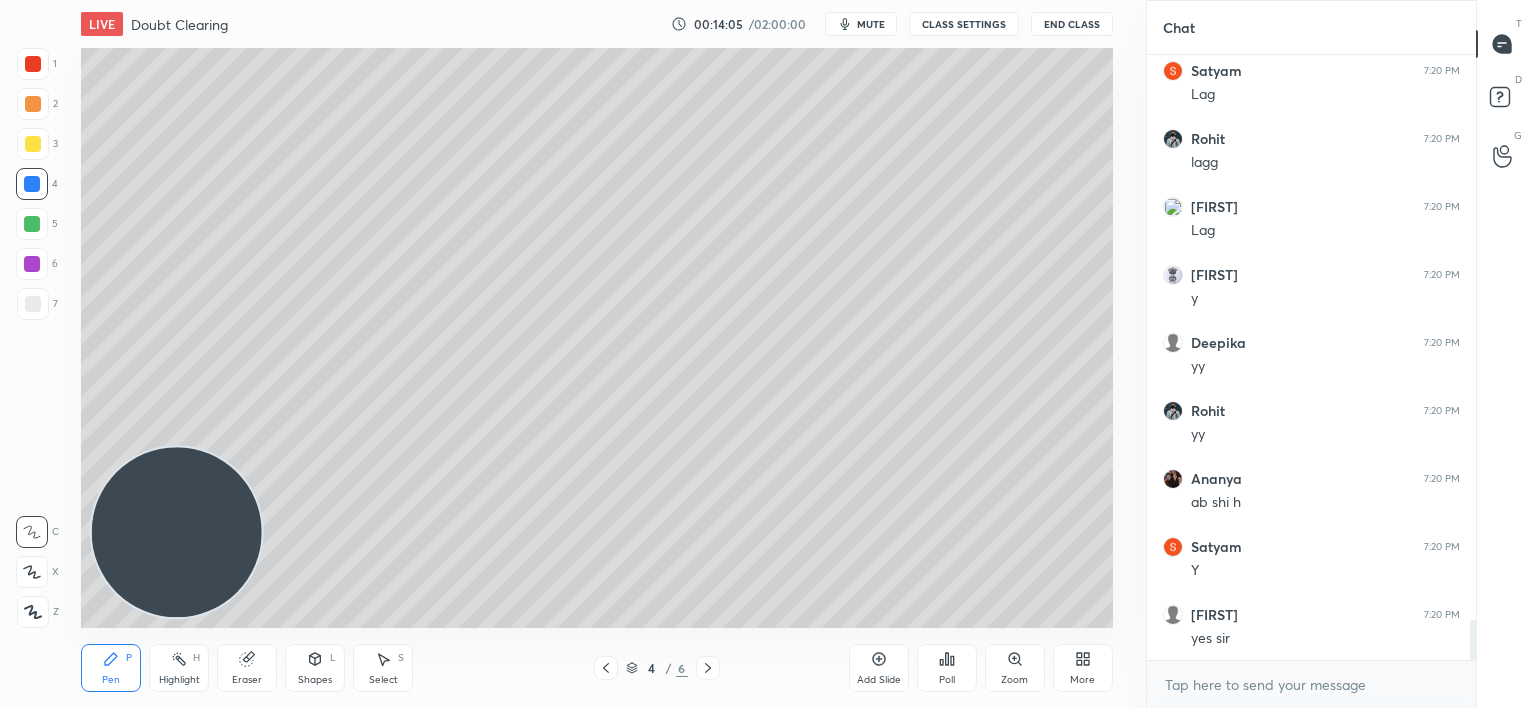 scroll, scrollTop: 8556, scrollLeft: 0, axis: vertical 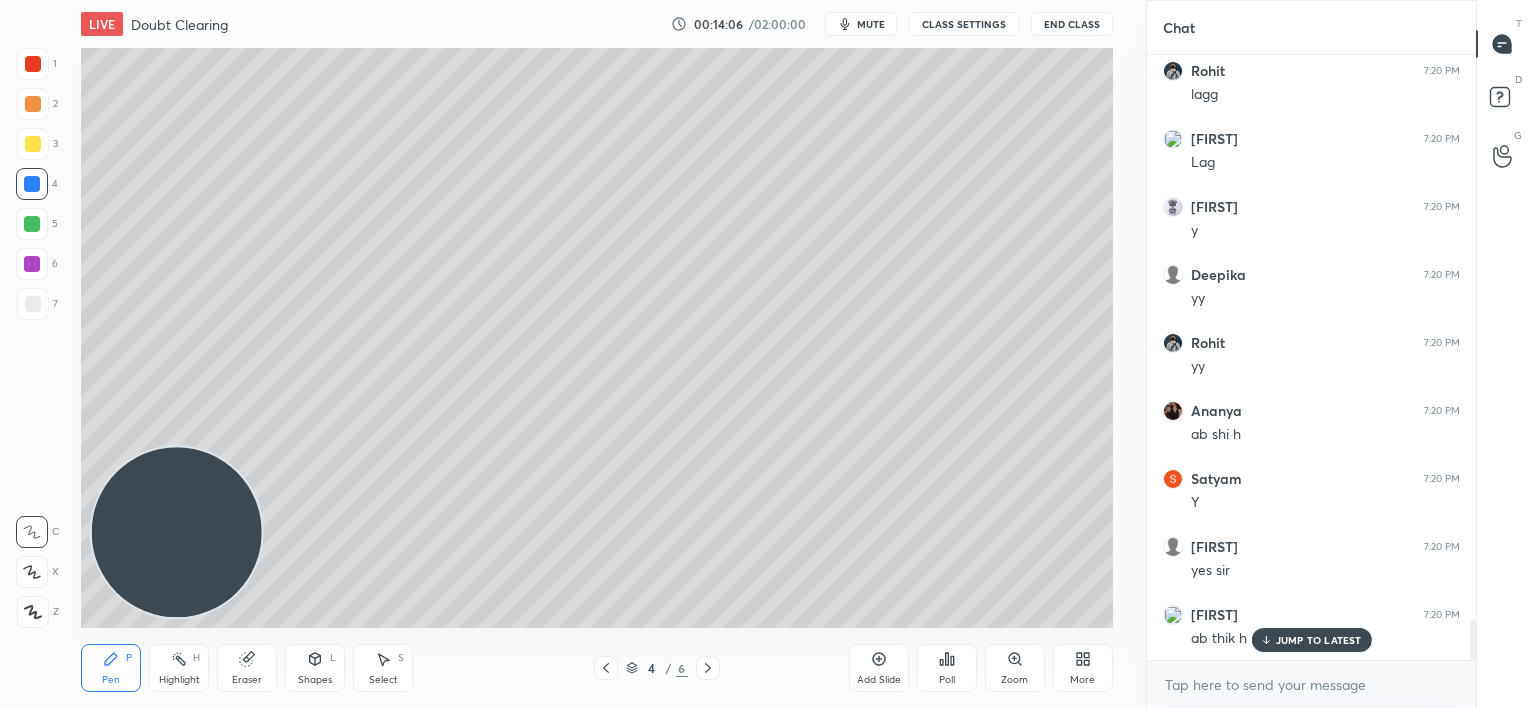 click 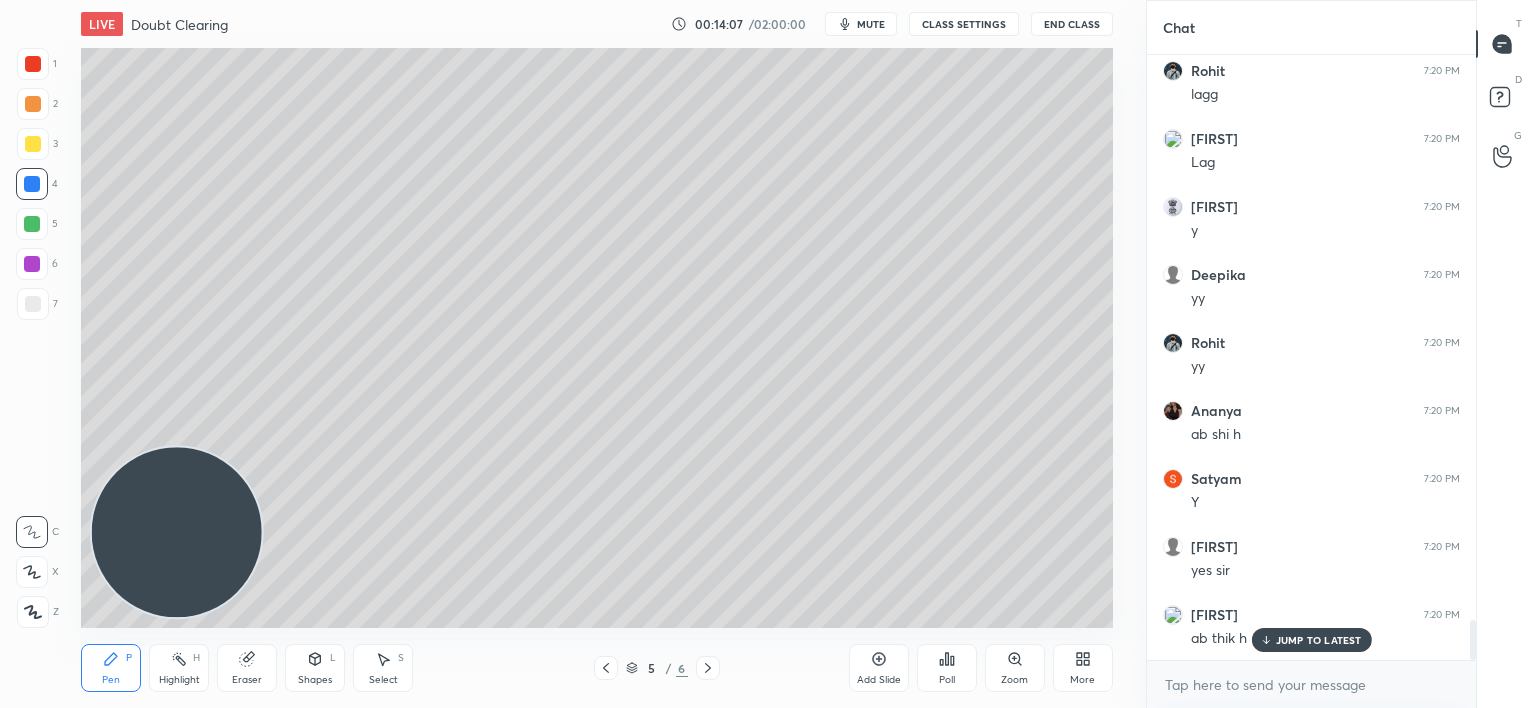 scroll, scrollTop: 8624, scrollLeft: 0, axis: vertical 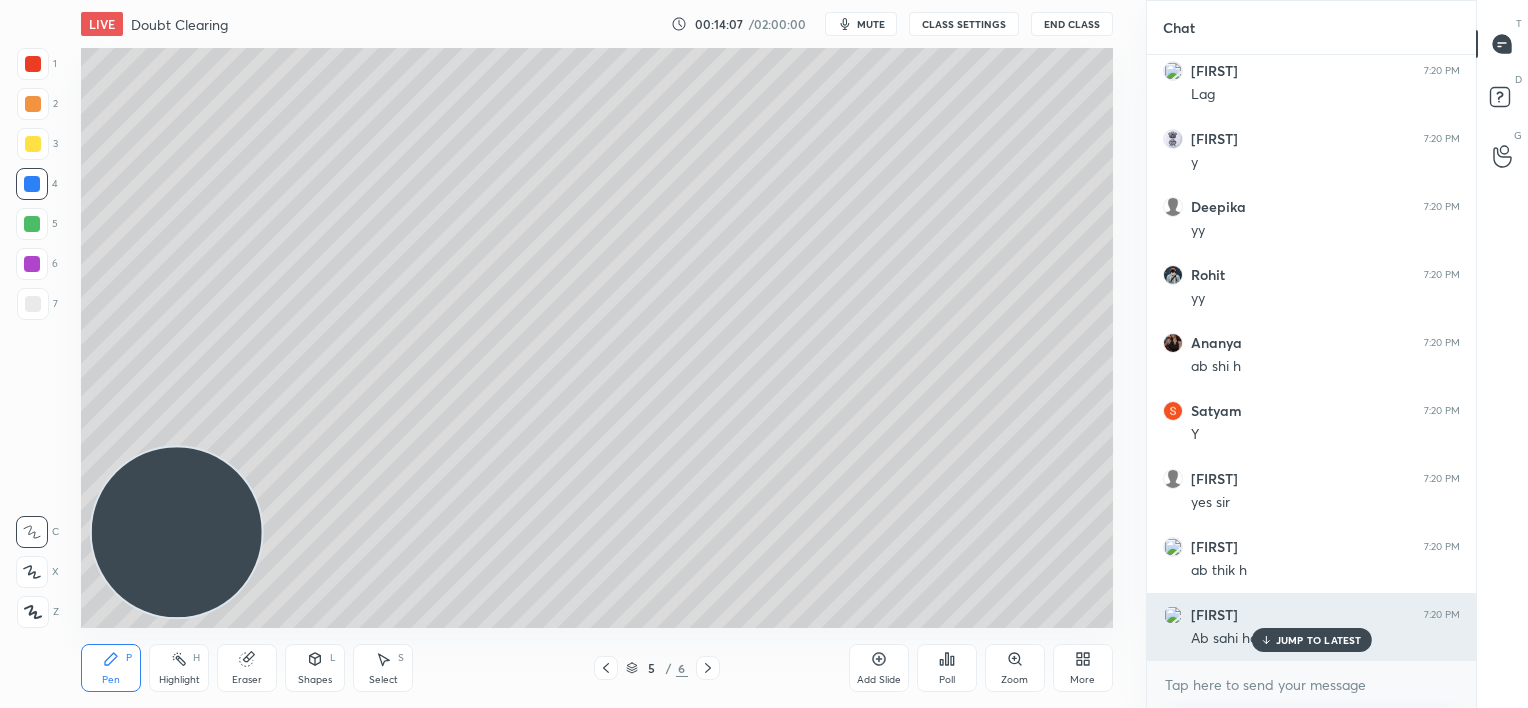 drag, startPoint x: 1299, startPoint y: 639, endPoint x: 1283, endPoint y: 636, distance: 16.27882 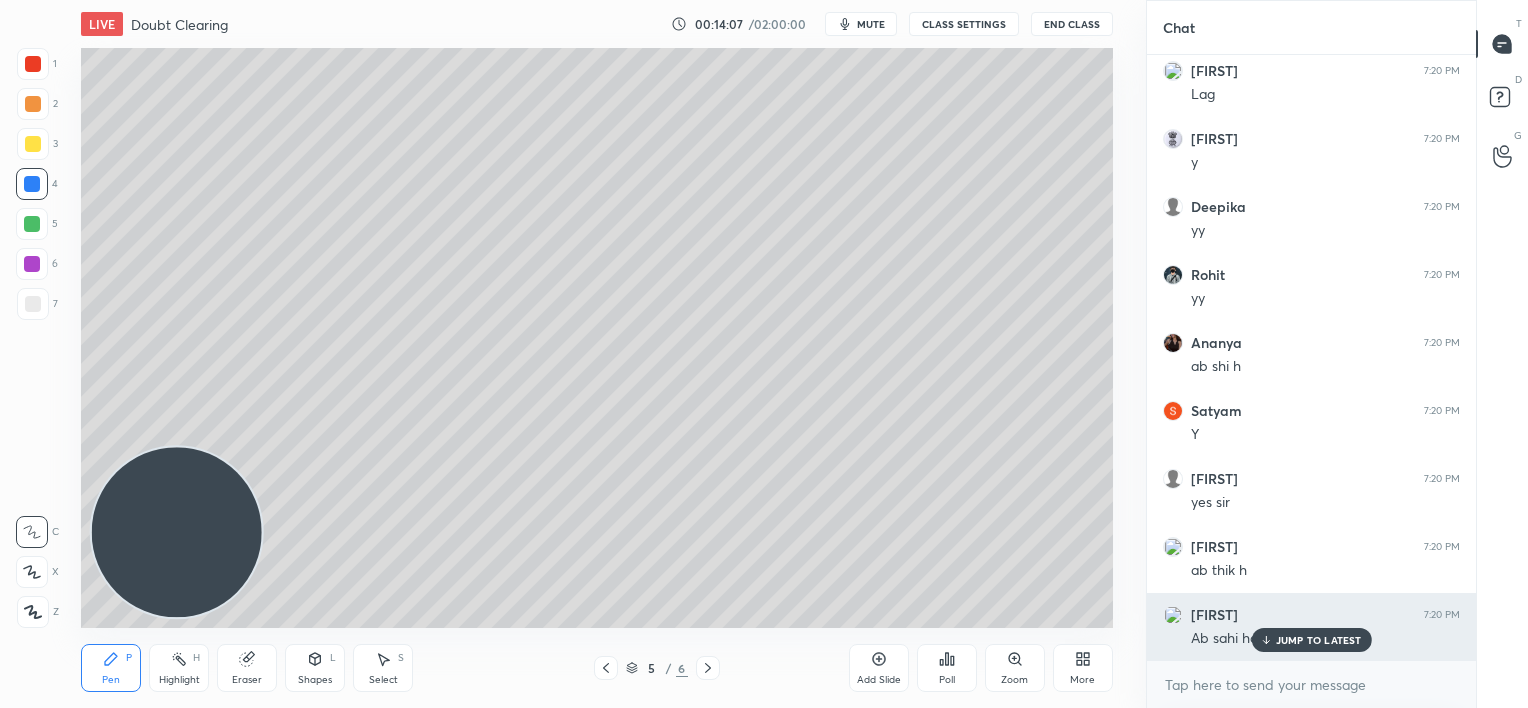 click on "JUMP TO LATEST" at bounding box center (1319, 640) 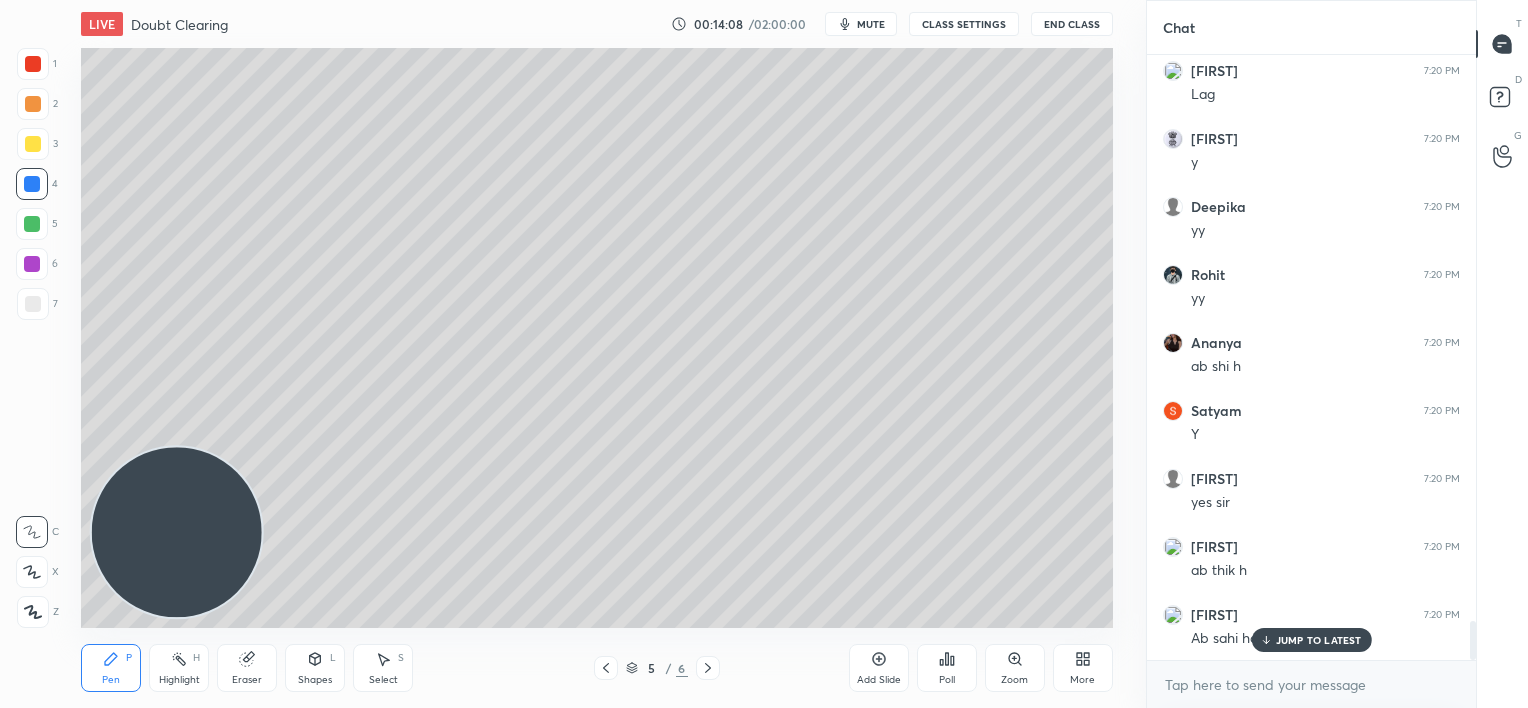 scroll, scrollTop: 8692, scrollLeft: 0, axis: vertical 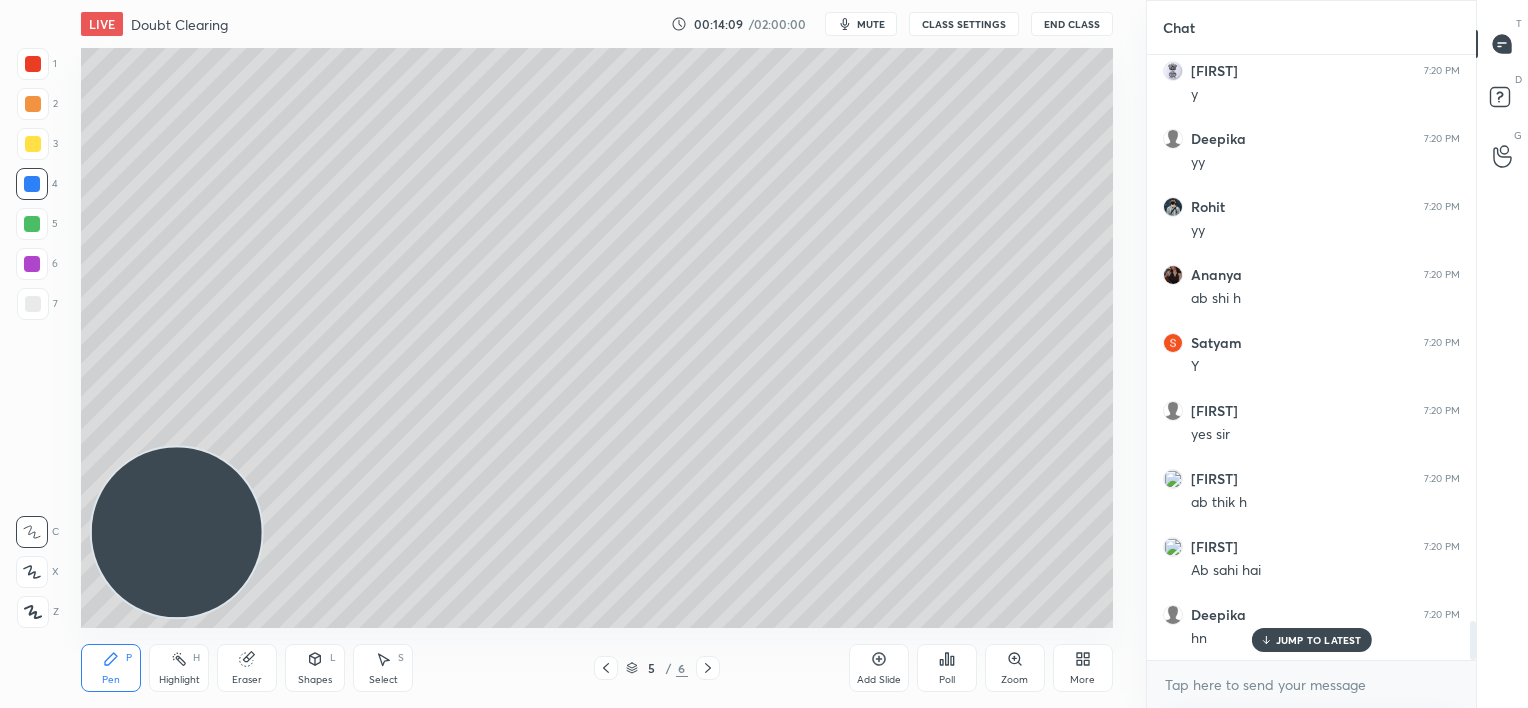 click 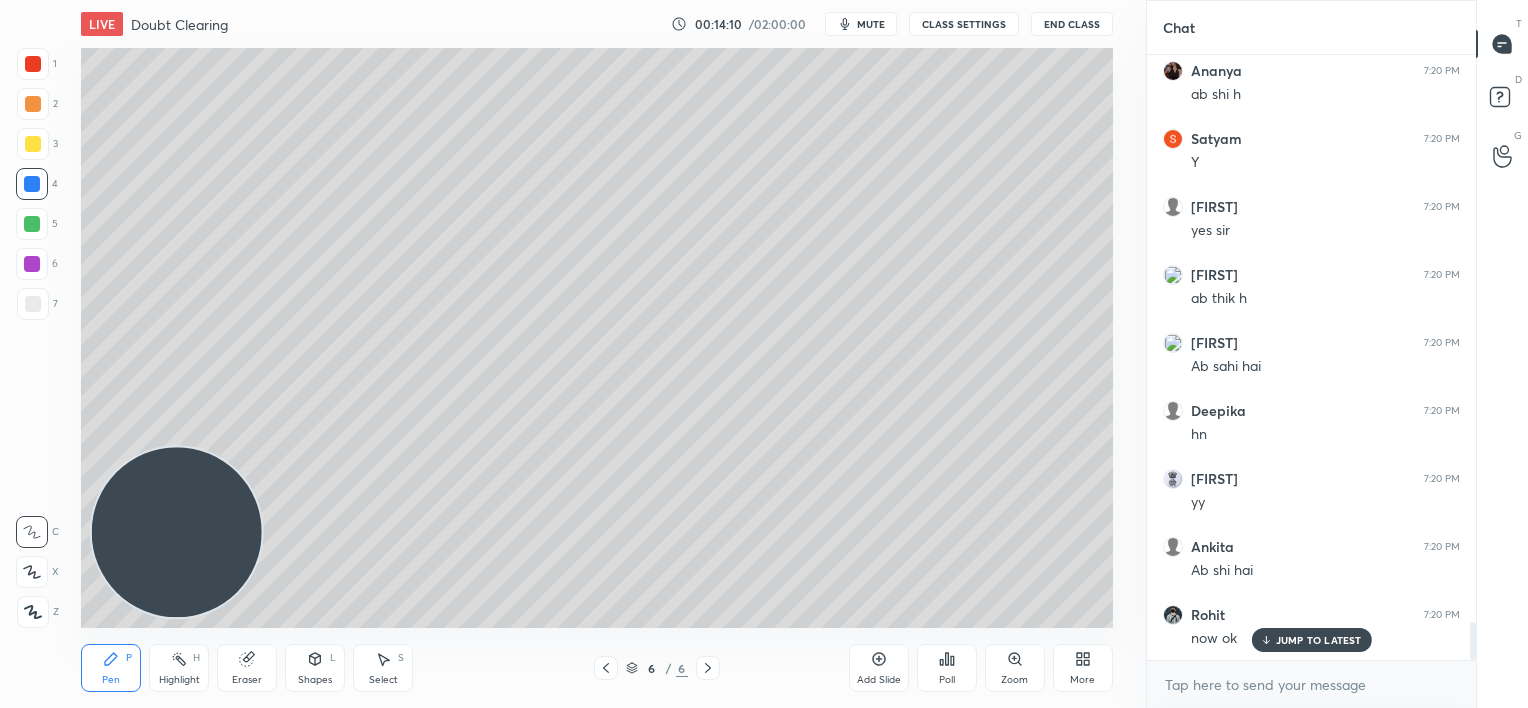 scroll, scrollTop: 8964, scrollLeft: 0, axis: vertical 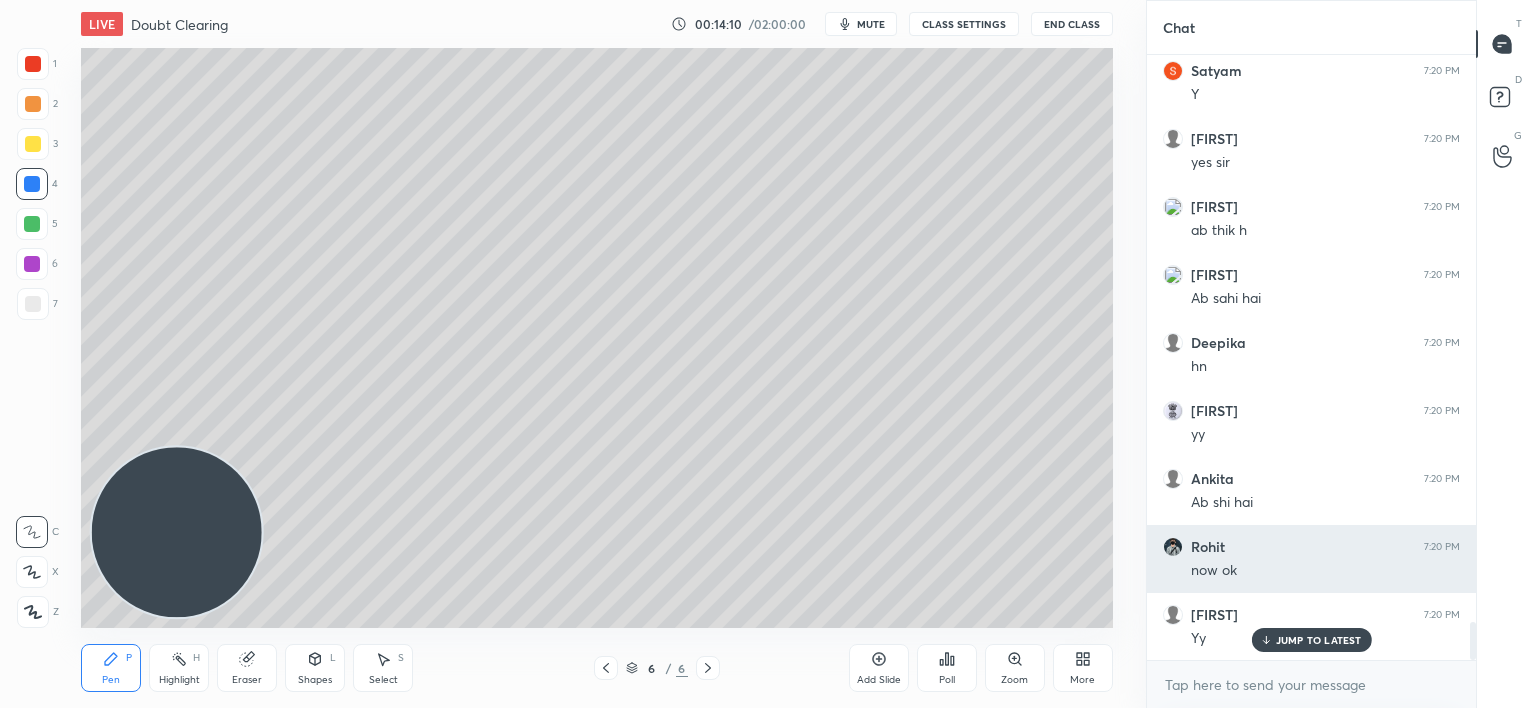 drag, startPoint x: 1287, startPoint y: 636, endPoint x: 1155, endPoint y: 573, distance: 146.26346 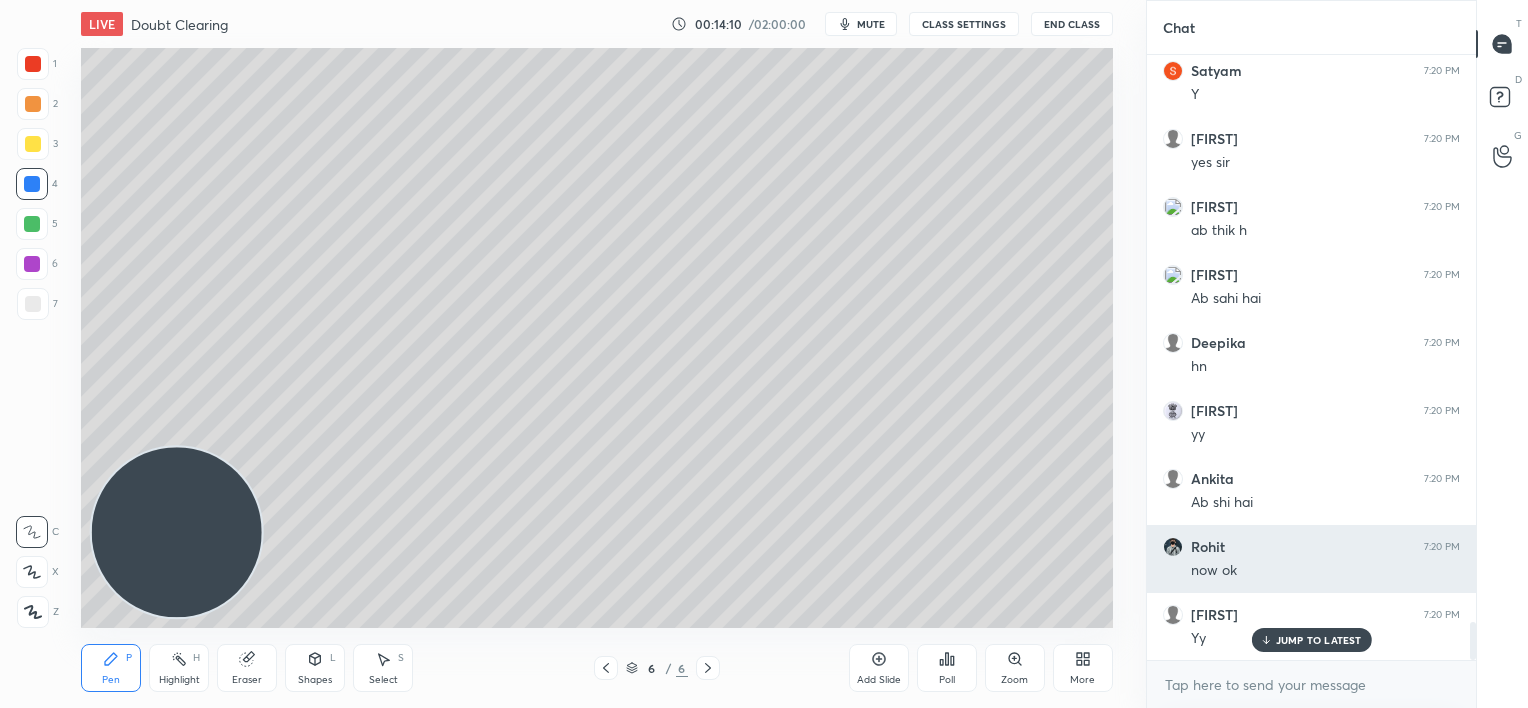 click on "JUMP TO LATEST" at bounding box center [1319, 640] 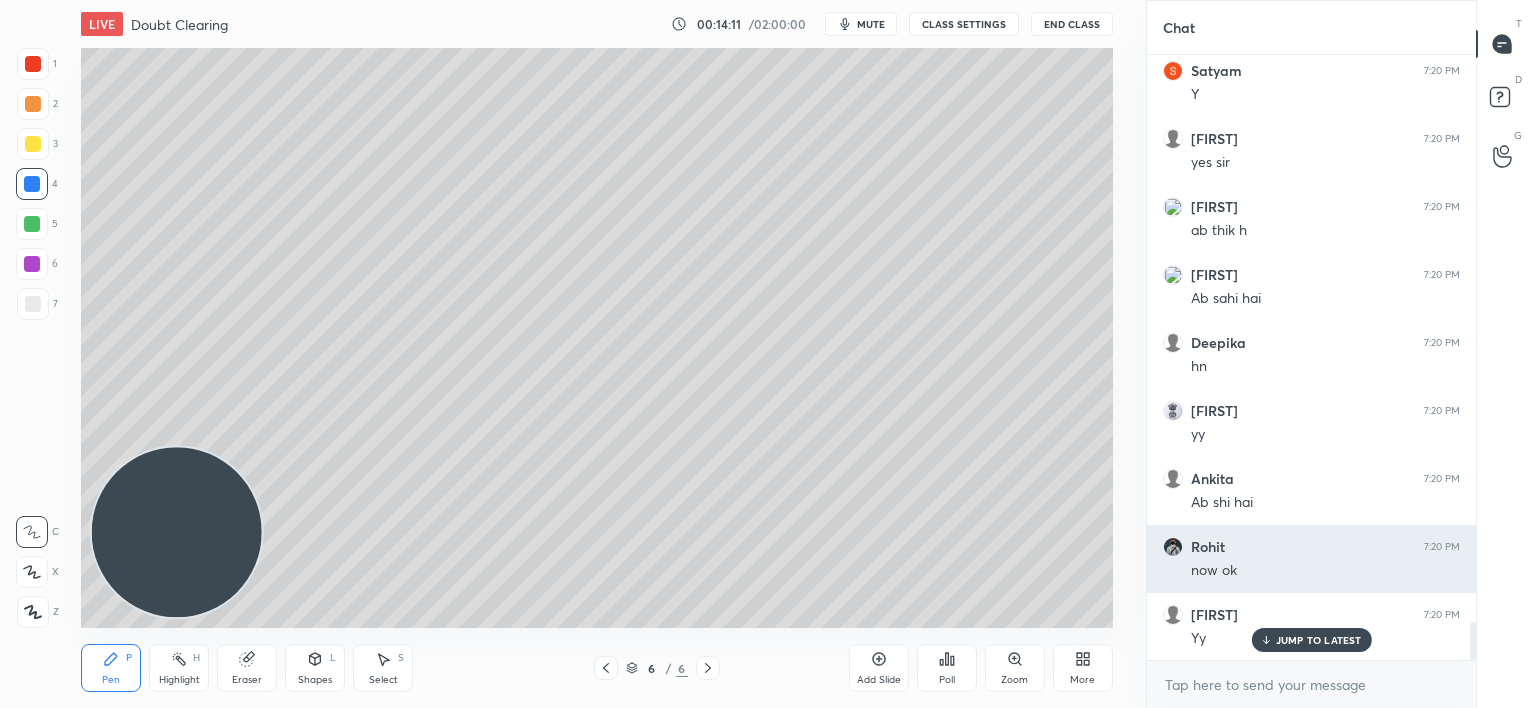 scroll, scrollTop: 9032, scrollLeft: 0, axis: vertical 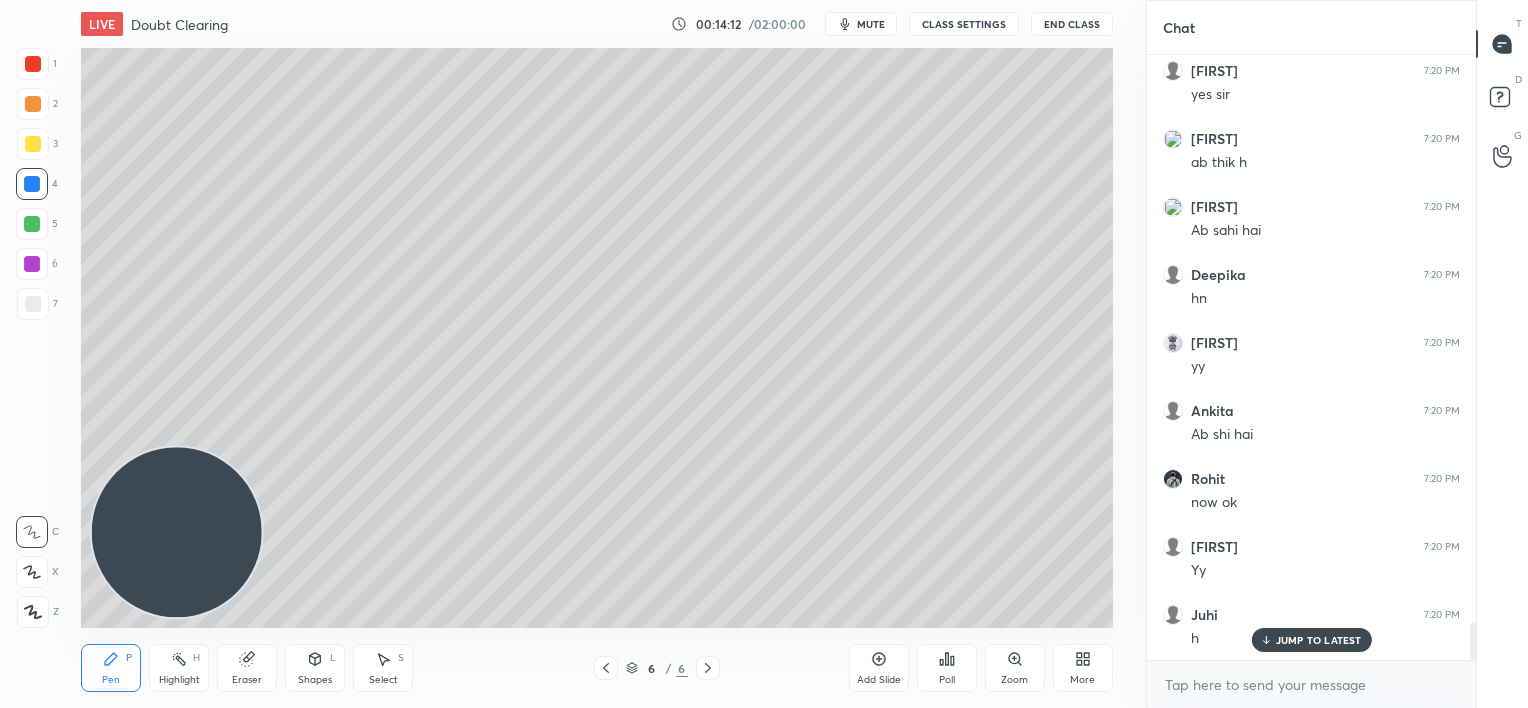 drag, startPoint x: 33, startPoint y: 301, endPoint x: 20, endPoint y: 288, distance: 18.384777 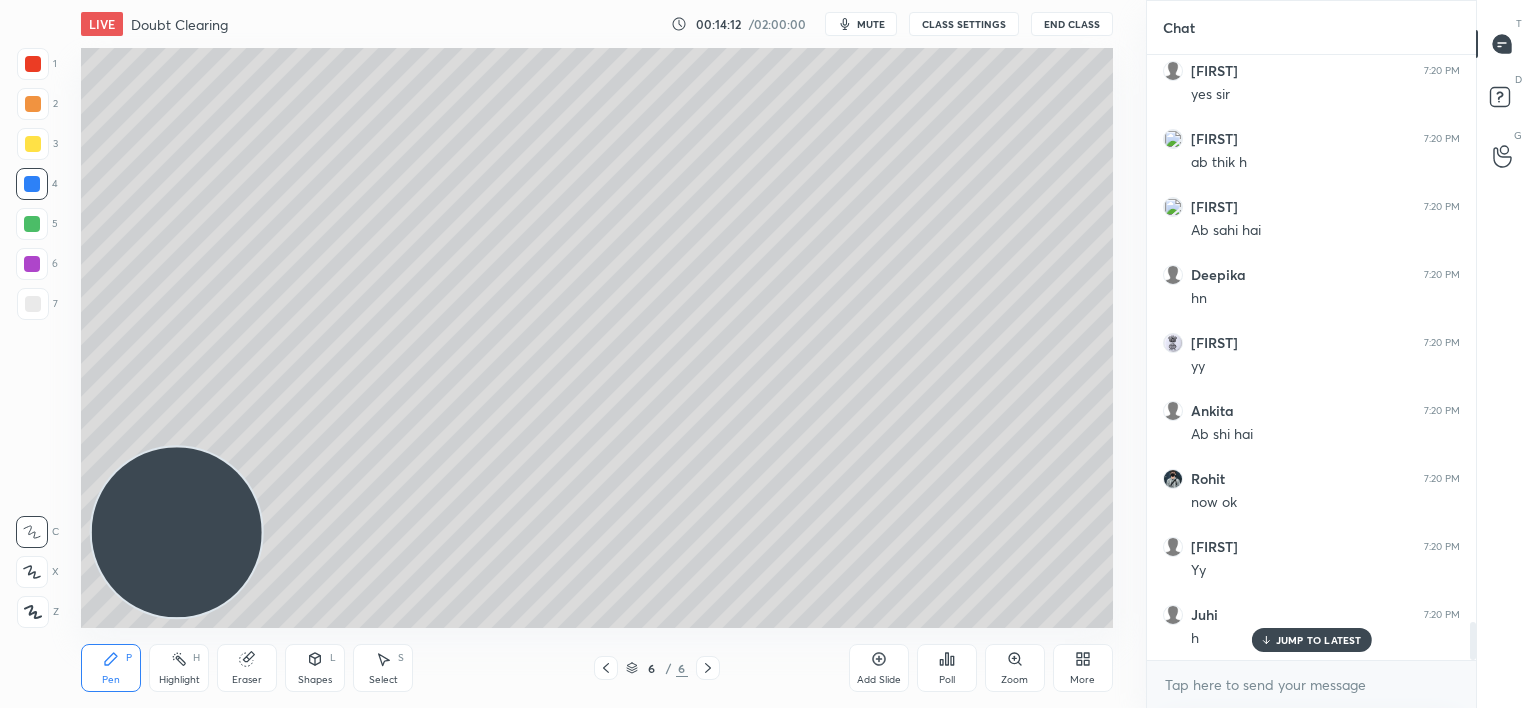 click at bounding box center [33, 304] 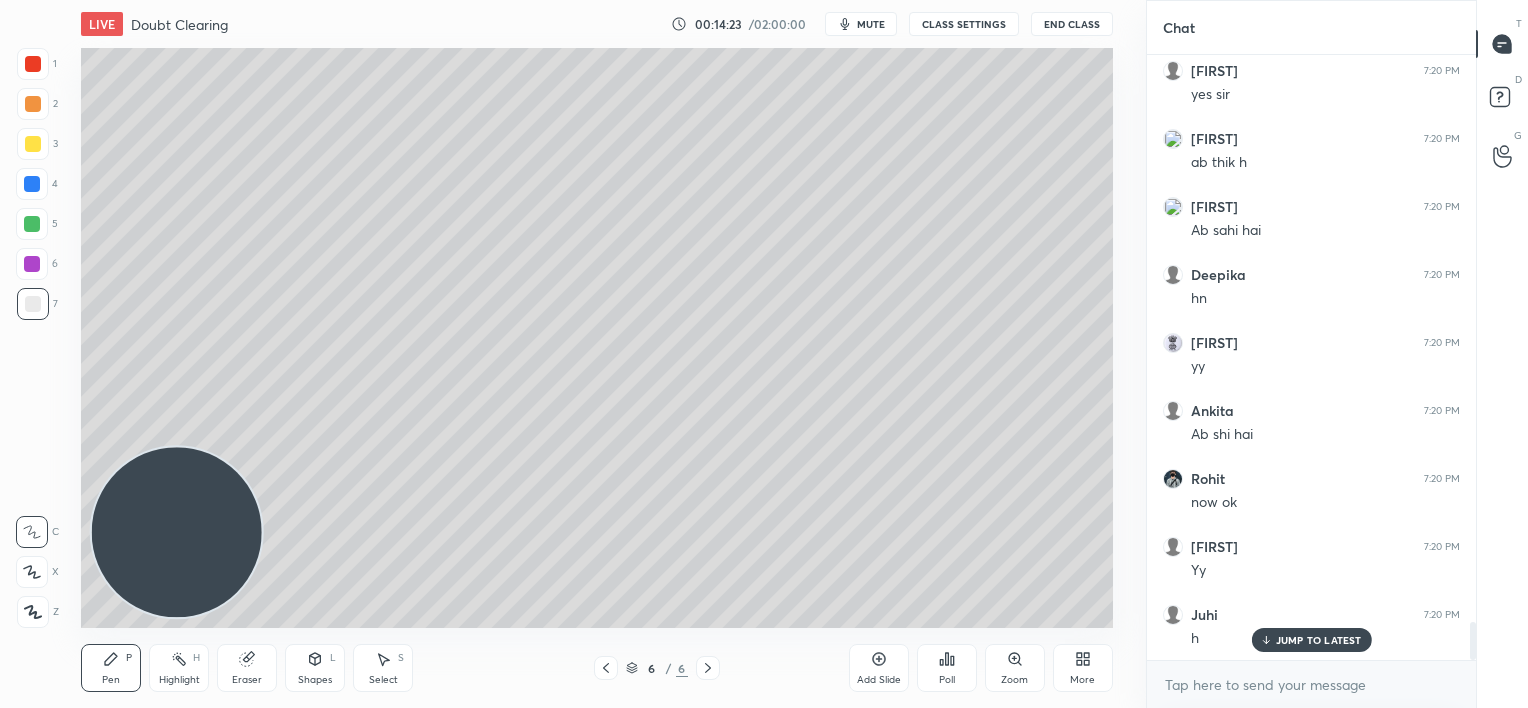 click 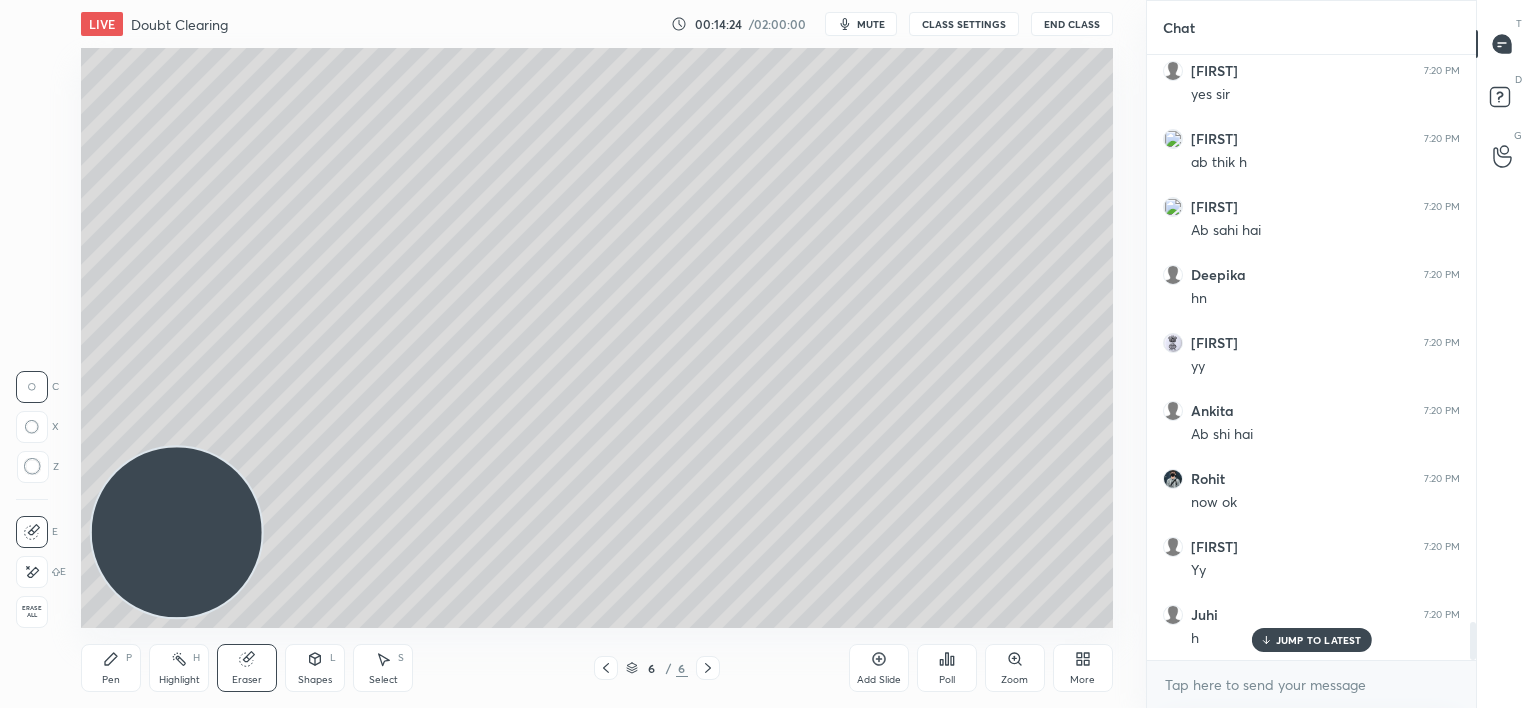 click 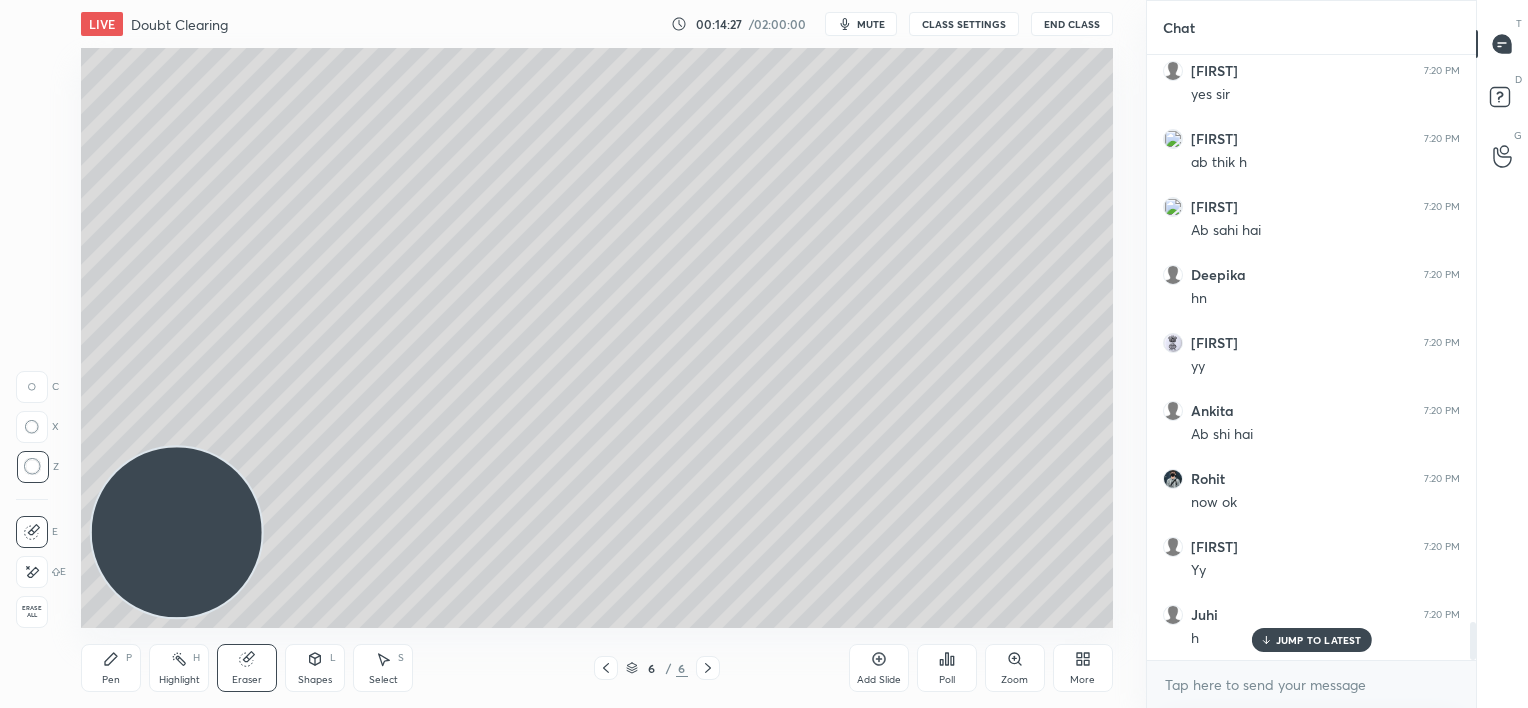 click 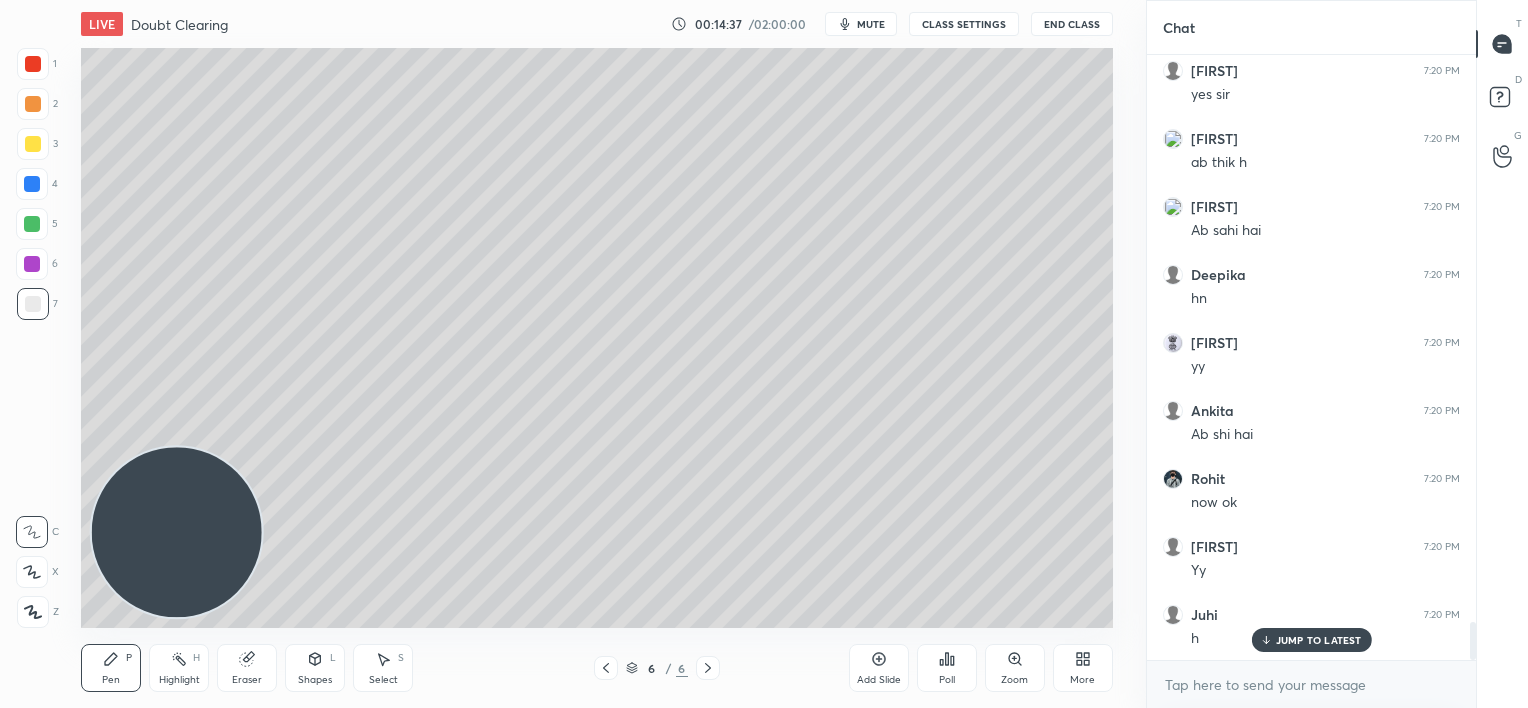 click on "Eraser" at bounding box center [247, 668] 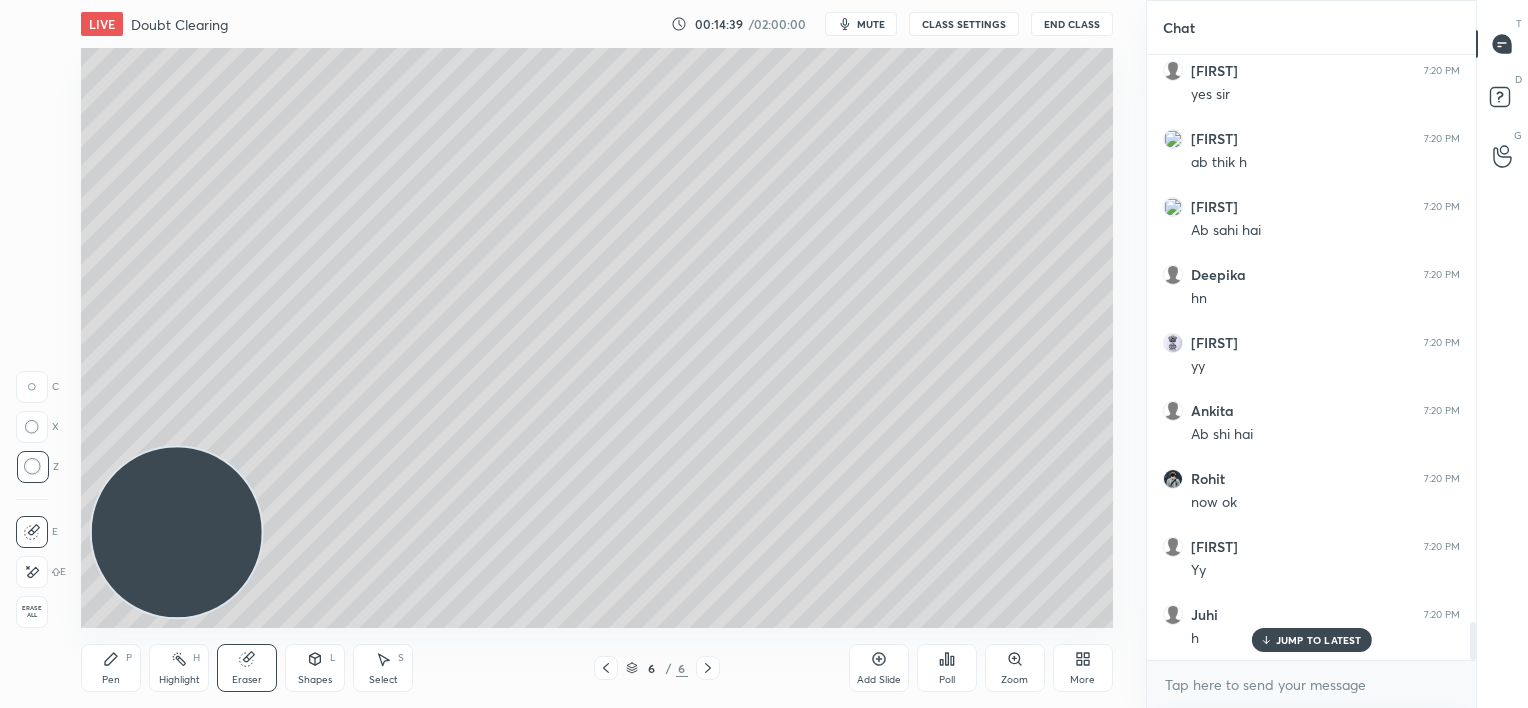click 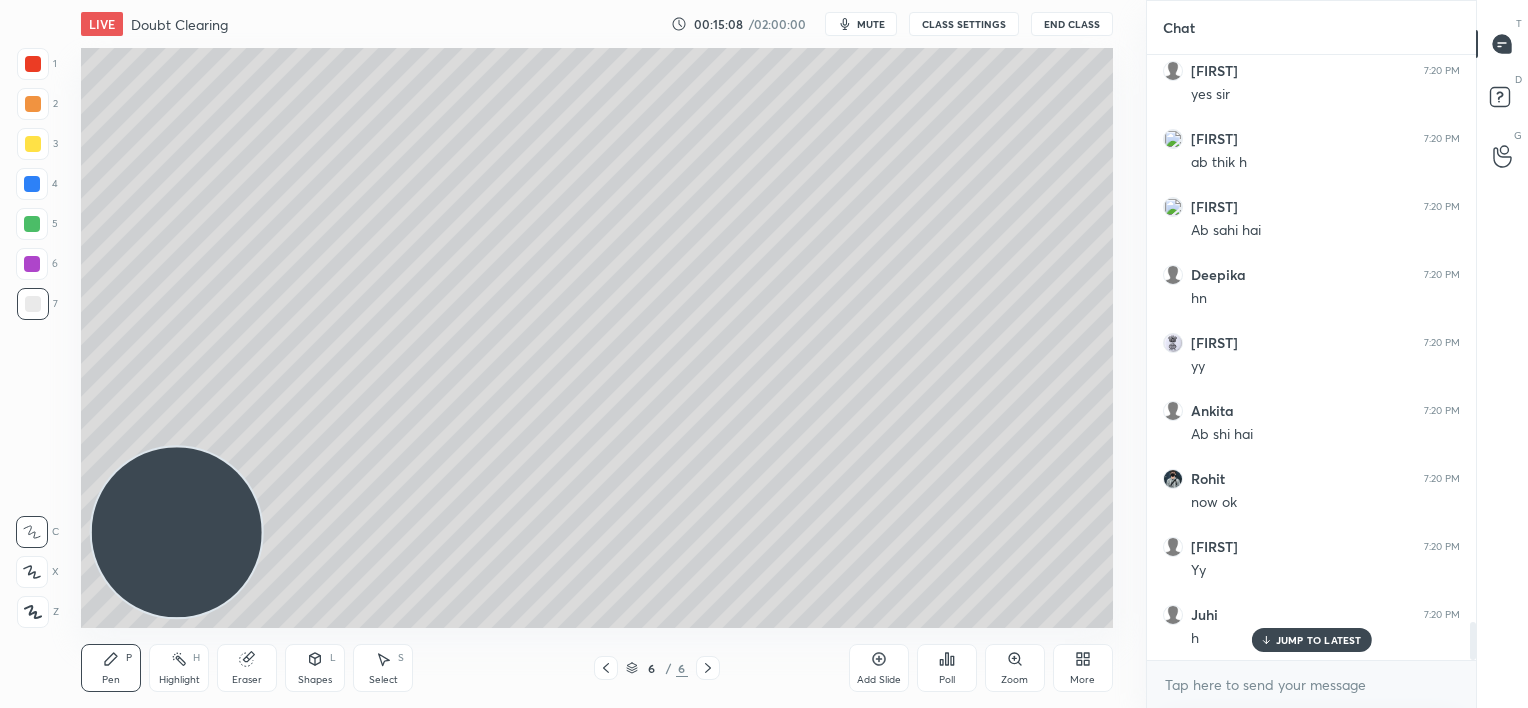 drag, startPoint x: 248, startPoint y: 665, endPoint x: 272, endPoint y: 642, distance: 33.24154 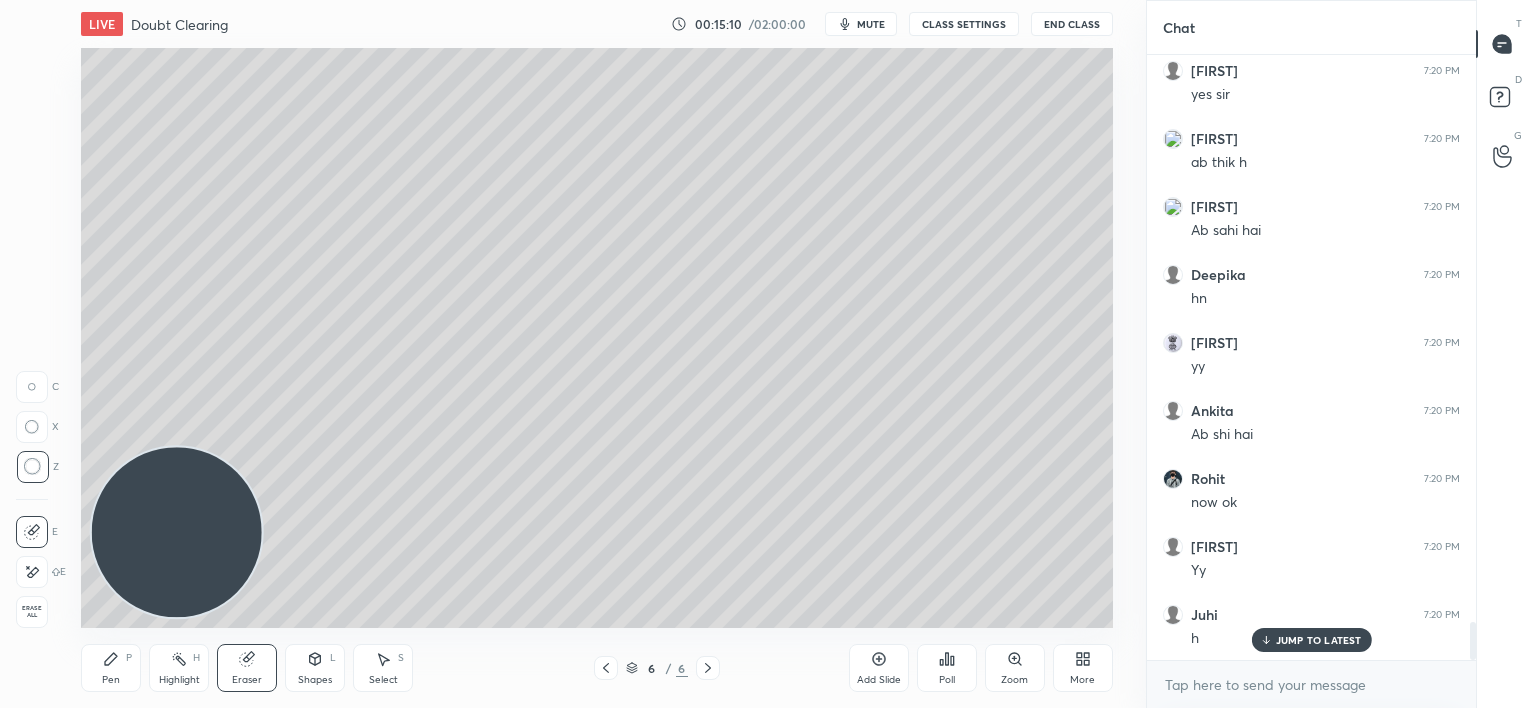 click on "Pen P" at bounding box center [111, 668] 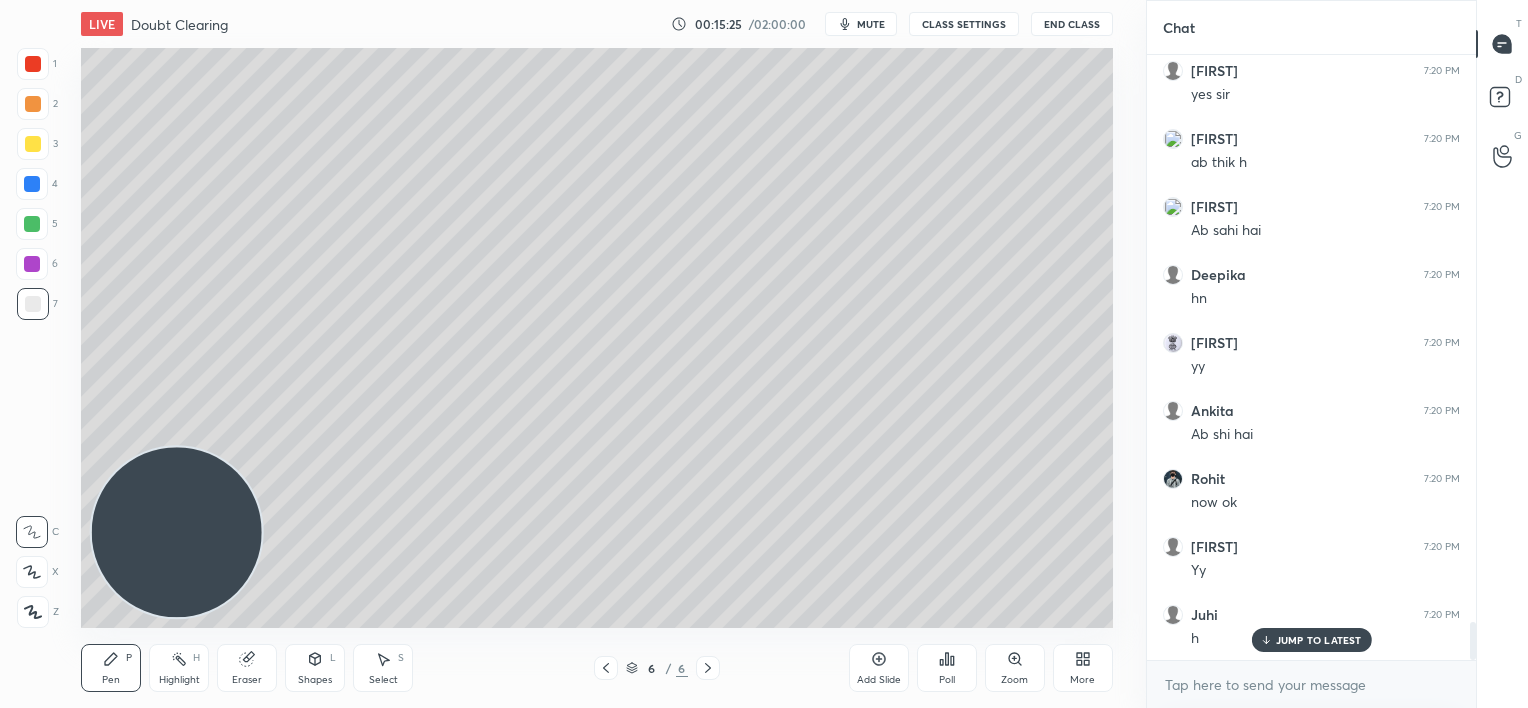click at bounding box center [32, 224] 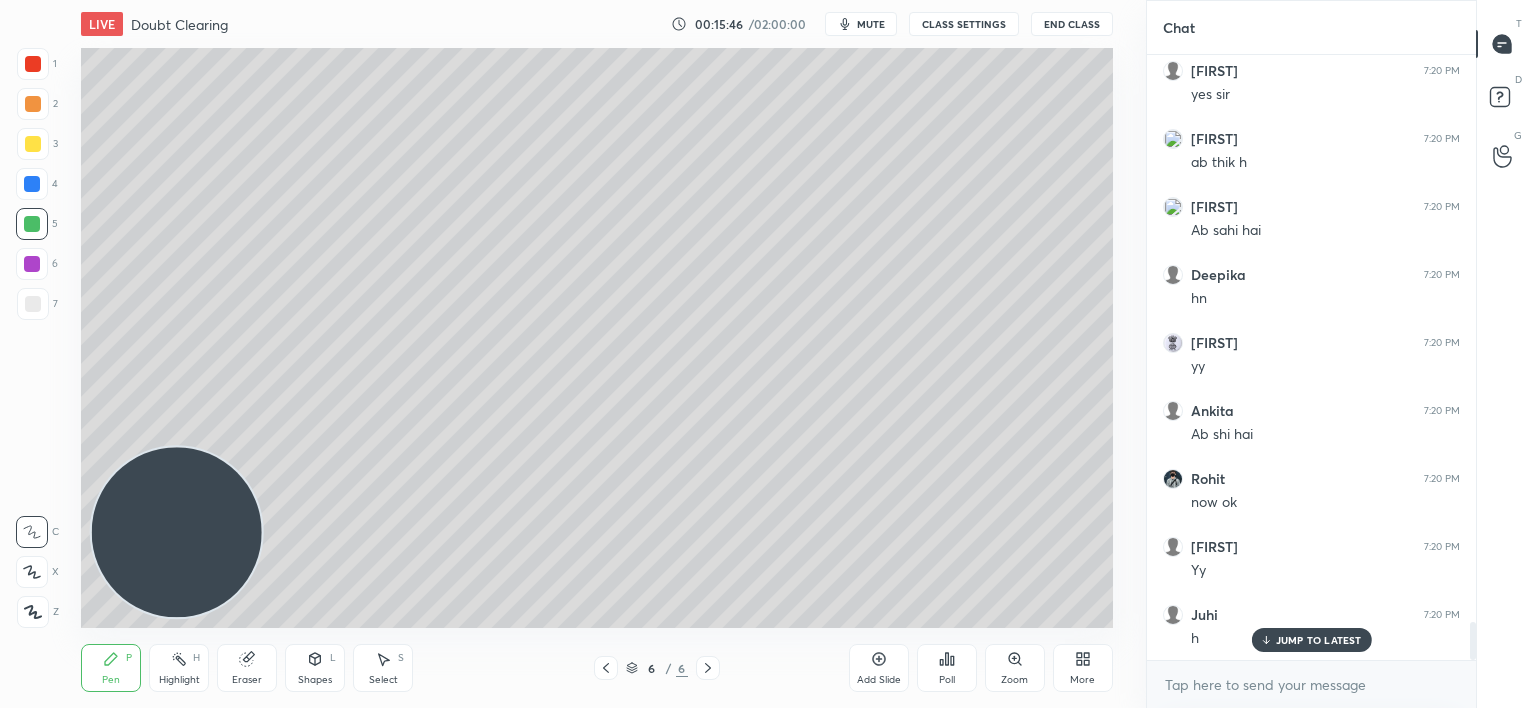 drag, startPoint x: 253, startPoint y: 659, endPoint x: 277, endPoint y: 631, distance: 36.878178 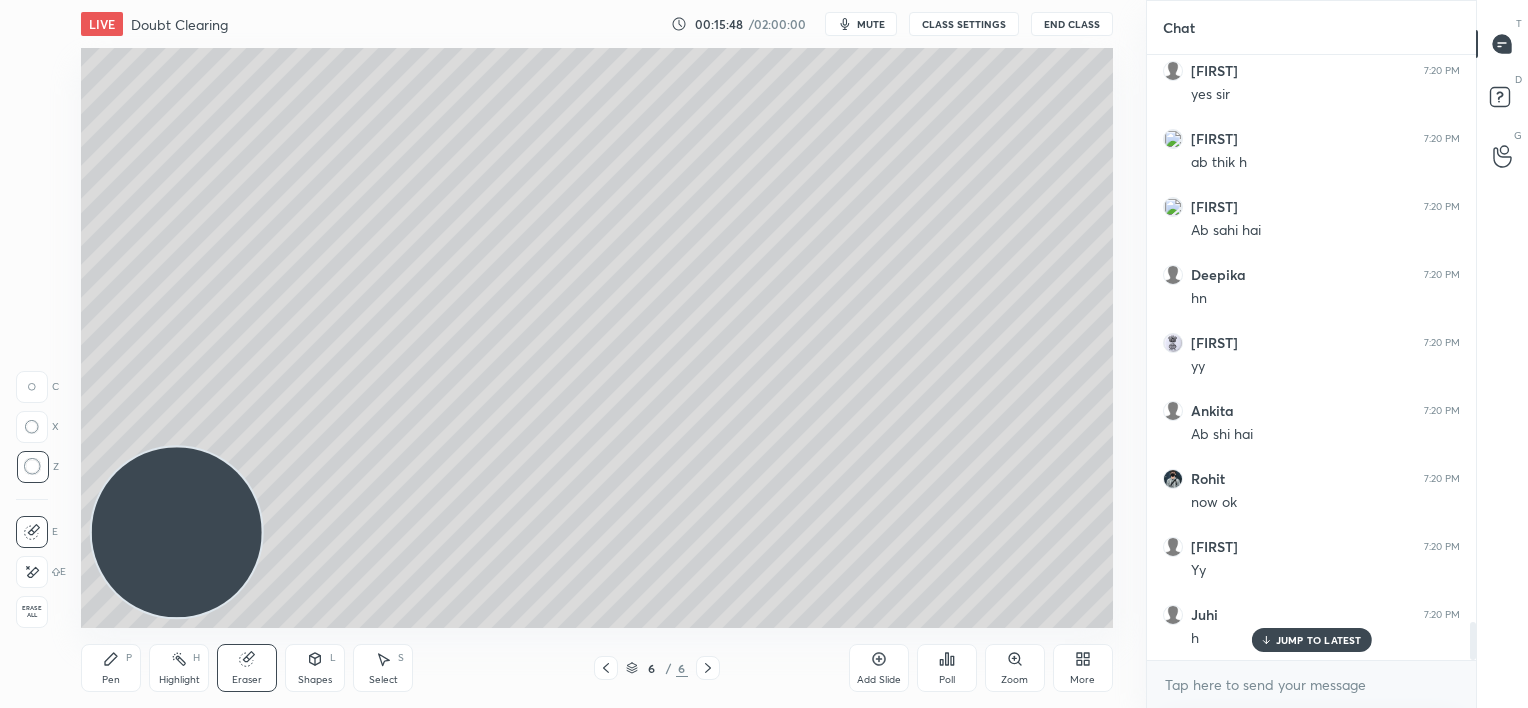 drag, startPoint x: 110, startPoint y: 664, endPoint x: 119, endPoint y: 658, distance: 10.816654 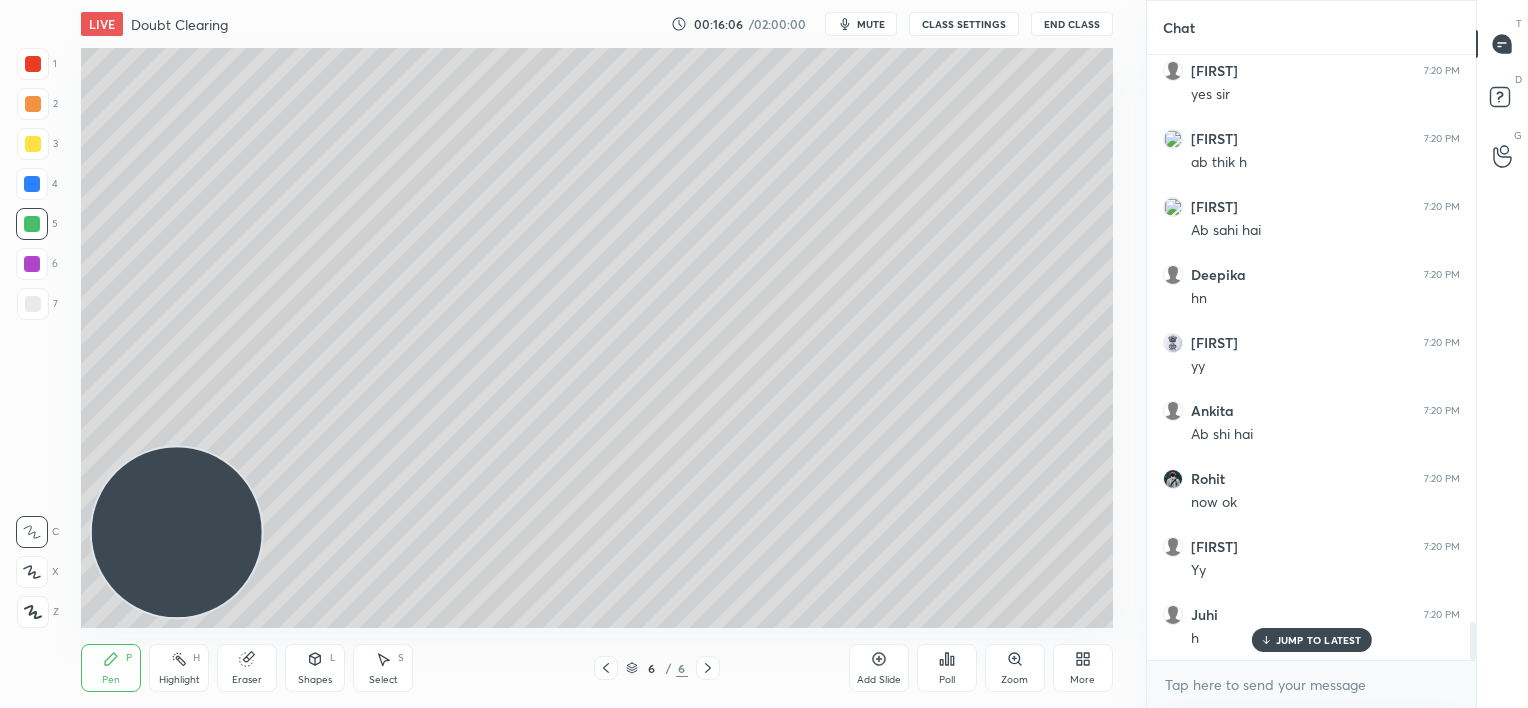 click on "JUMP TO LATEST" at bounding box center (1319, 640) 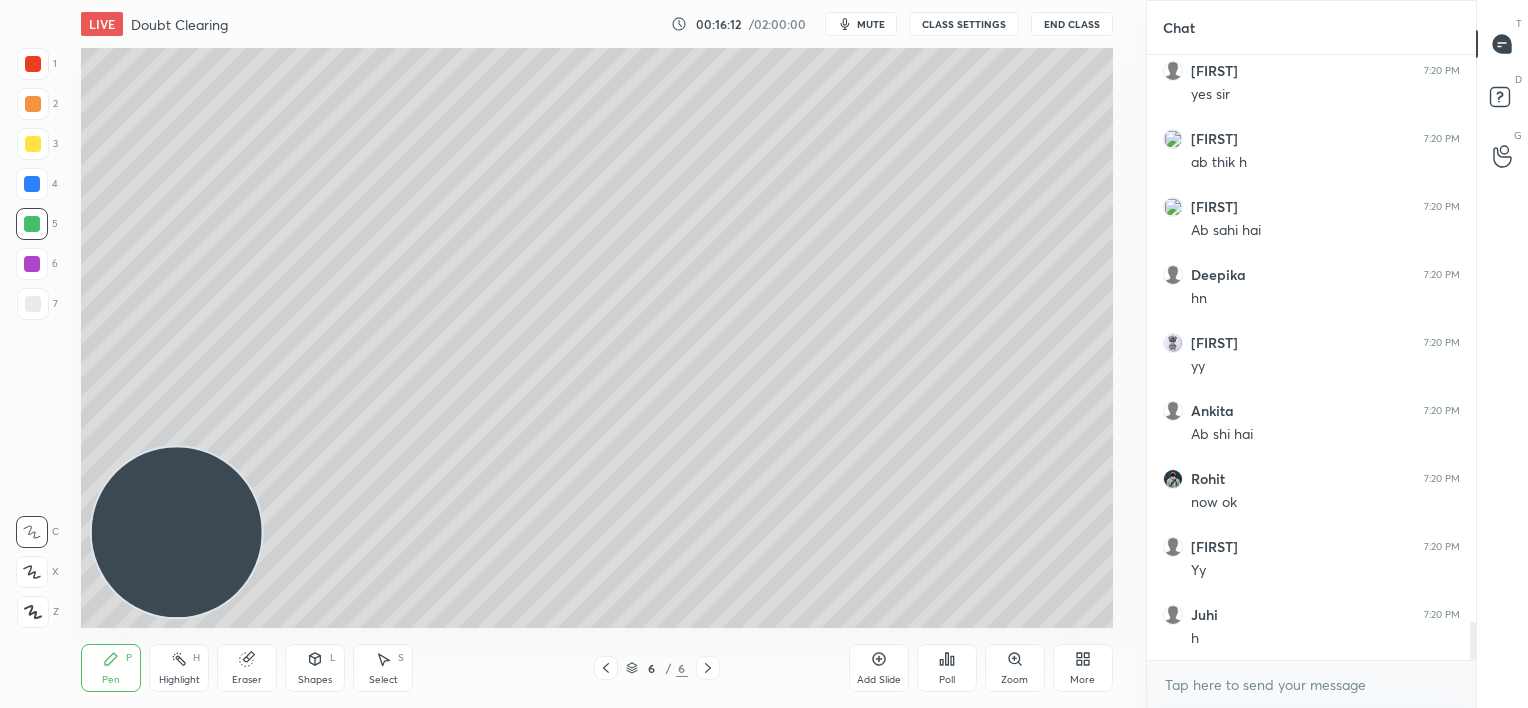 drag, startPoint x: 37, startPoint y: 308, endPoint x: 36, endPoint y: 297, distance: 11.045361 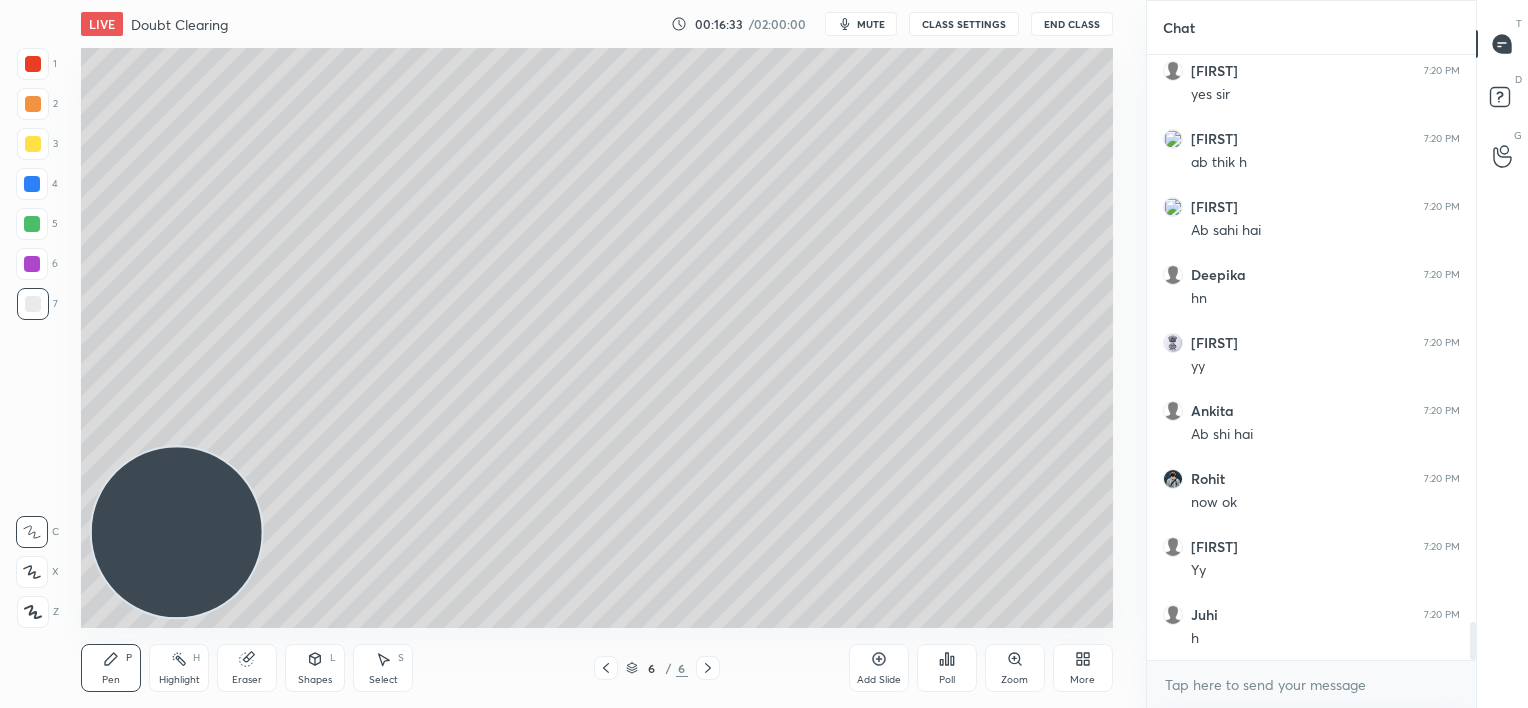 click on "LIVE Doubt Clearing 00:16:33 /  02:00:00 mute CLASS SETTINGS End Class" at bounding box center [596, 24] 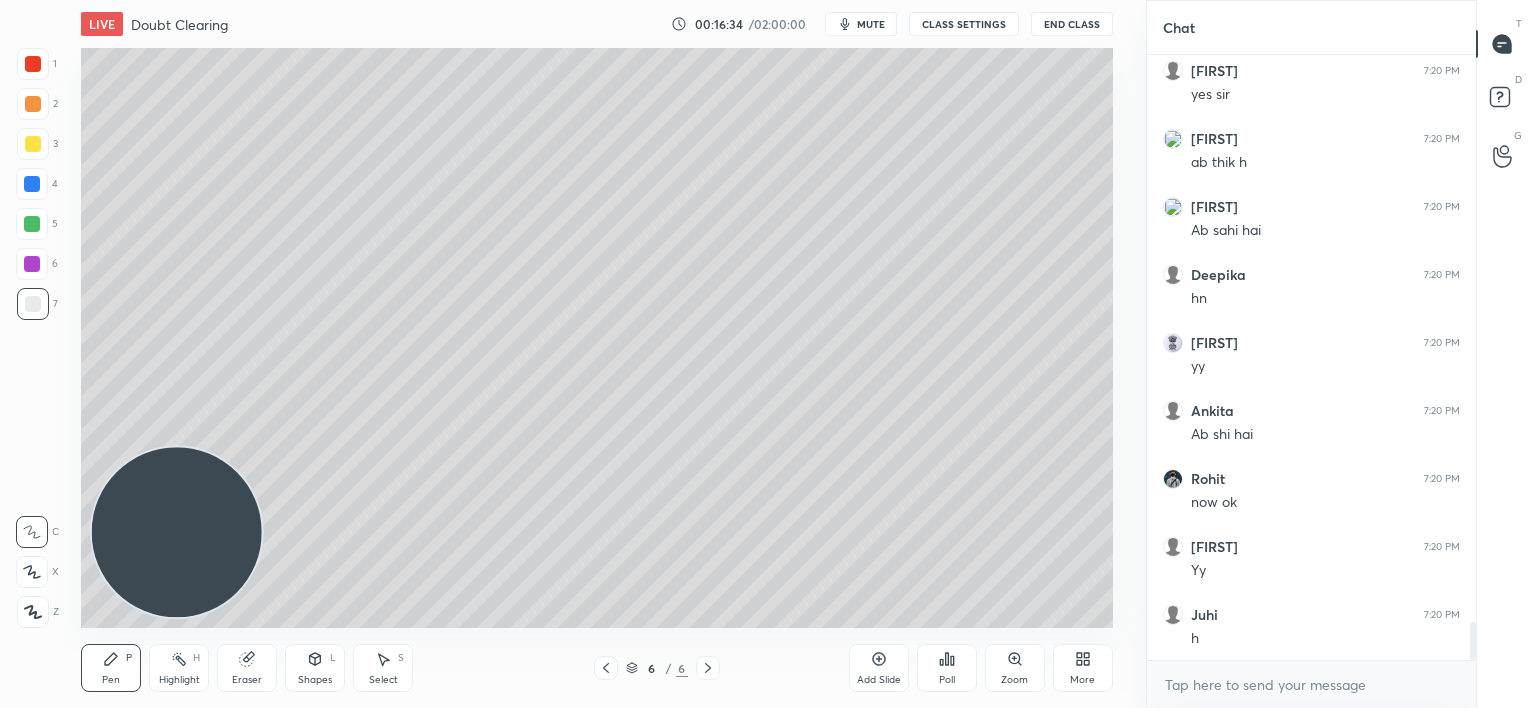 click on "mute" at bounding box center [861, 24] 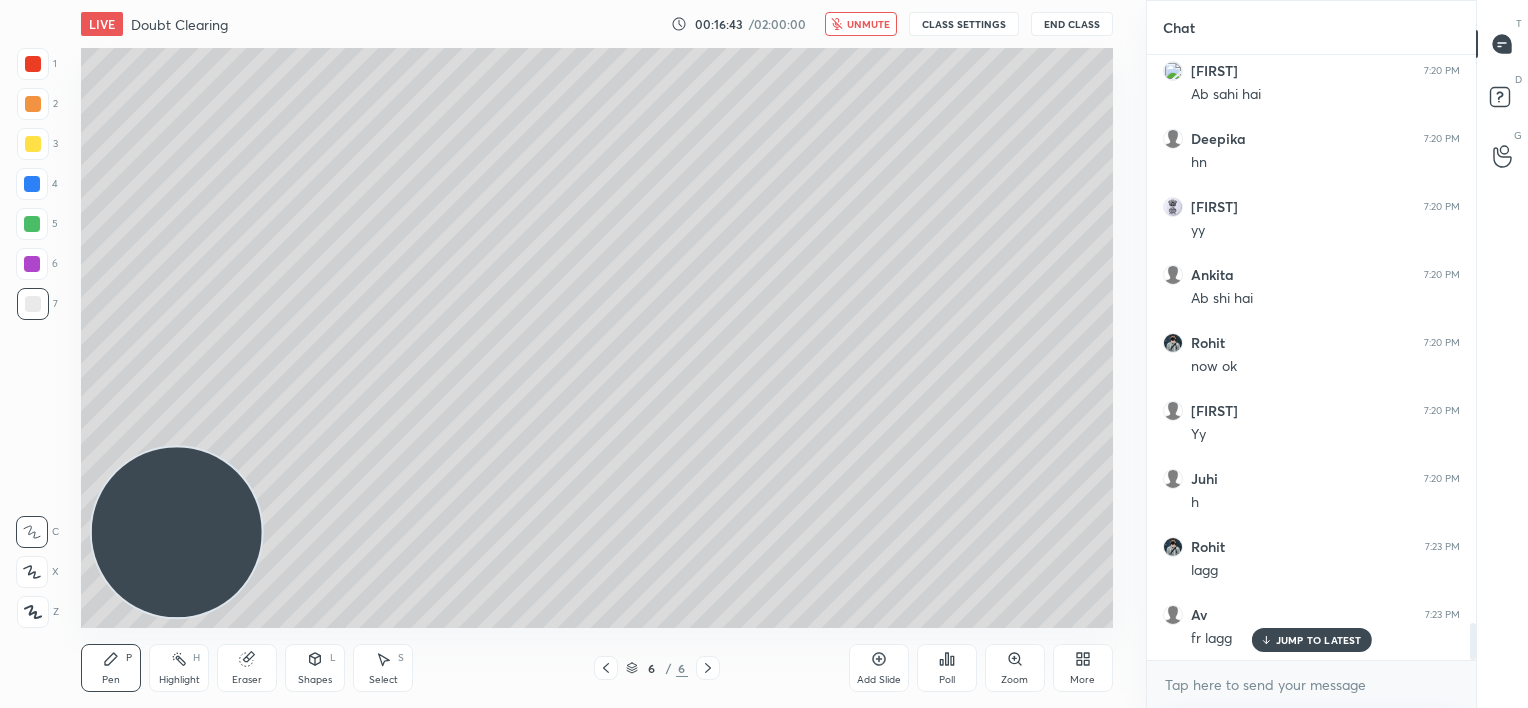 scroll, scrollTop: 9236, scrollLeft: 0, axis: vertical 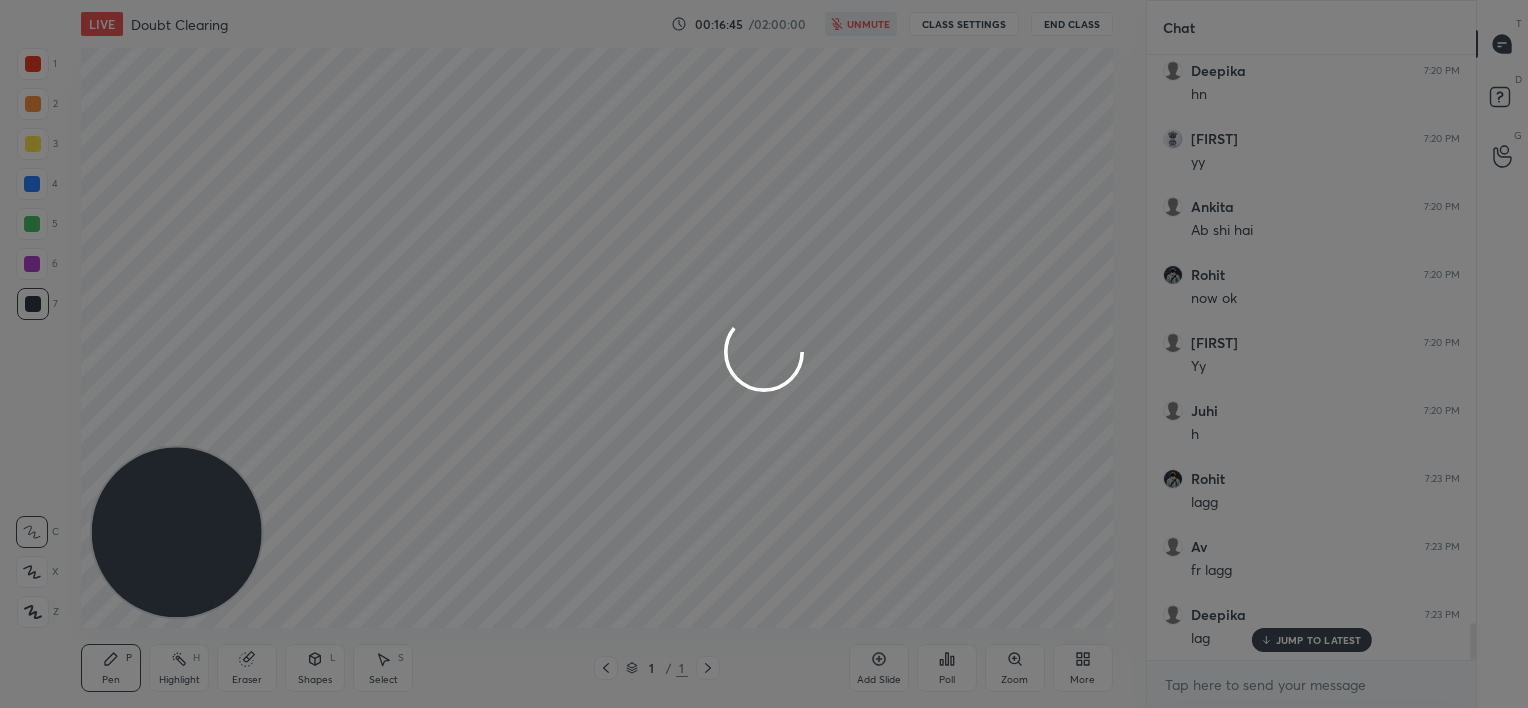 click at bounding box center (764, 354) 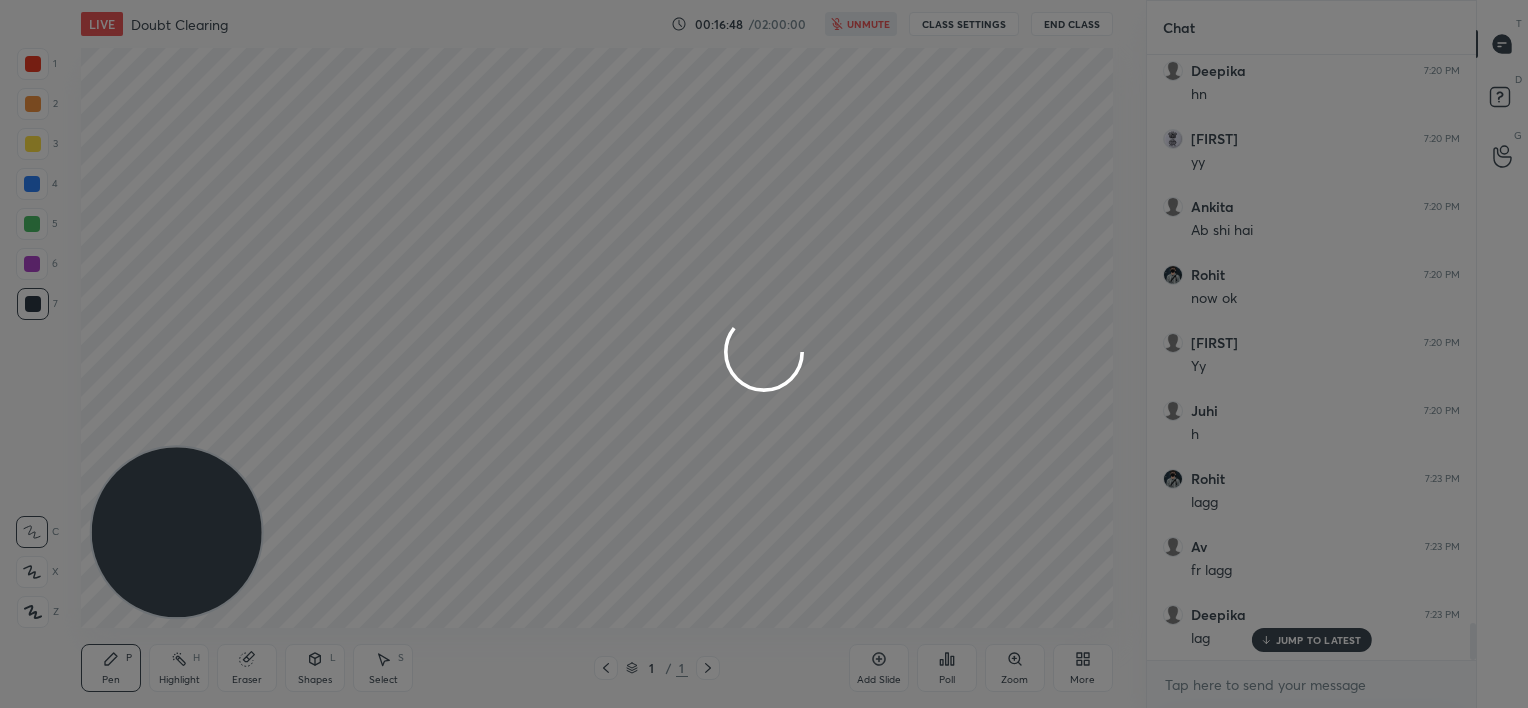 click at bounding box center (764, 354) 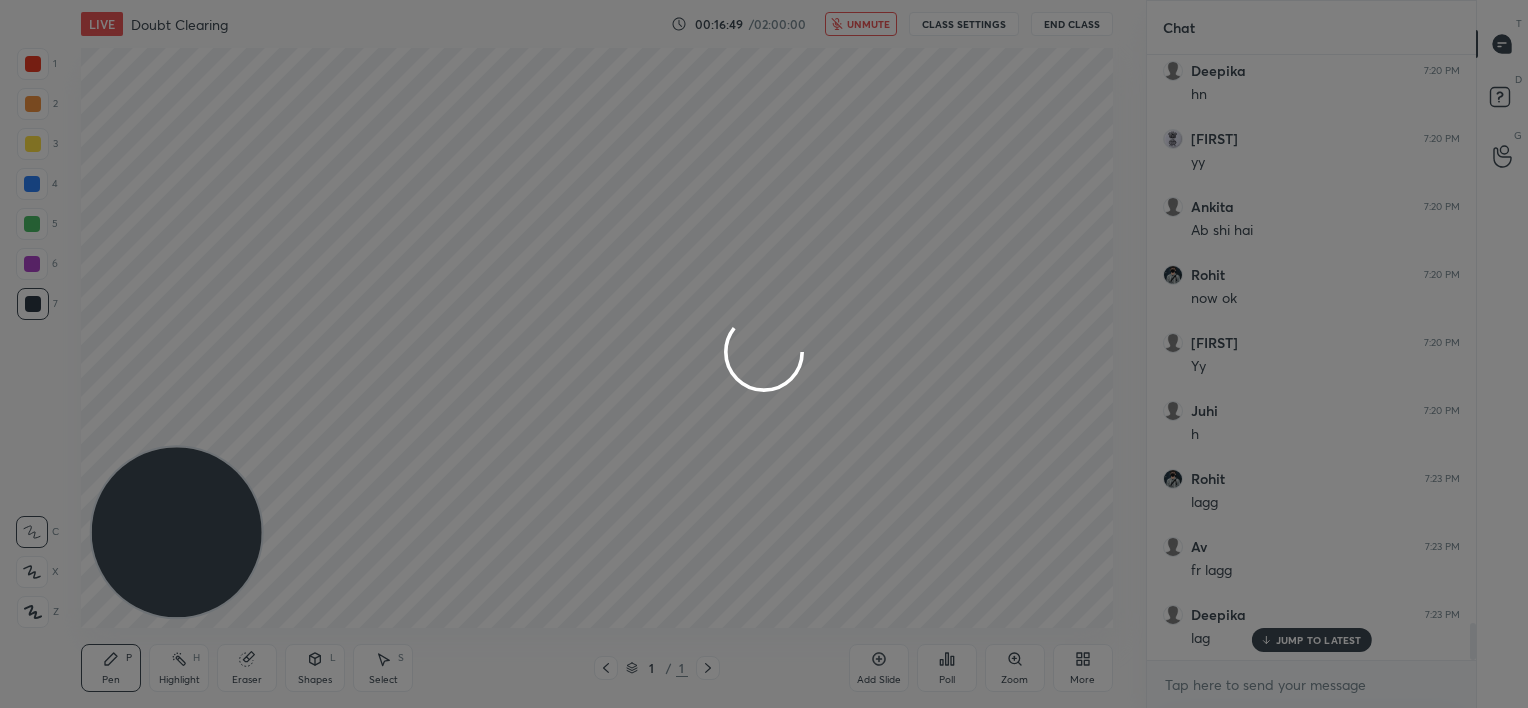 click at bounding box center [764, 354] 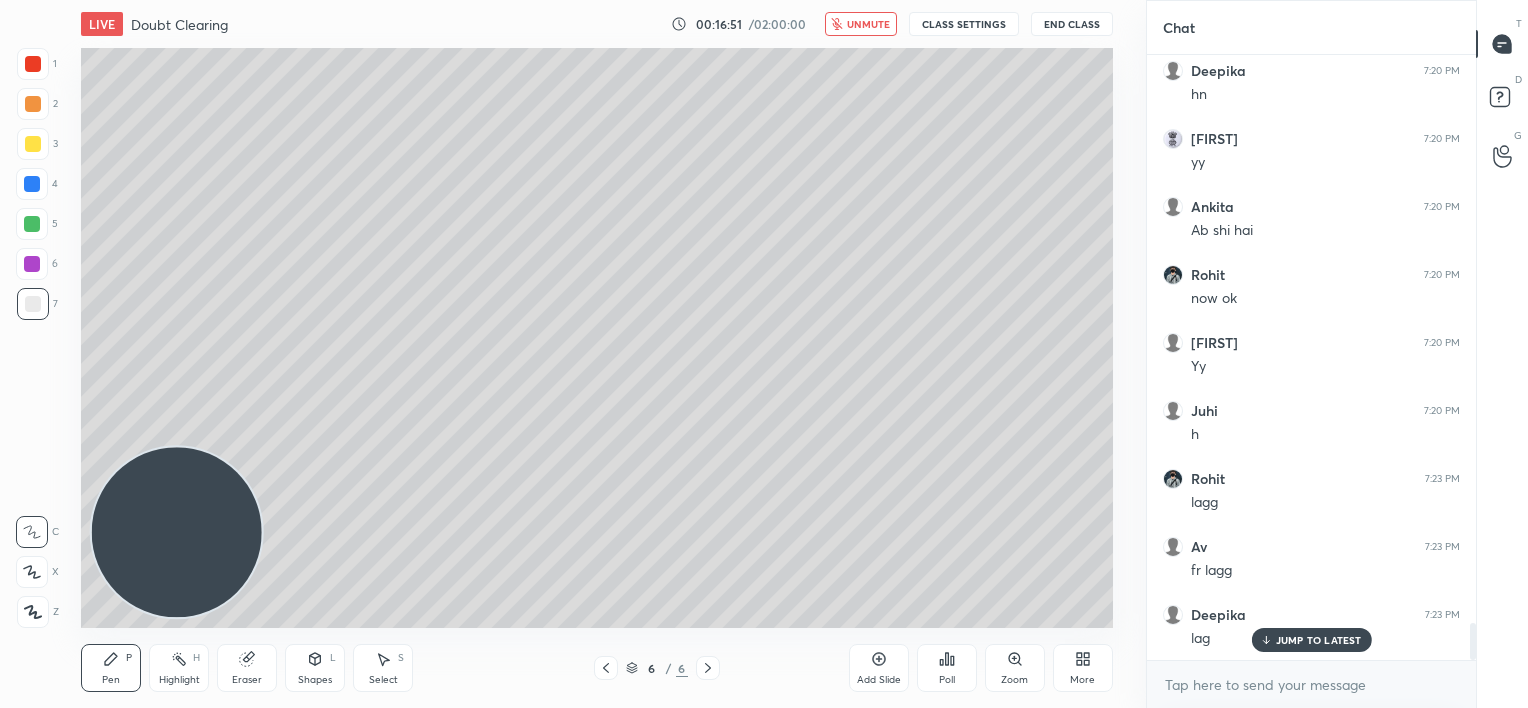 click on "JUMP TO LATEST" at bounding box center (1319, 640) 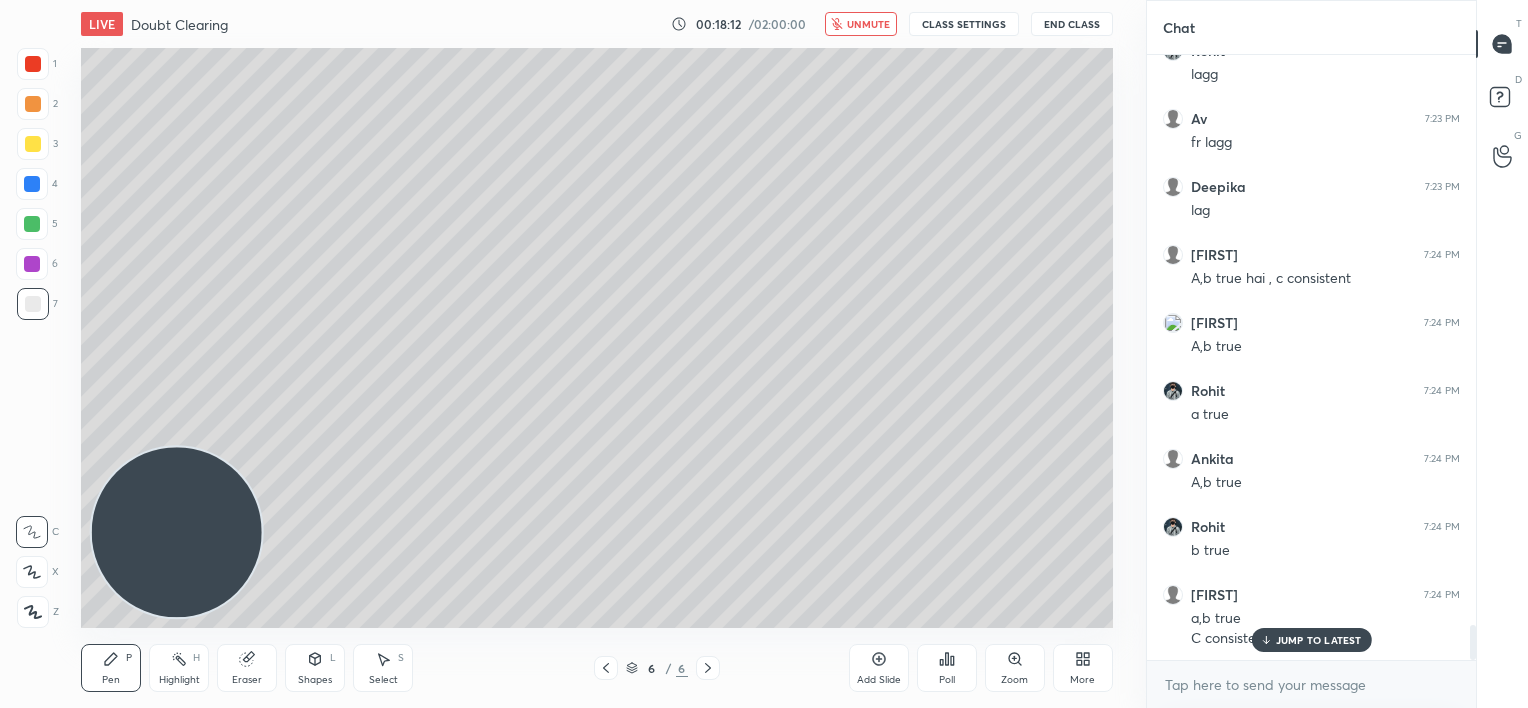 scroll, scrollTop: 9732, scrollLeft: 0, axis: vertical 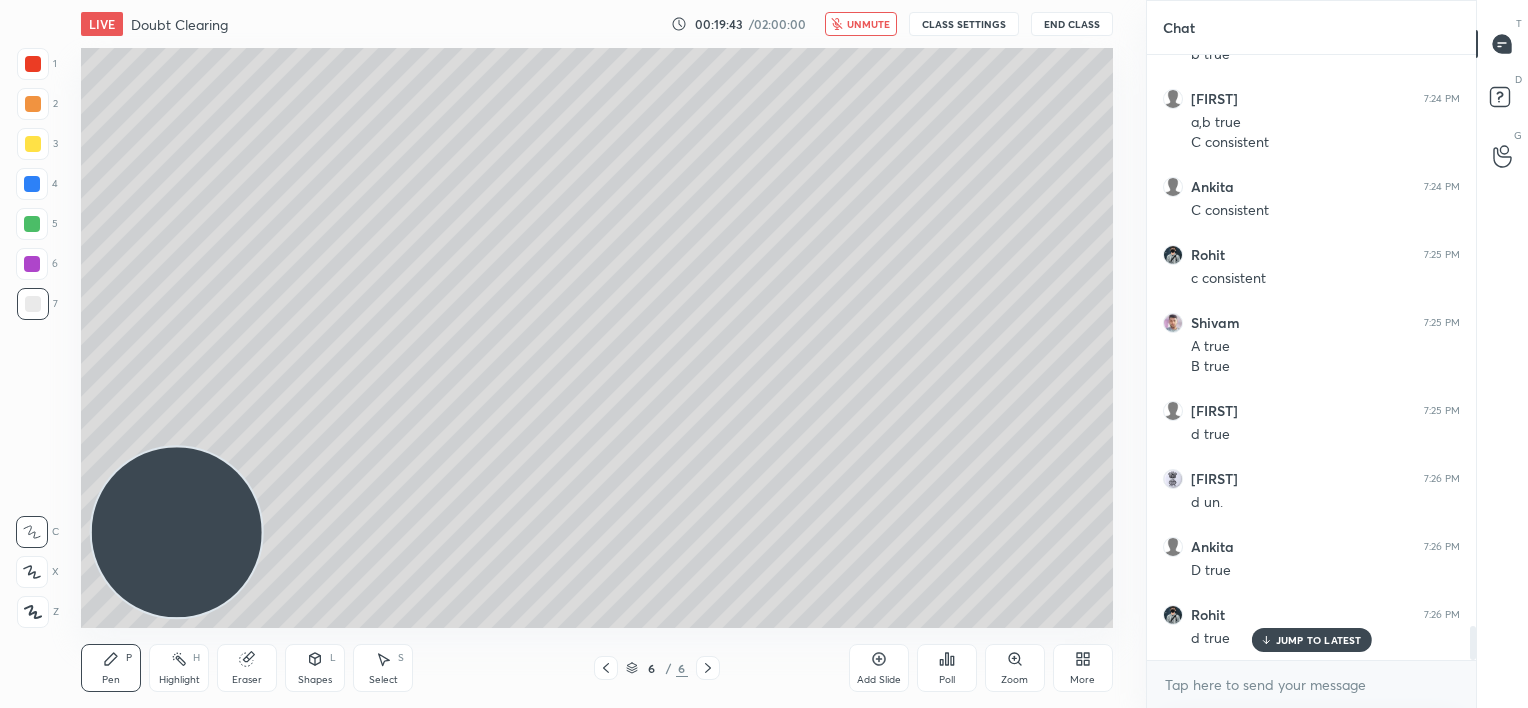 click on "JUMP TO LATEST" at bounding box center [1319, 640] 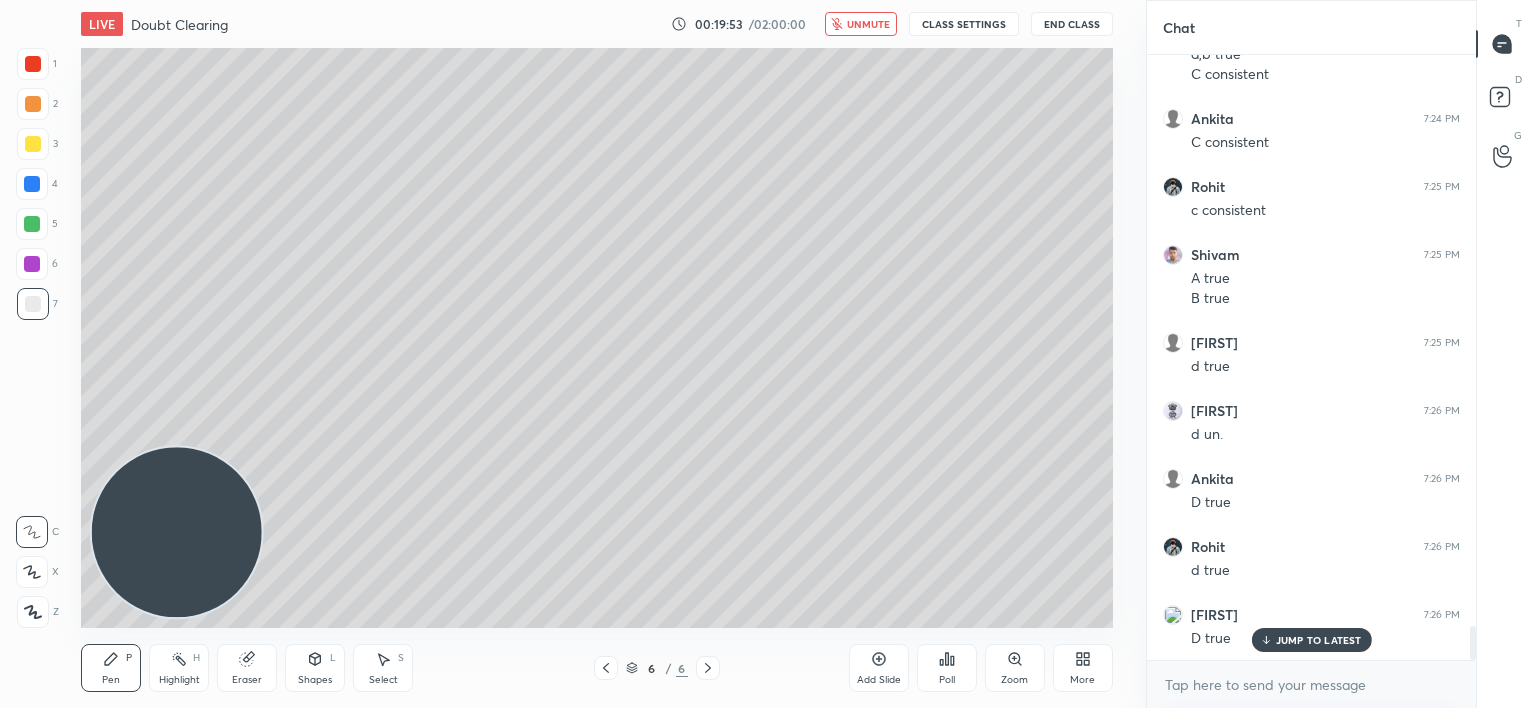scroll, scrollTop: 10296, scrollLeft: 0, axis: vertical 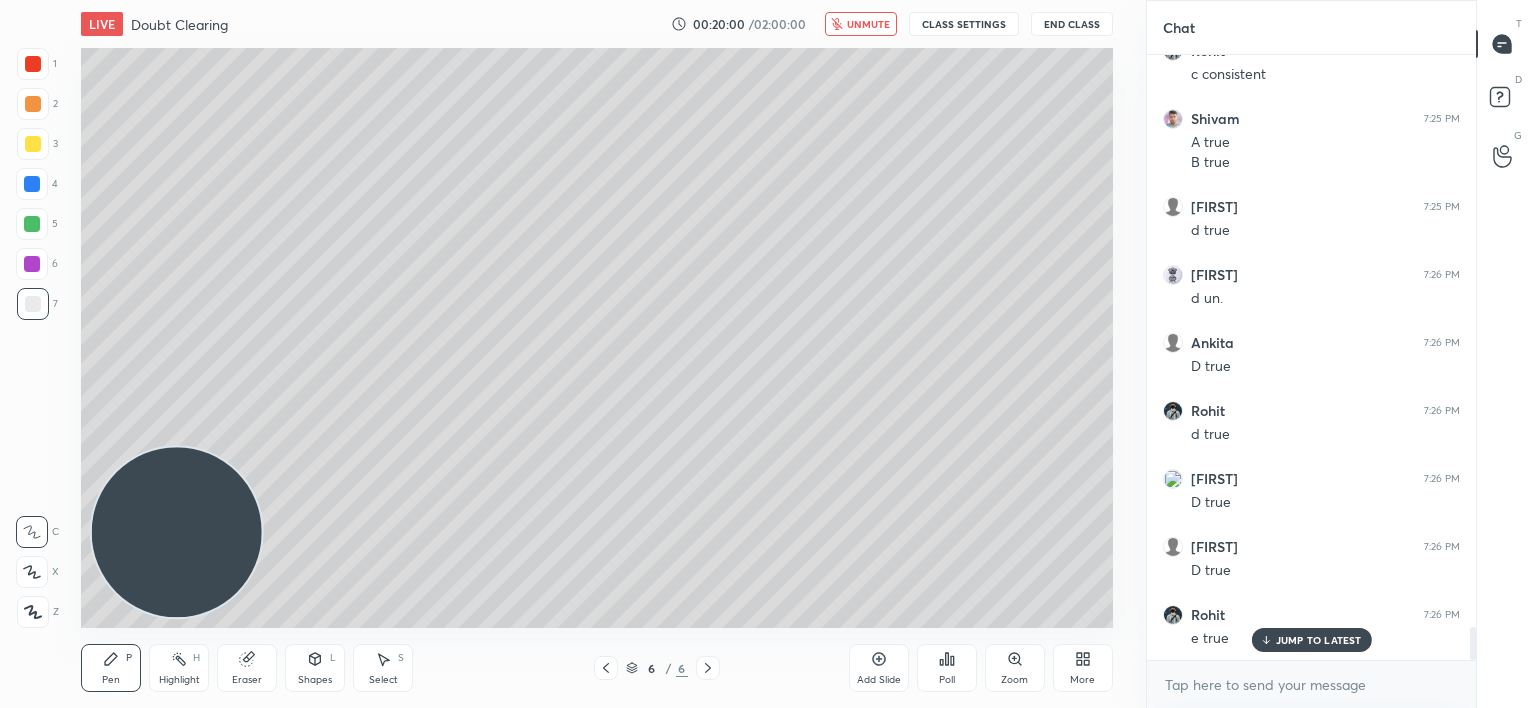 click on "JUMP TO LATEST" at bounding box center [1319, 640] 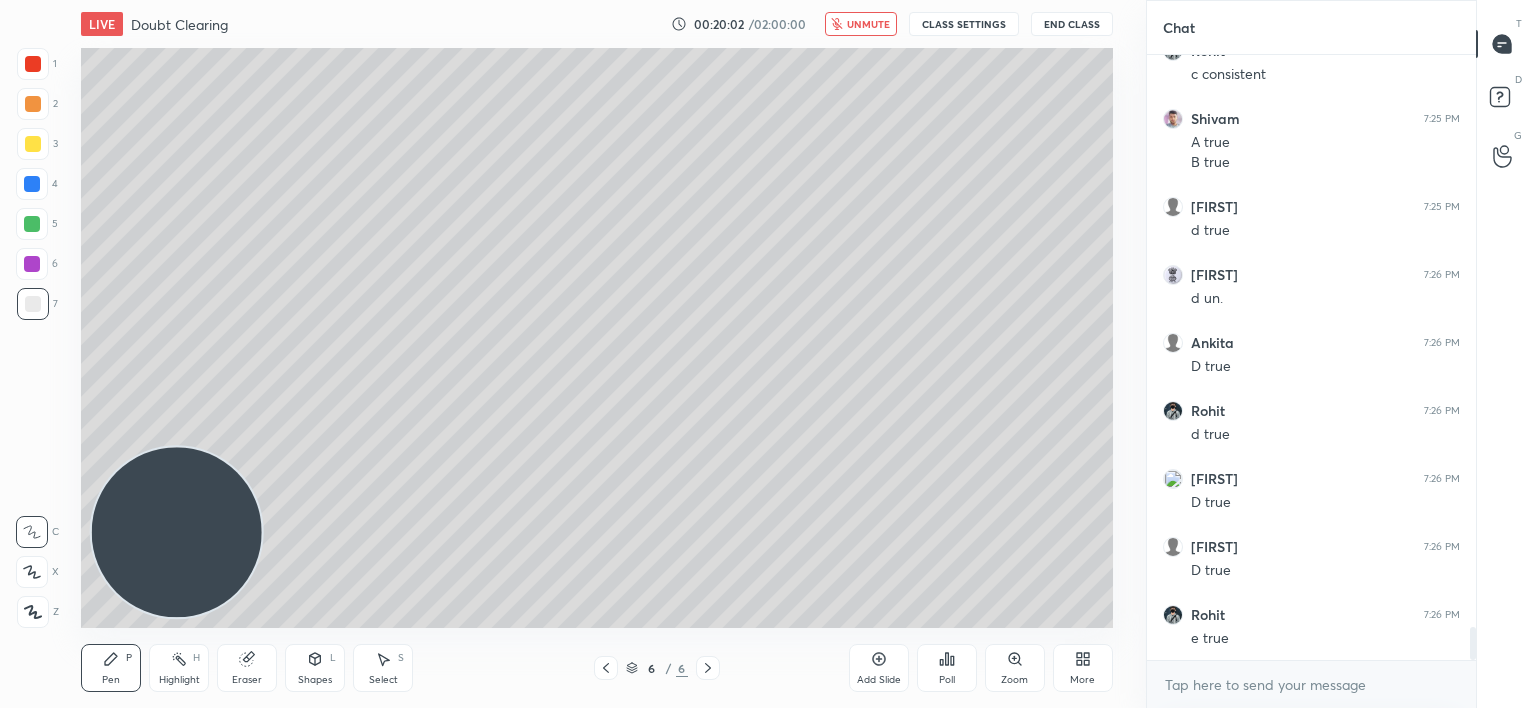 click at bounding box center [32, 184] 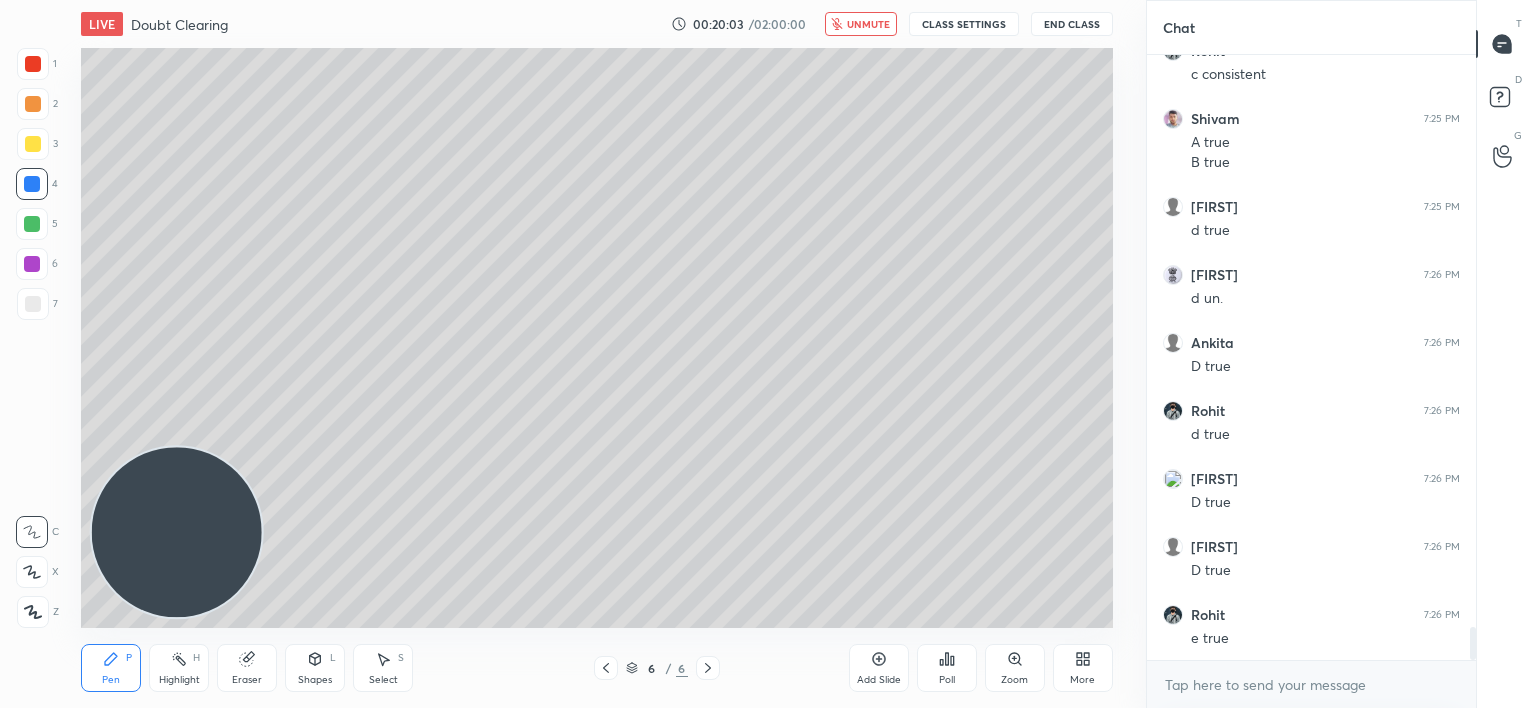 click at bounding box center (32, 224) 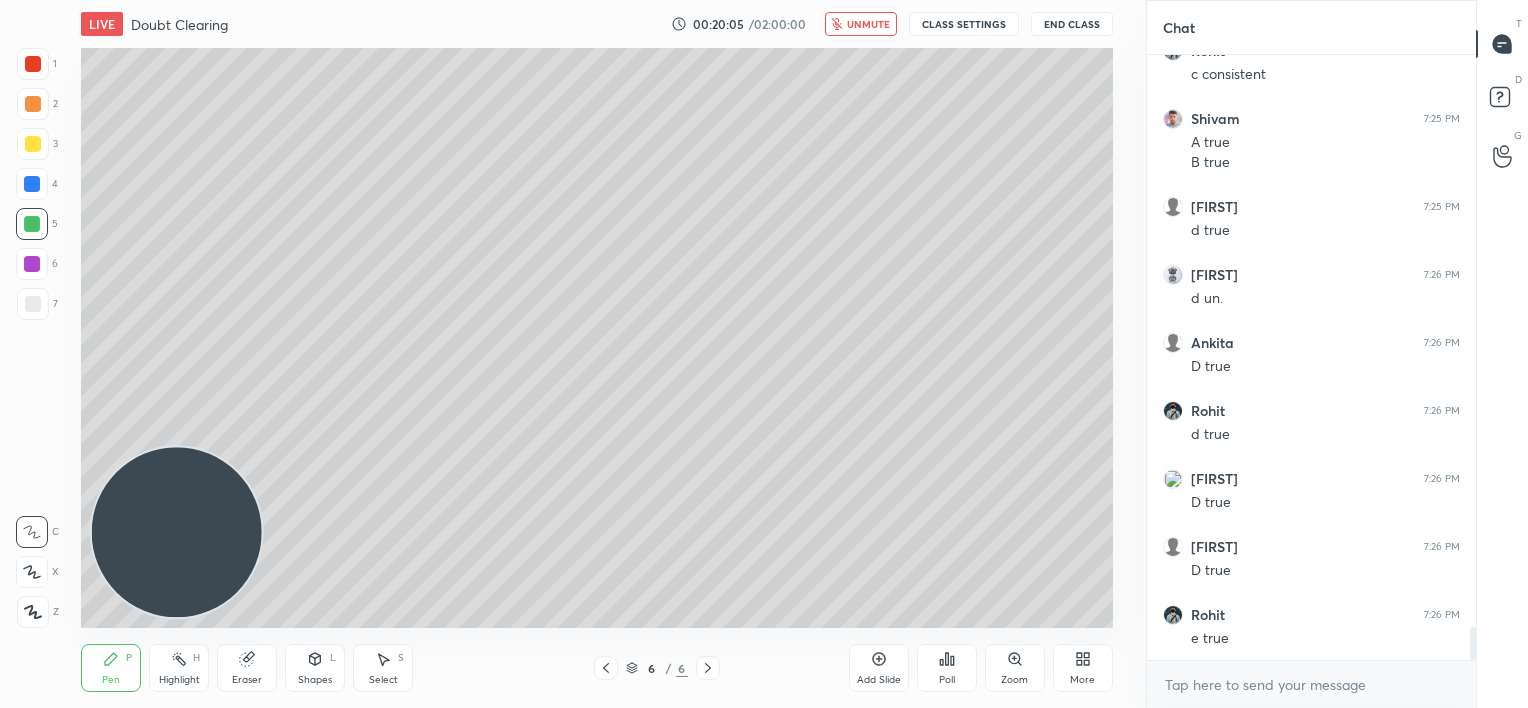 click at bounding box center (33, 304) 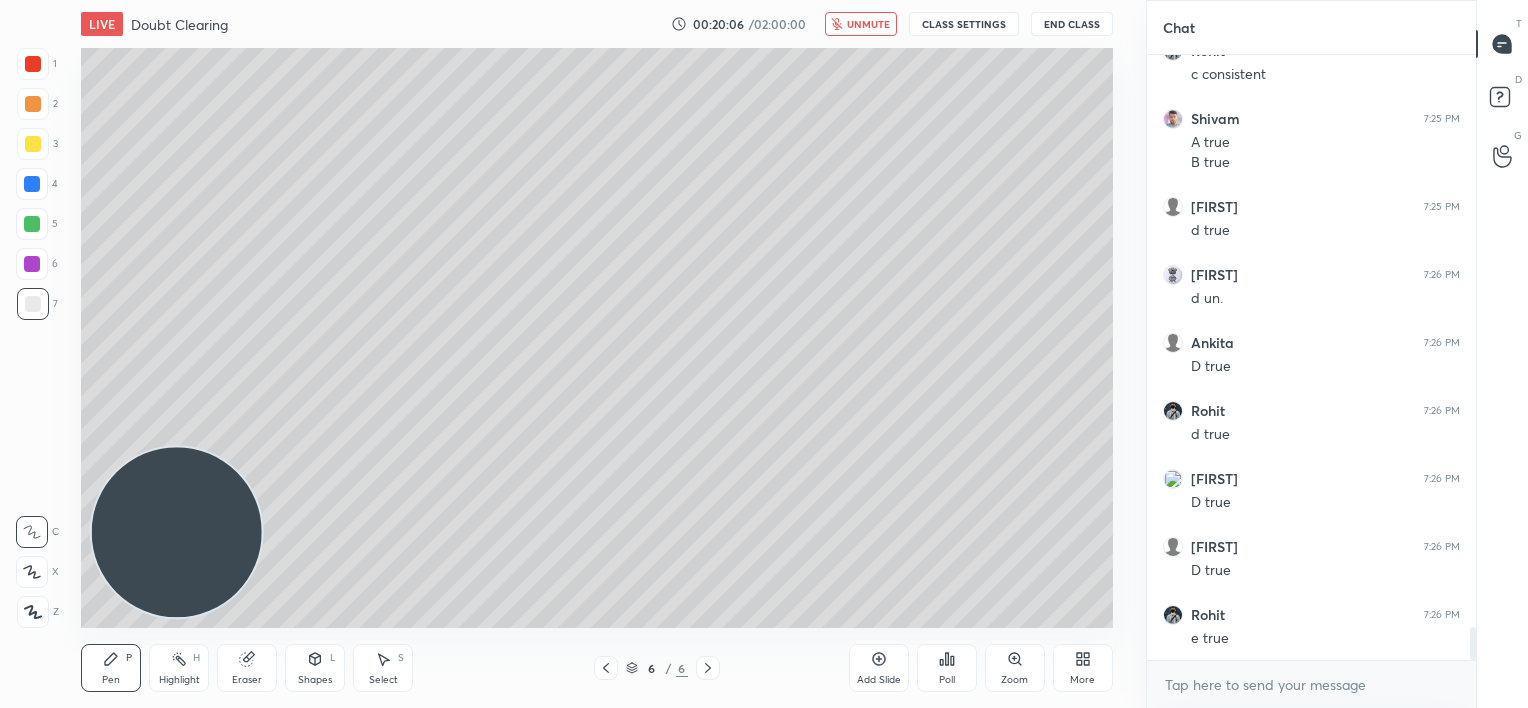 click at bounding box center [32, 264] 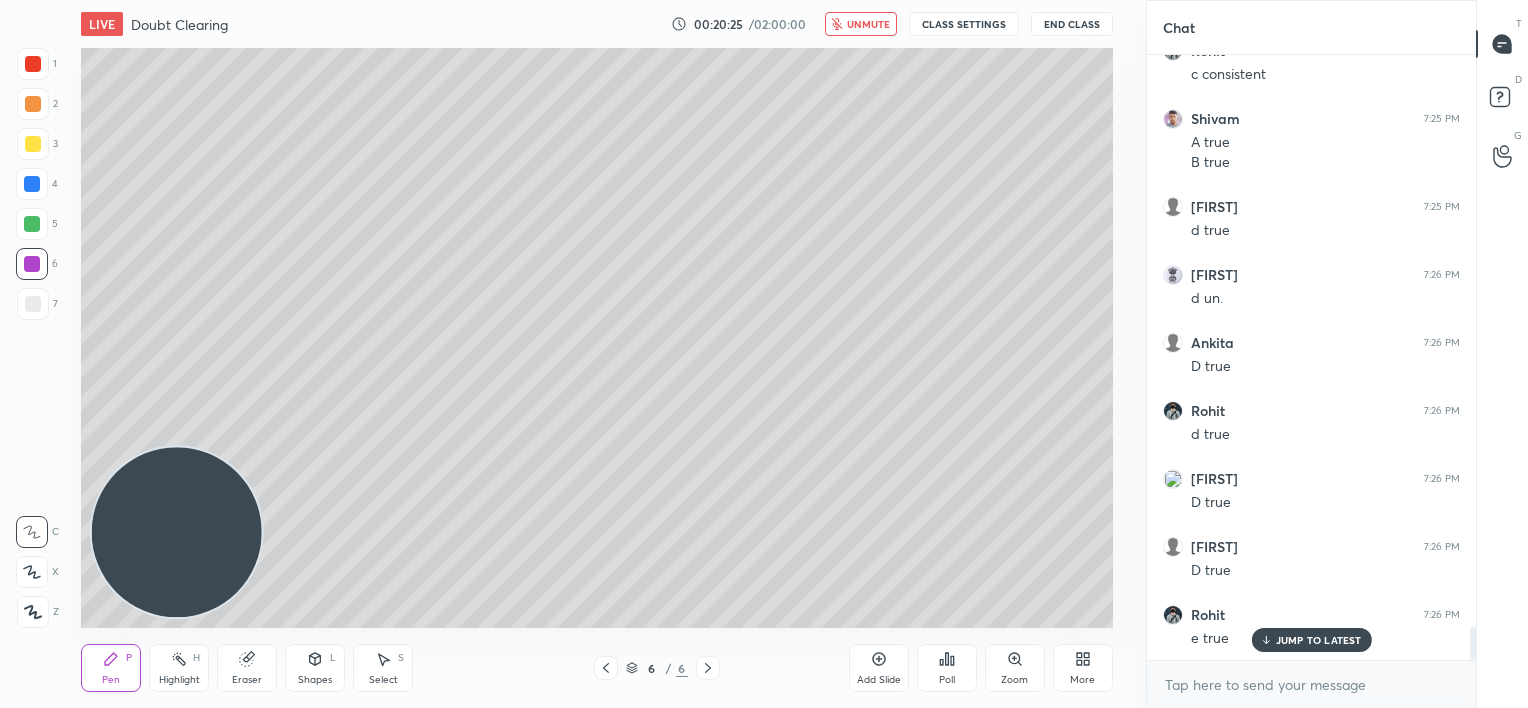 scroll, scrollTop: 10432, scrollLeft: 0, axis: vertical 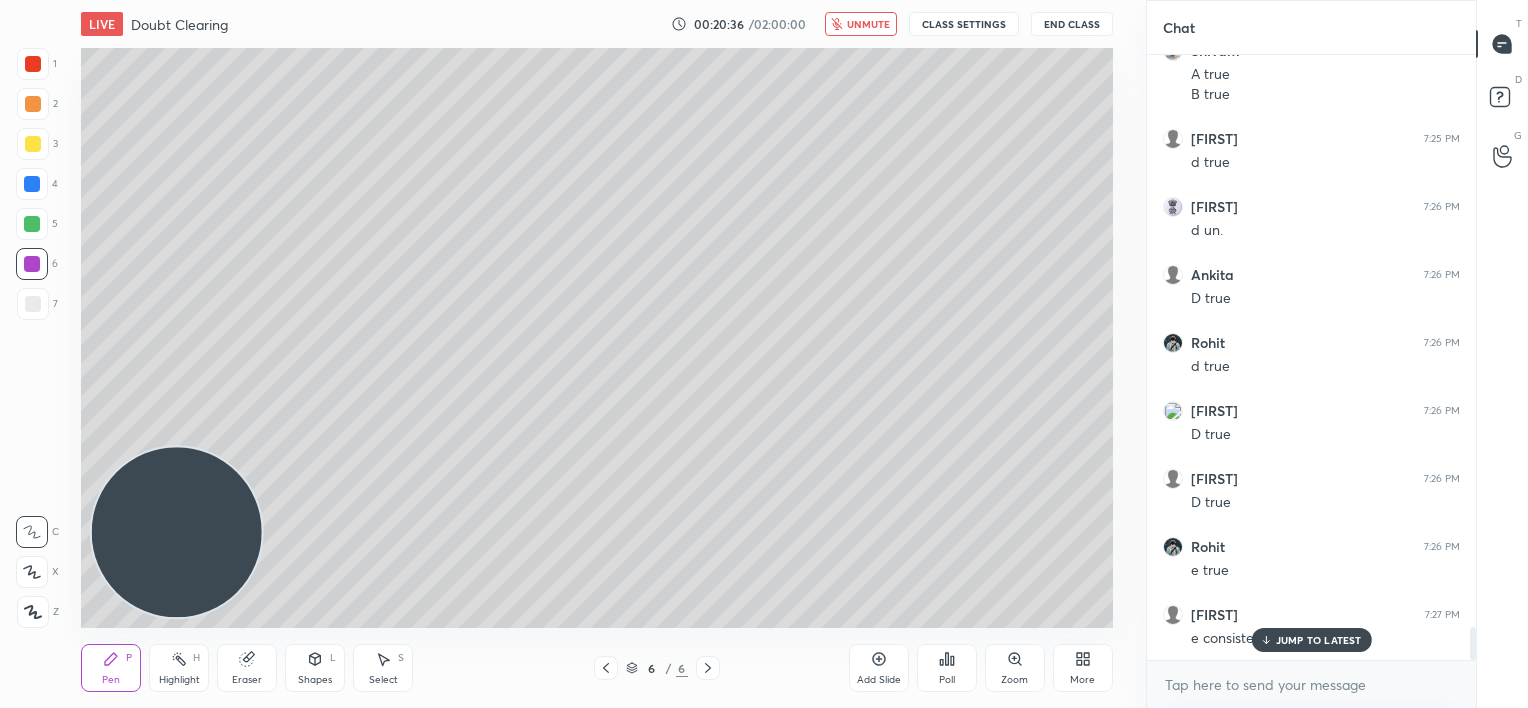 click on "JUMP TO LATEST" at bounding box center (1319, 640) 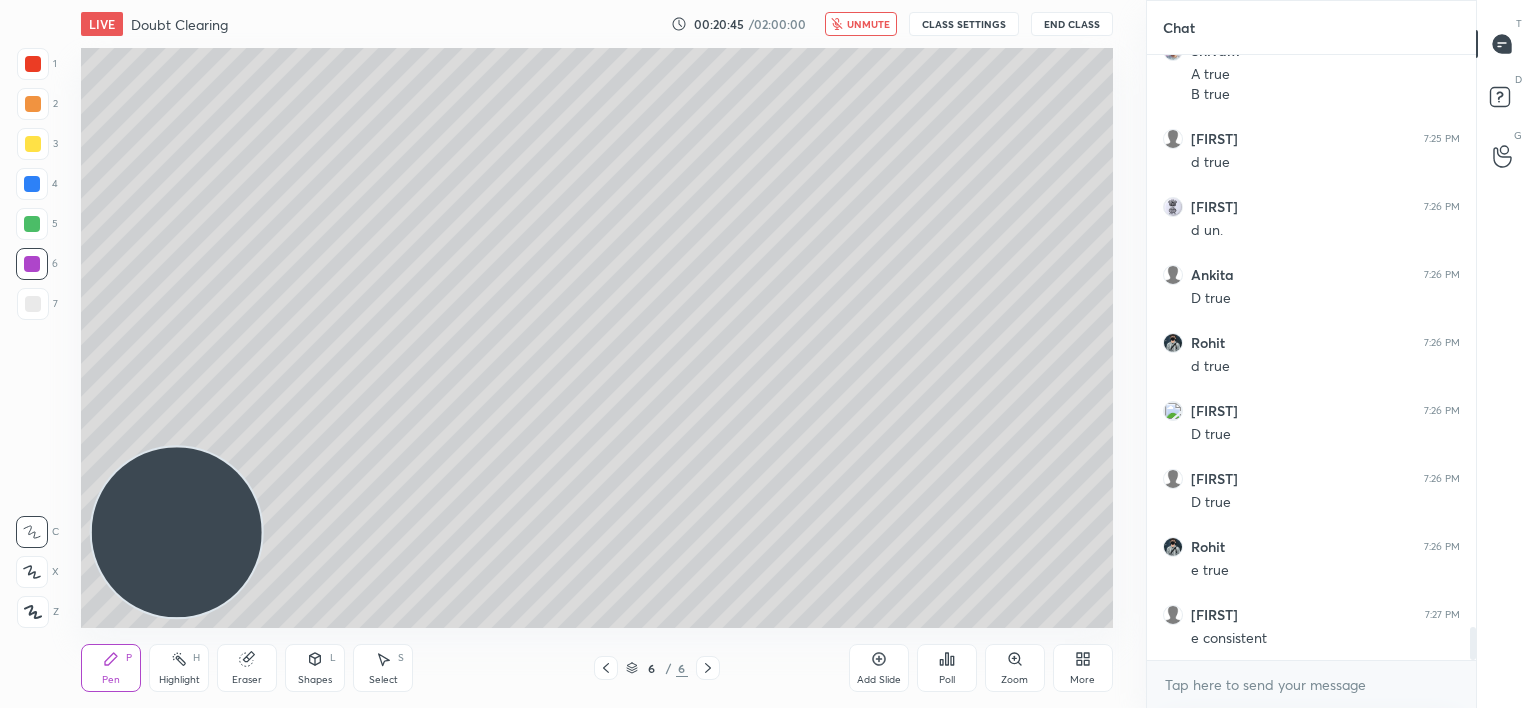 scroll, scrollTop: 10500, scrollLeft: 0, axis: vertical 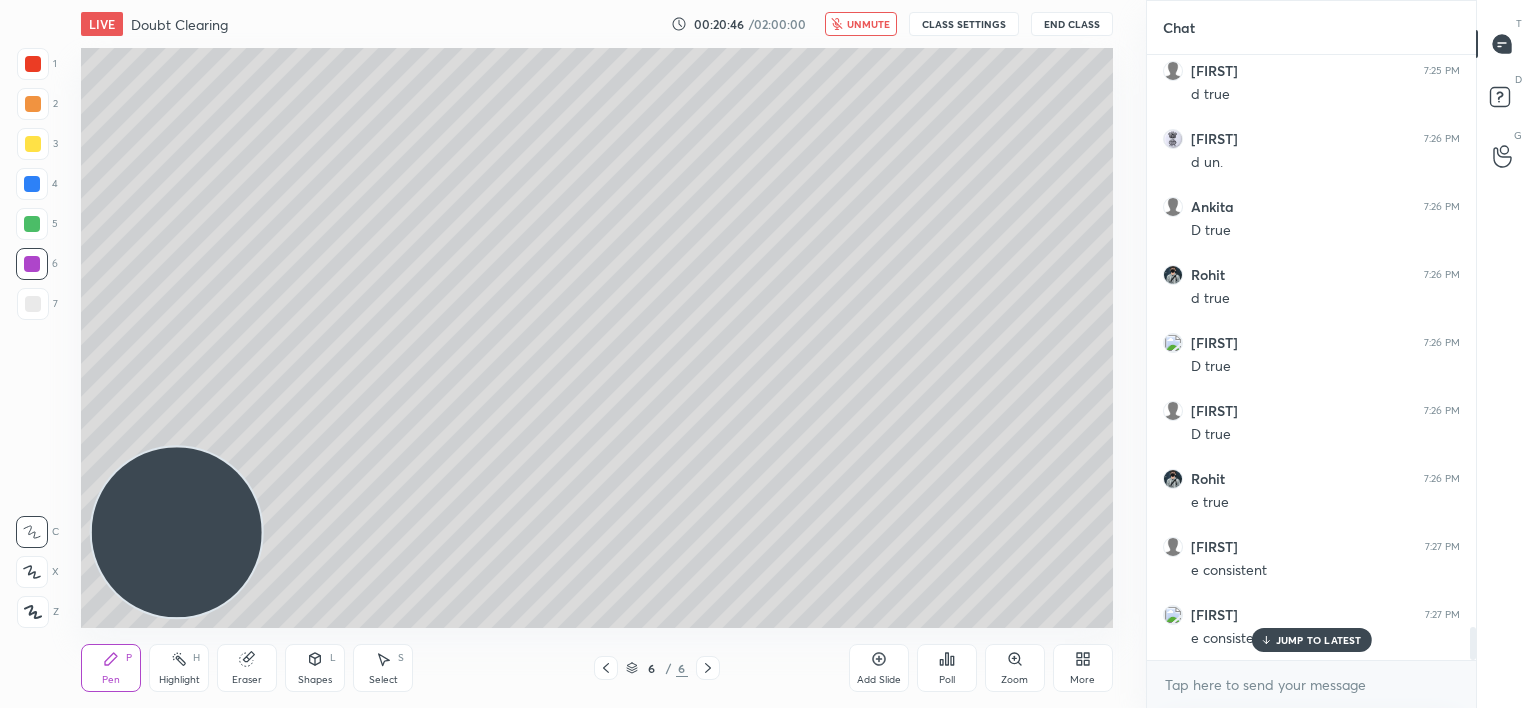 click on "JUMP TO LATEST" at bounding box center [1319, 640] 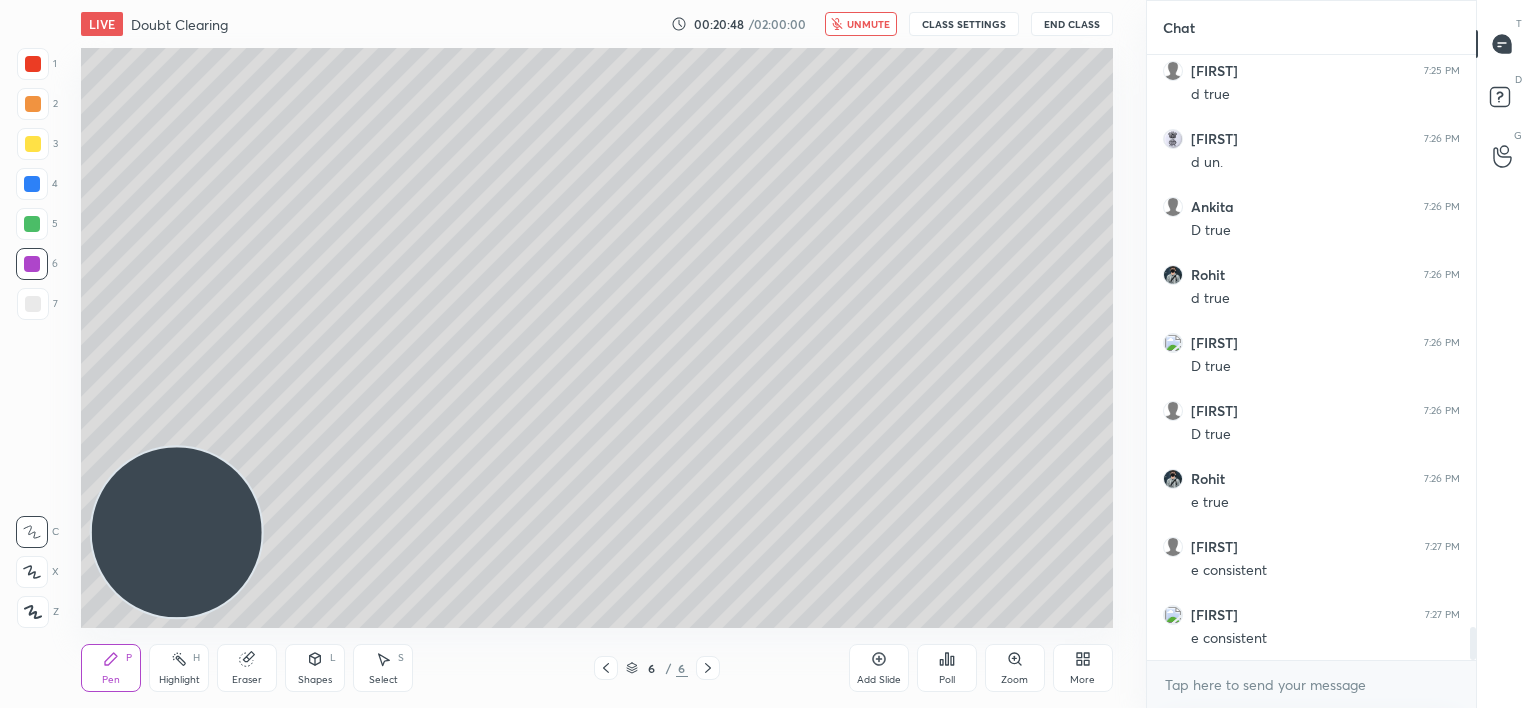 click at bounding box center [33, 144] 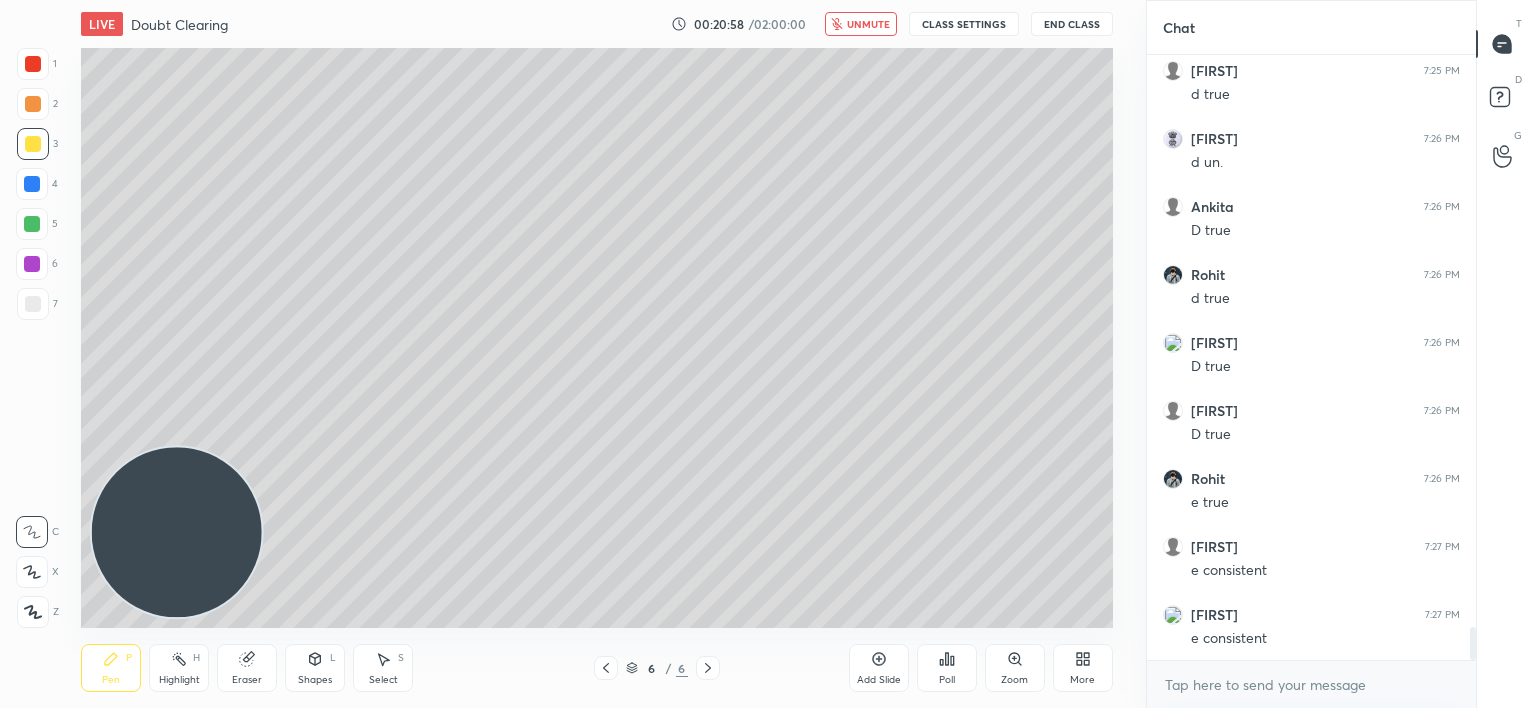 click on "unmute" at bounding box center [861, 24] 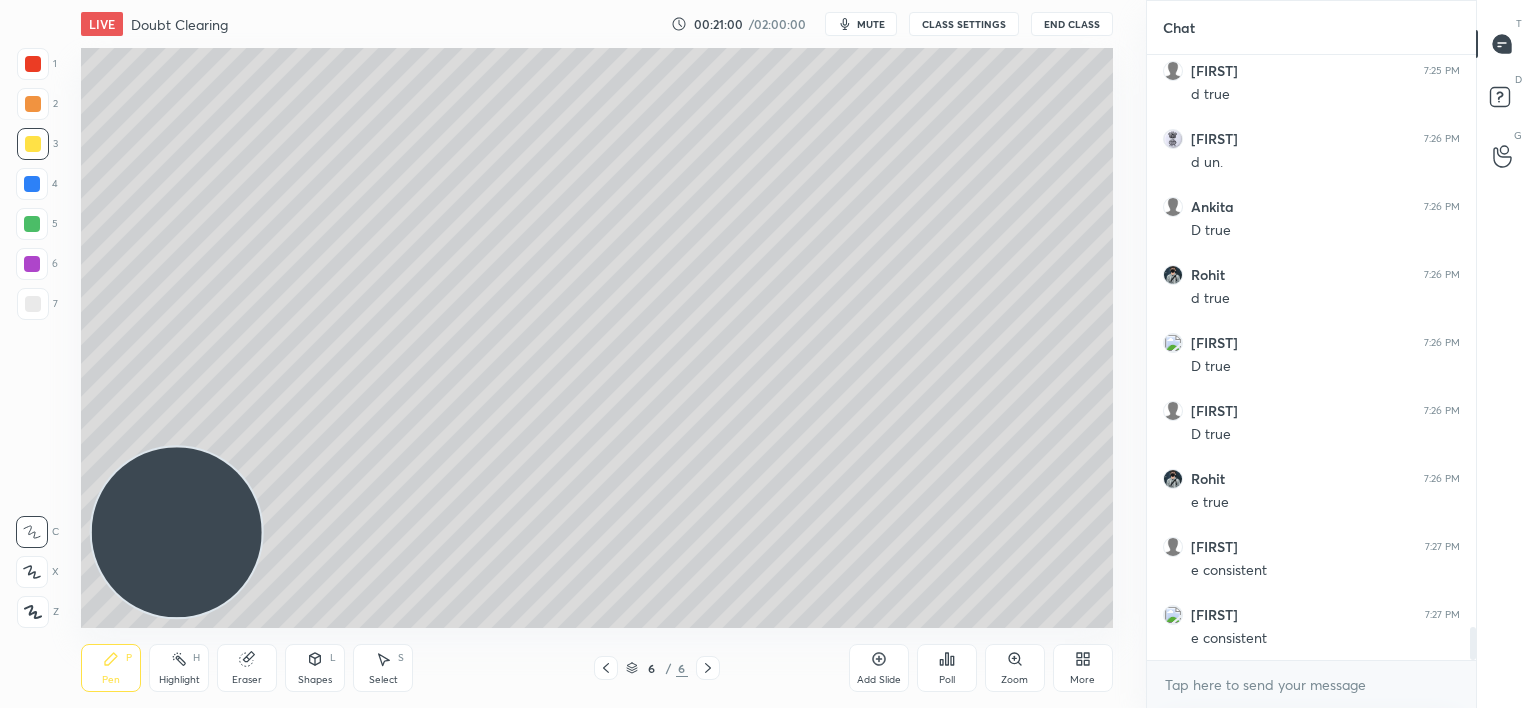 scroll, scrollTop: 10568, scrollLeft: 0, axis: vertical 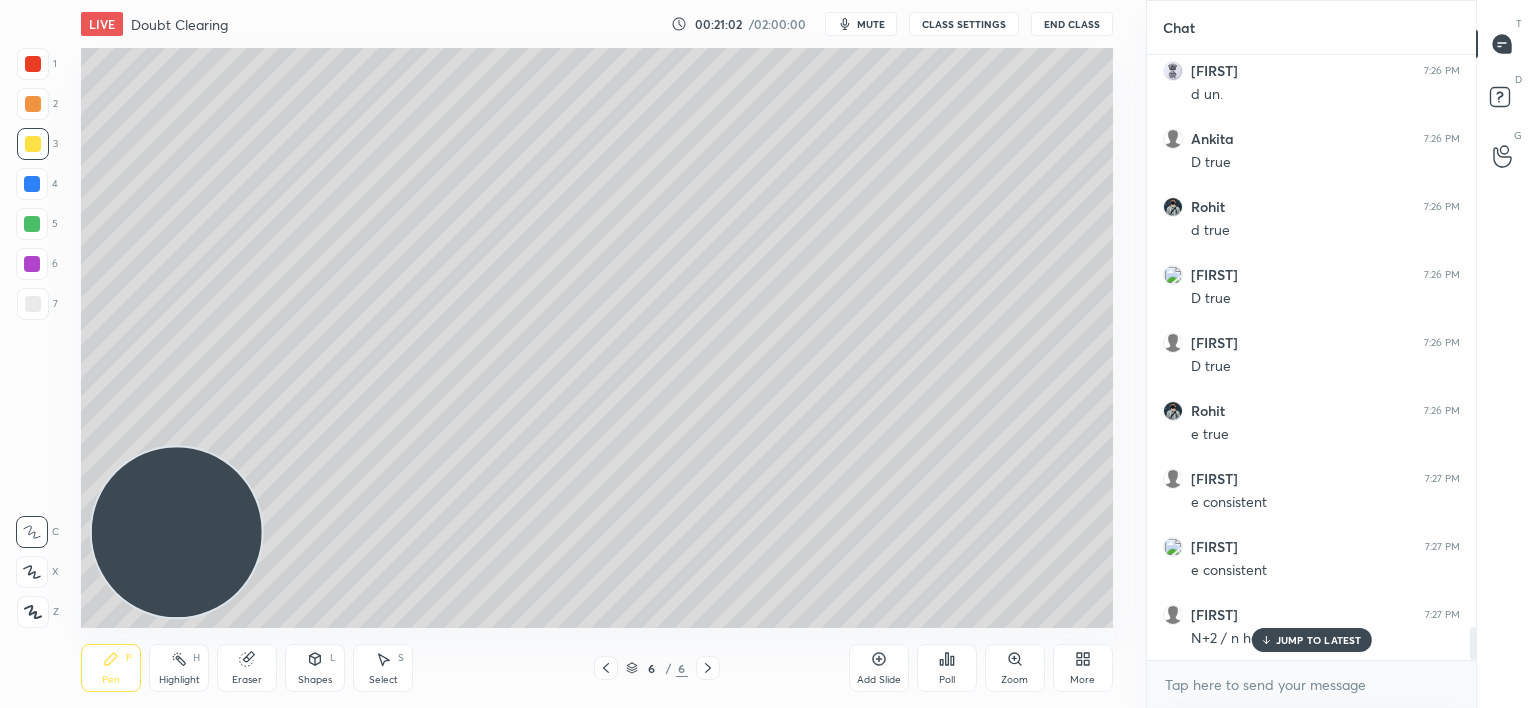 click on "JUMP TO LATEST" at bounding box center [1311, 640] 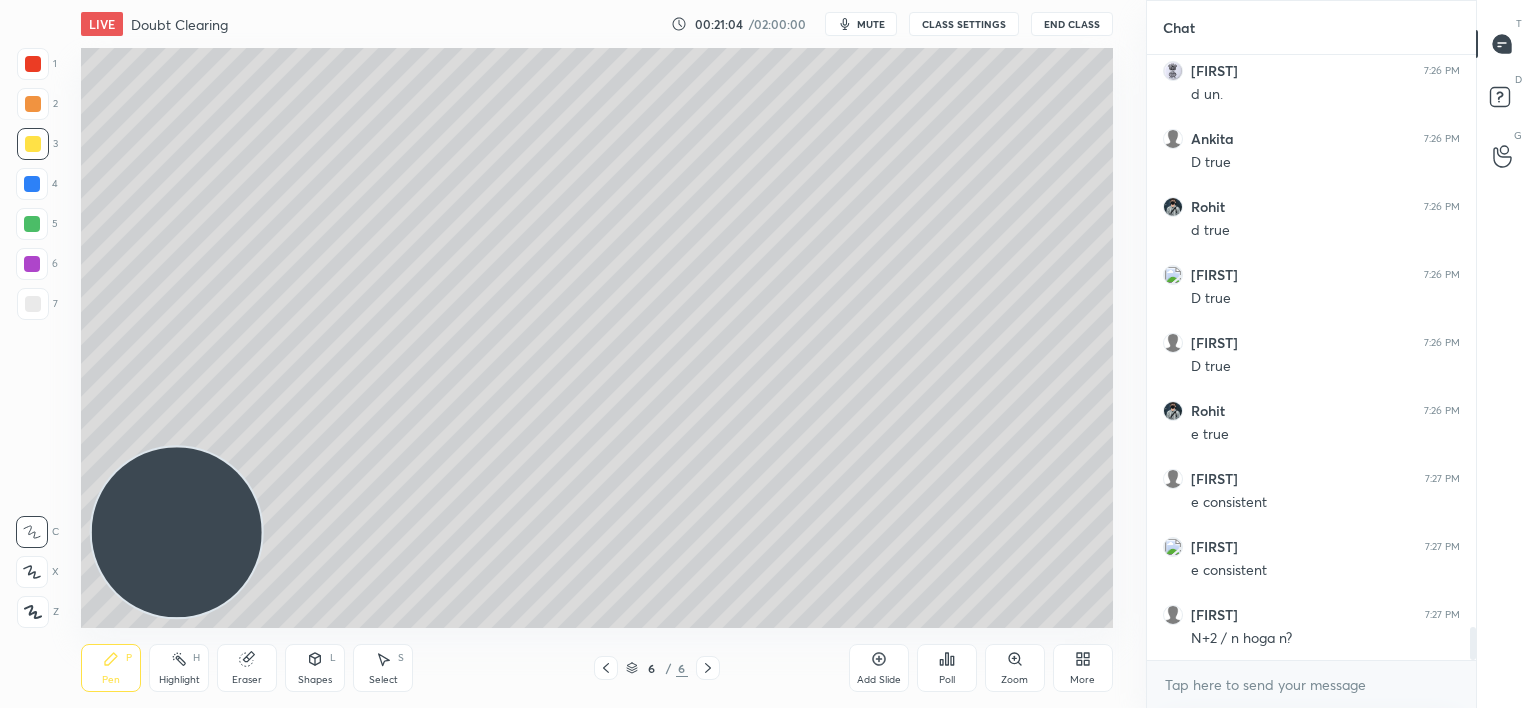 drag, startPoint x: 31, startPoint y: 226, endPoint x: 21, endPoint y: 219, distance: 12.206555 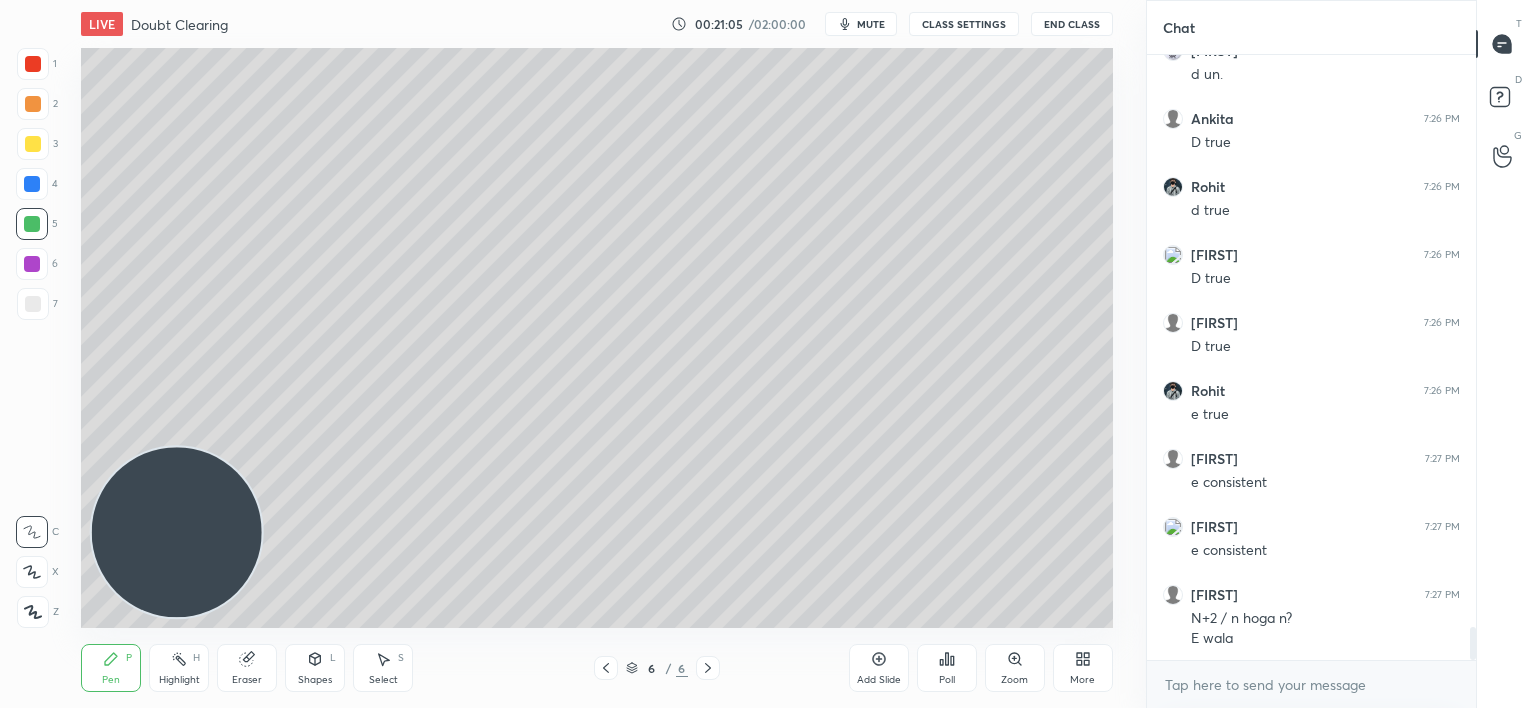 drag, startPoint x: 28, startPoint y: 176, endPoint x: 14, endPoint y: 170, distance: 15.231546 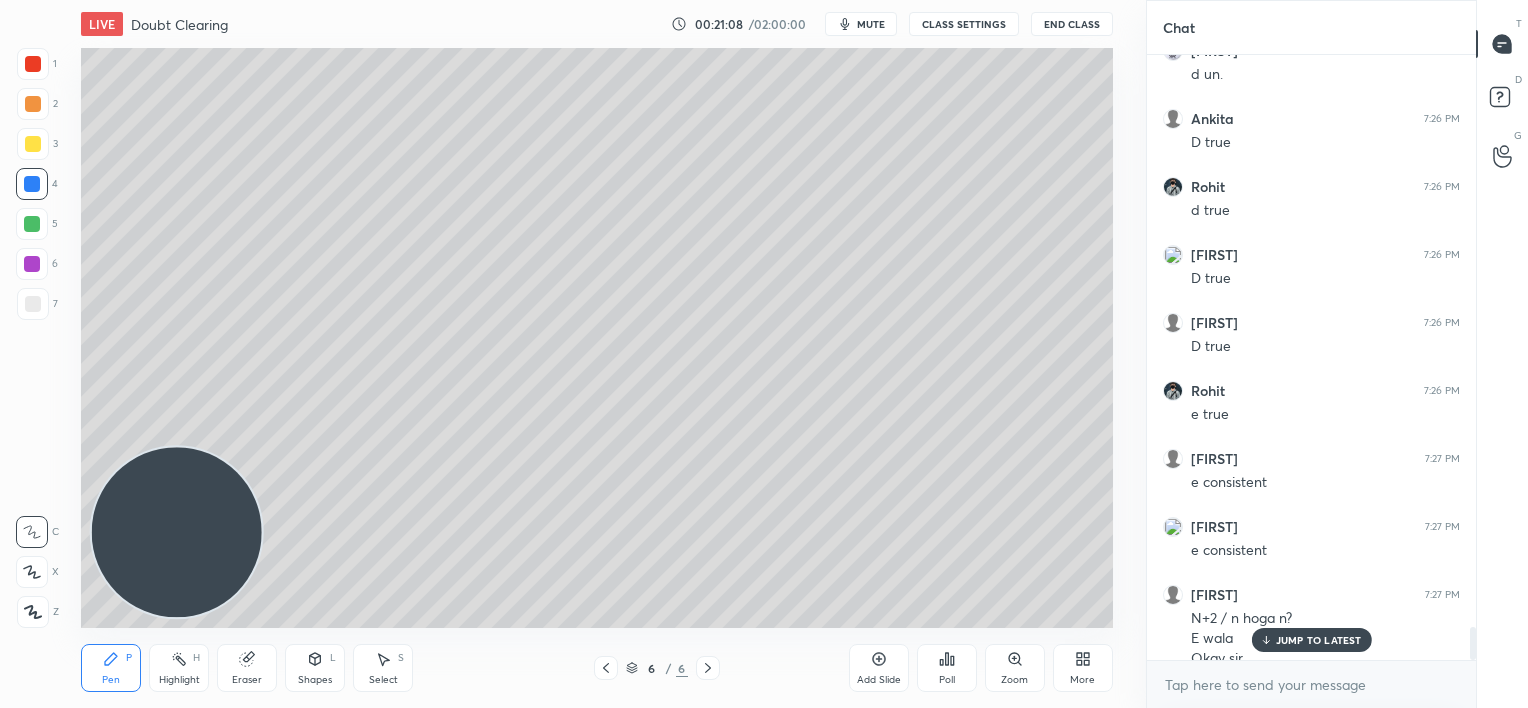scroll, scrollTop: 10608, scrollLeft: 0, axis: vertical 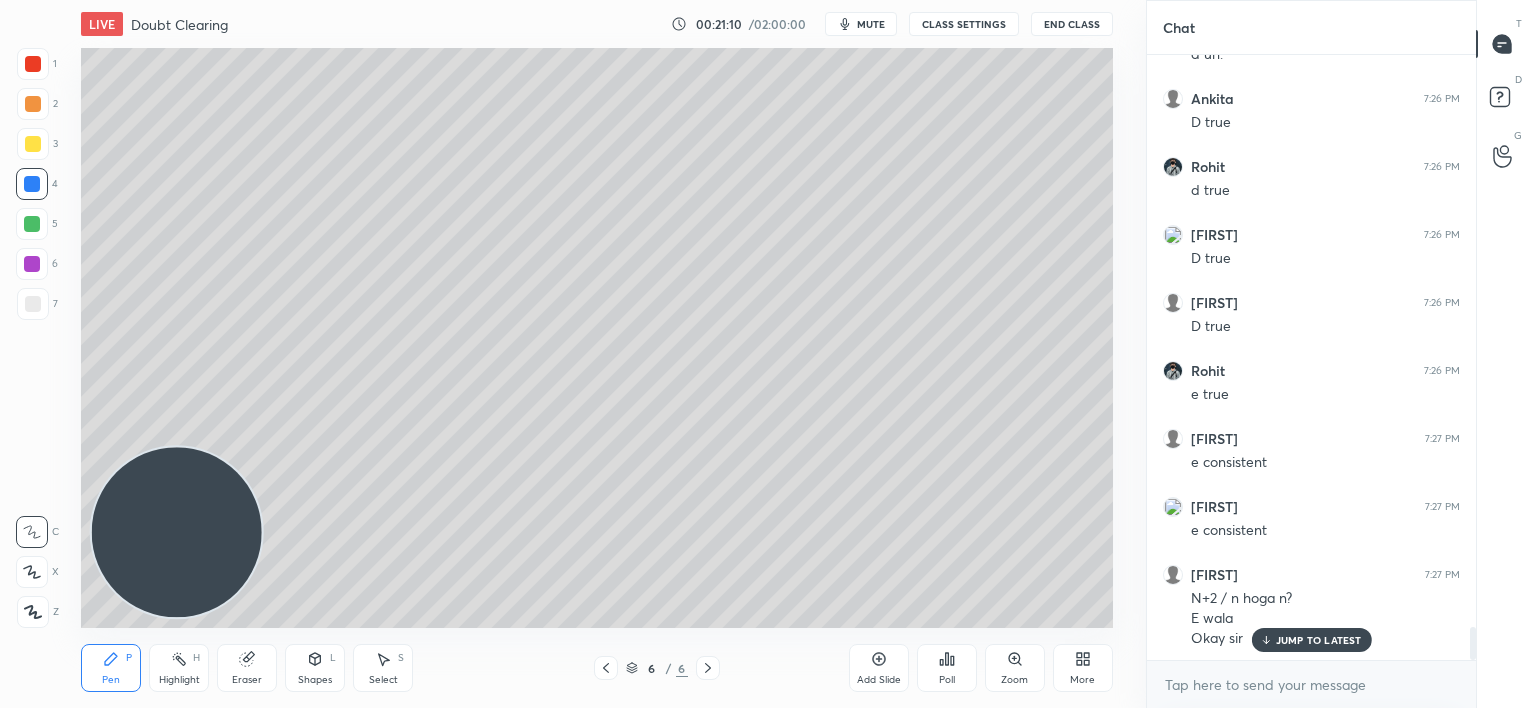 click on "JUMP TO LATEST" at bounding box center [1319, 640] 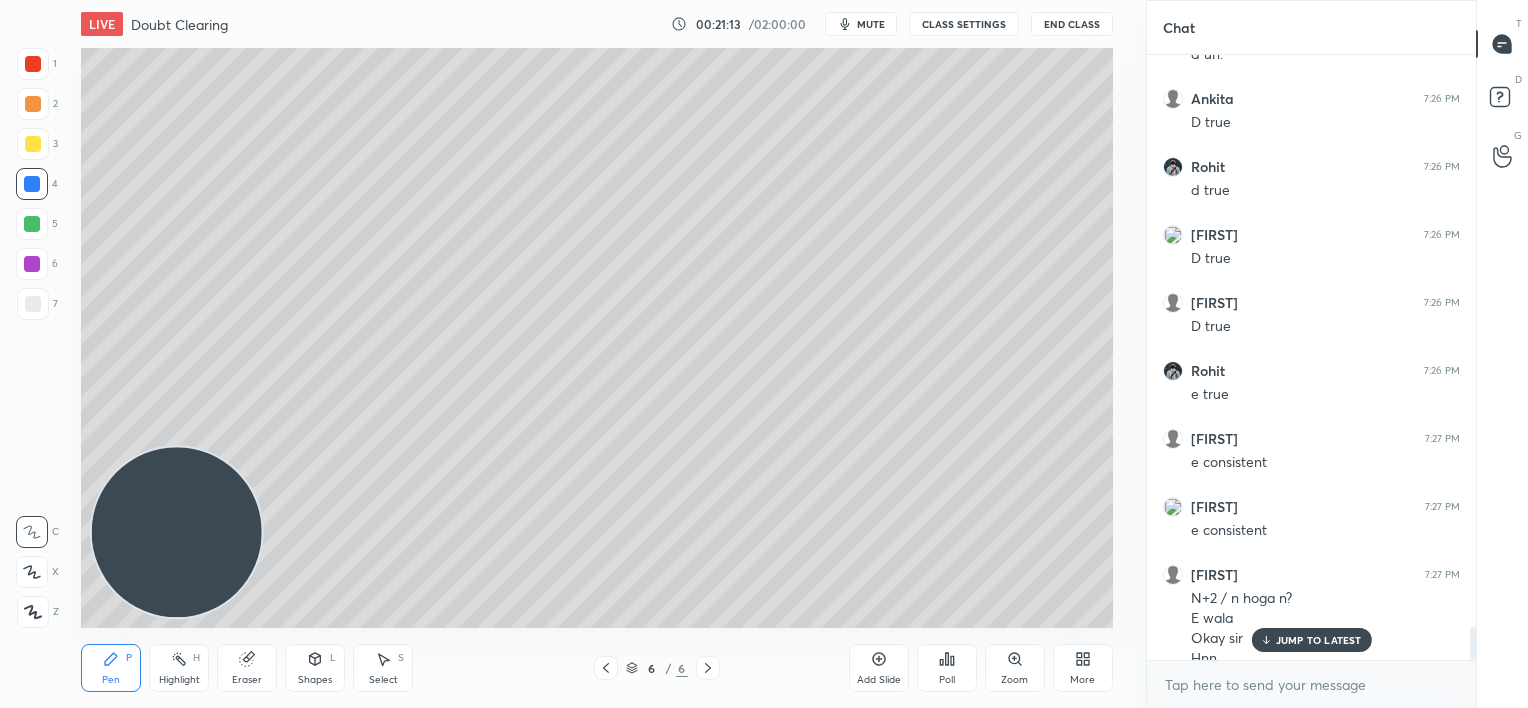 scroll, scrollTop: 10628, scrollLeft: 0, axis: vertical 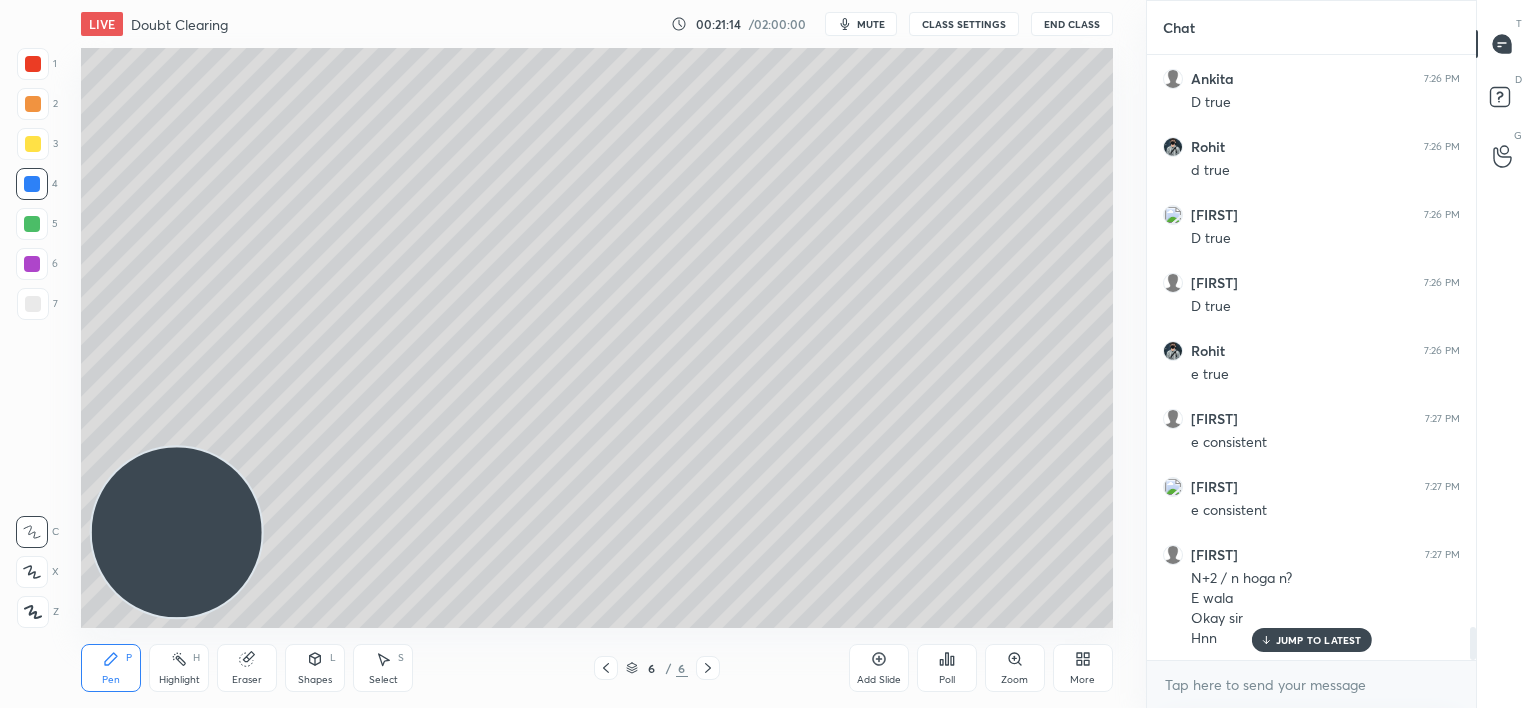drag, startPoint x: 1284, startPoint y: 636, endPoint x: 1245, endPoint y: 620, distance: 42.154476 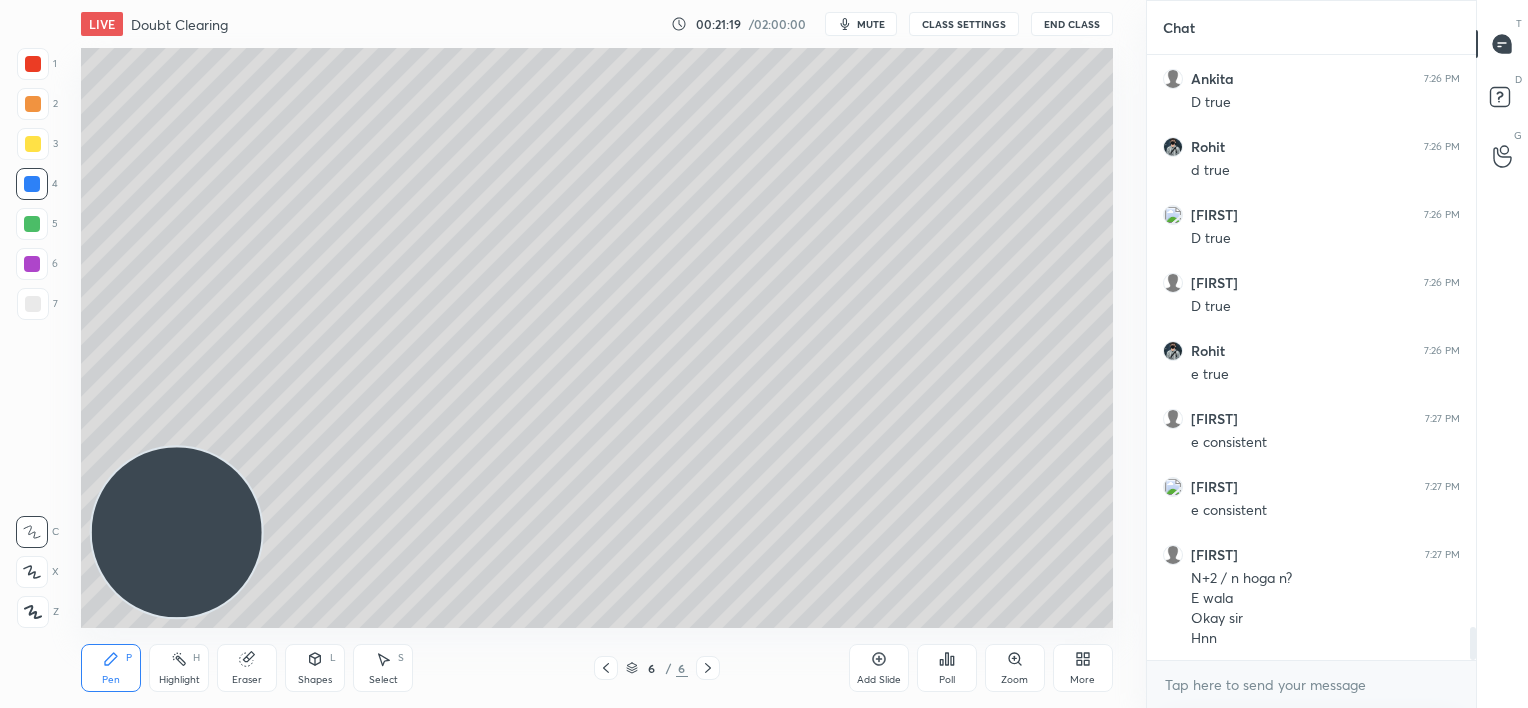 click on "Add Slide" at bounding box center [879, 668] 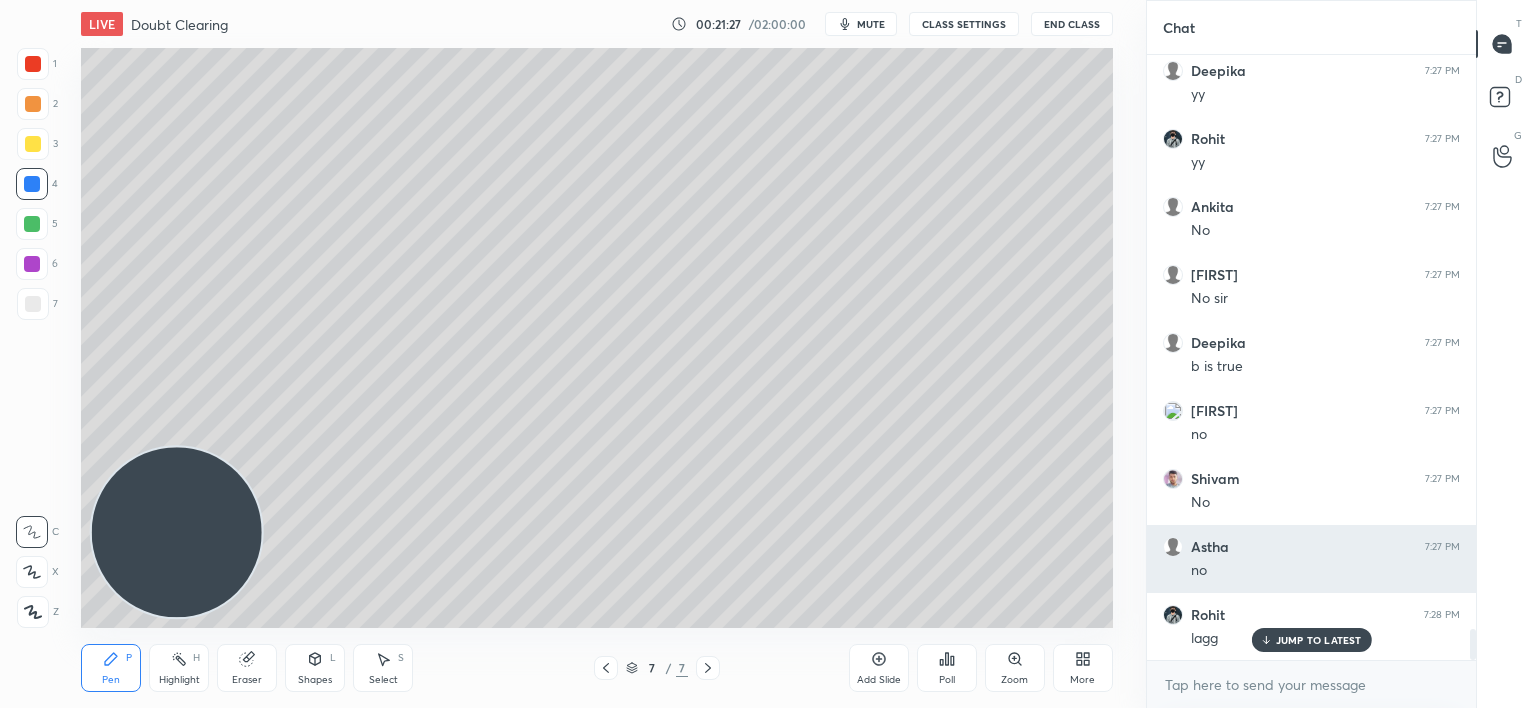 scroll, scrollTop: 11308, scrollLeft: 0, axis: vertical 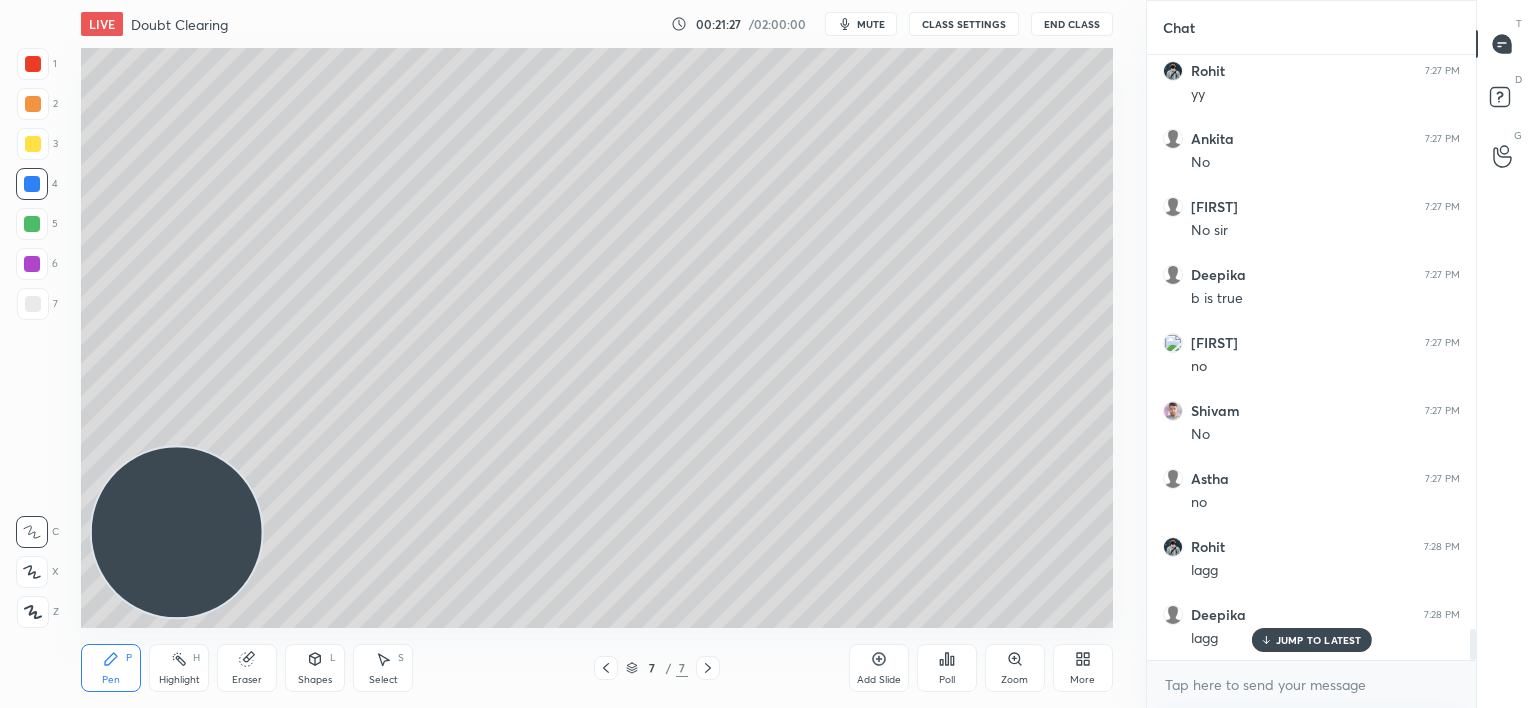click on "JUMP TO LATEST" at bounding box center [1311, 640] 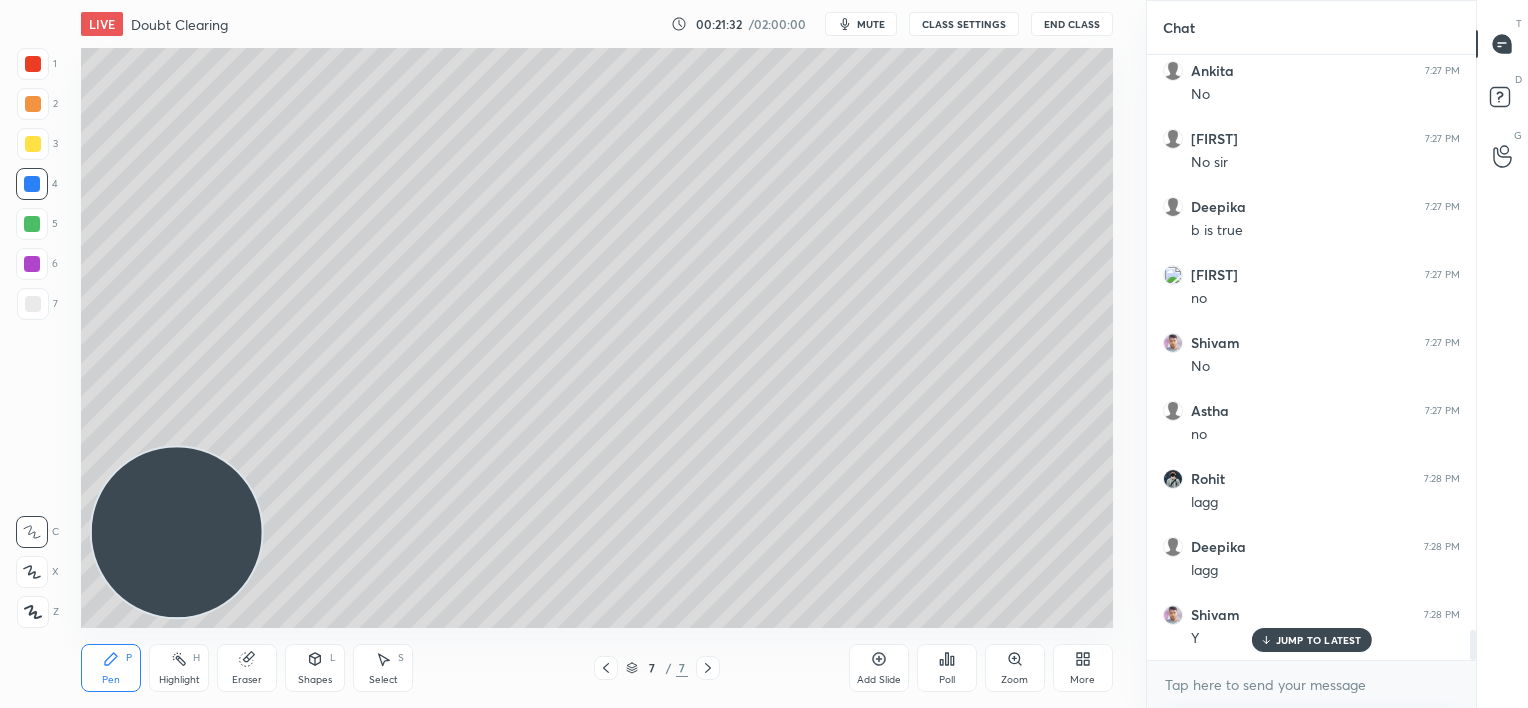 scroll, scrollTop: 11444, scrollLeft: 0, axis: vertical 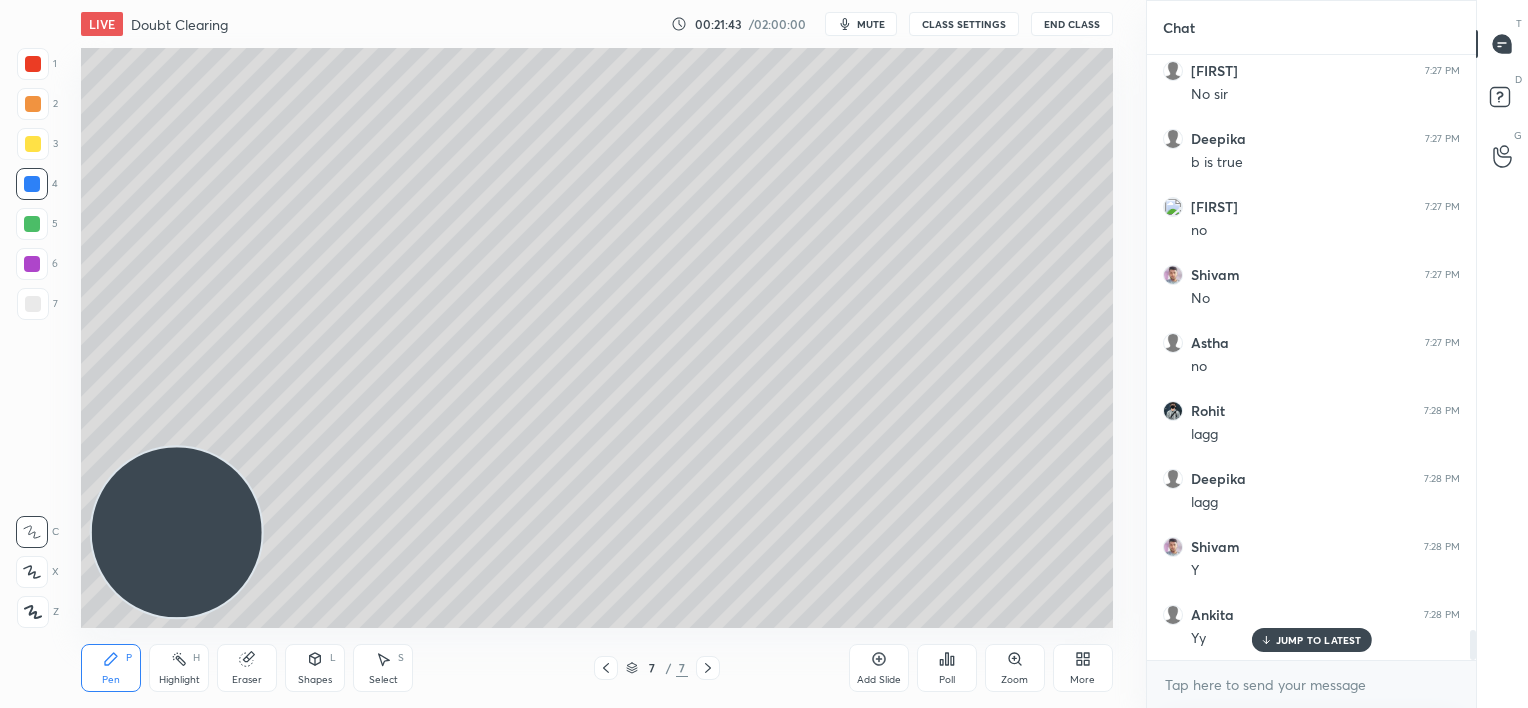 click at bounding box center [33, 144] 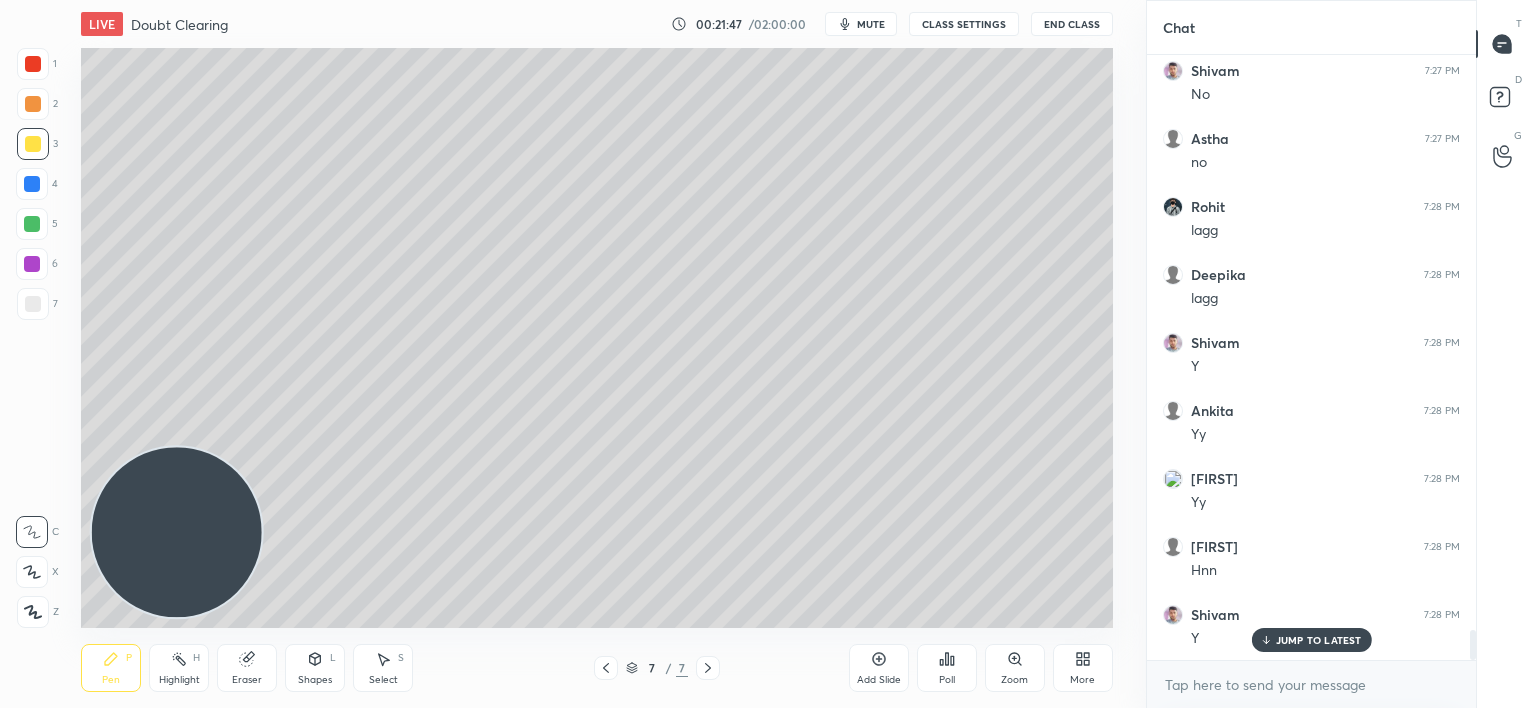 scroll, scrollTop: 11716, scrollLeft: 0, axis: vertical 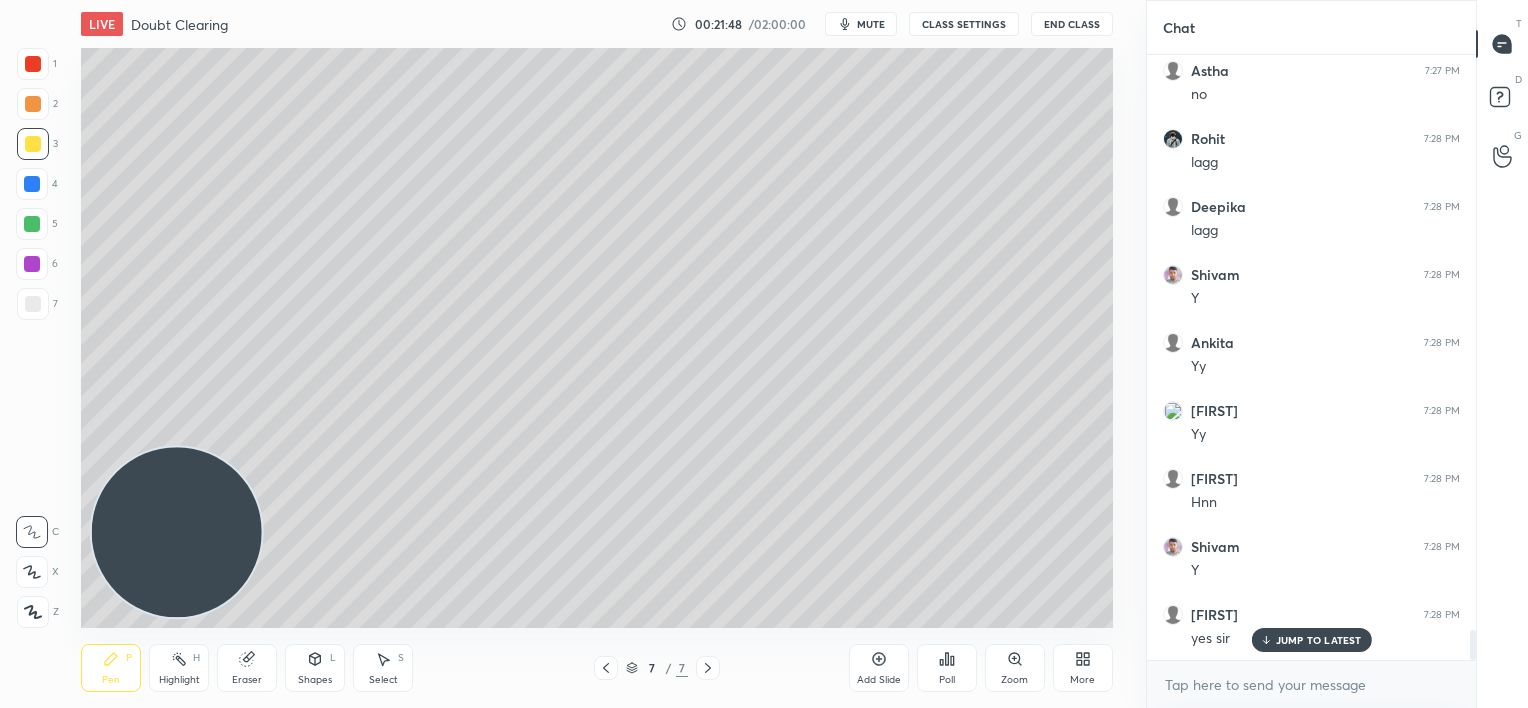 click 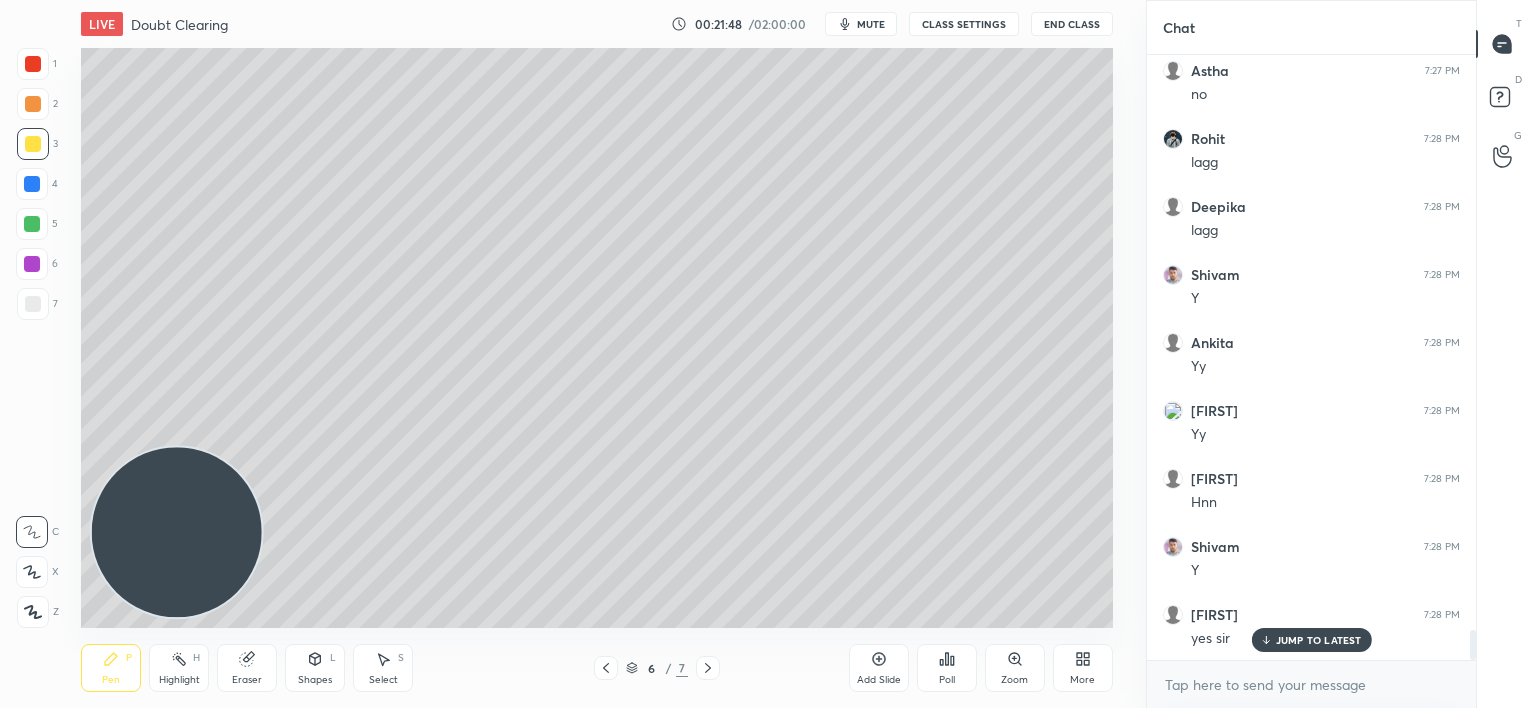 scroll, scrollTop: 11784, scrollLeft: 0, axis: vertical 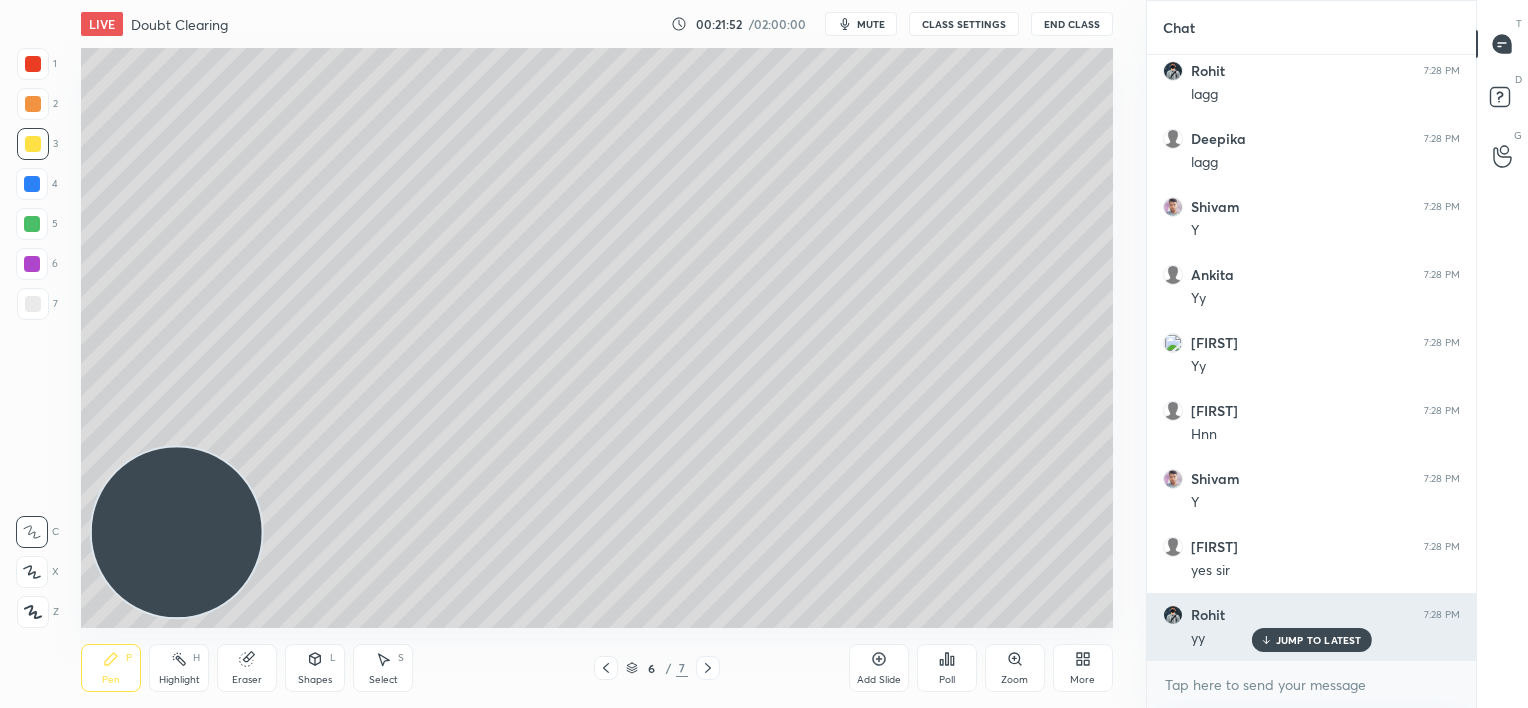 click on "JUMP TO LATEST" at bounding box center (1311, 640) 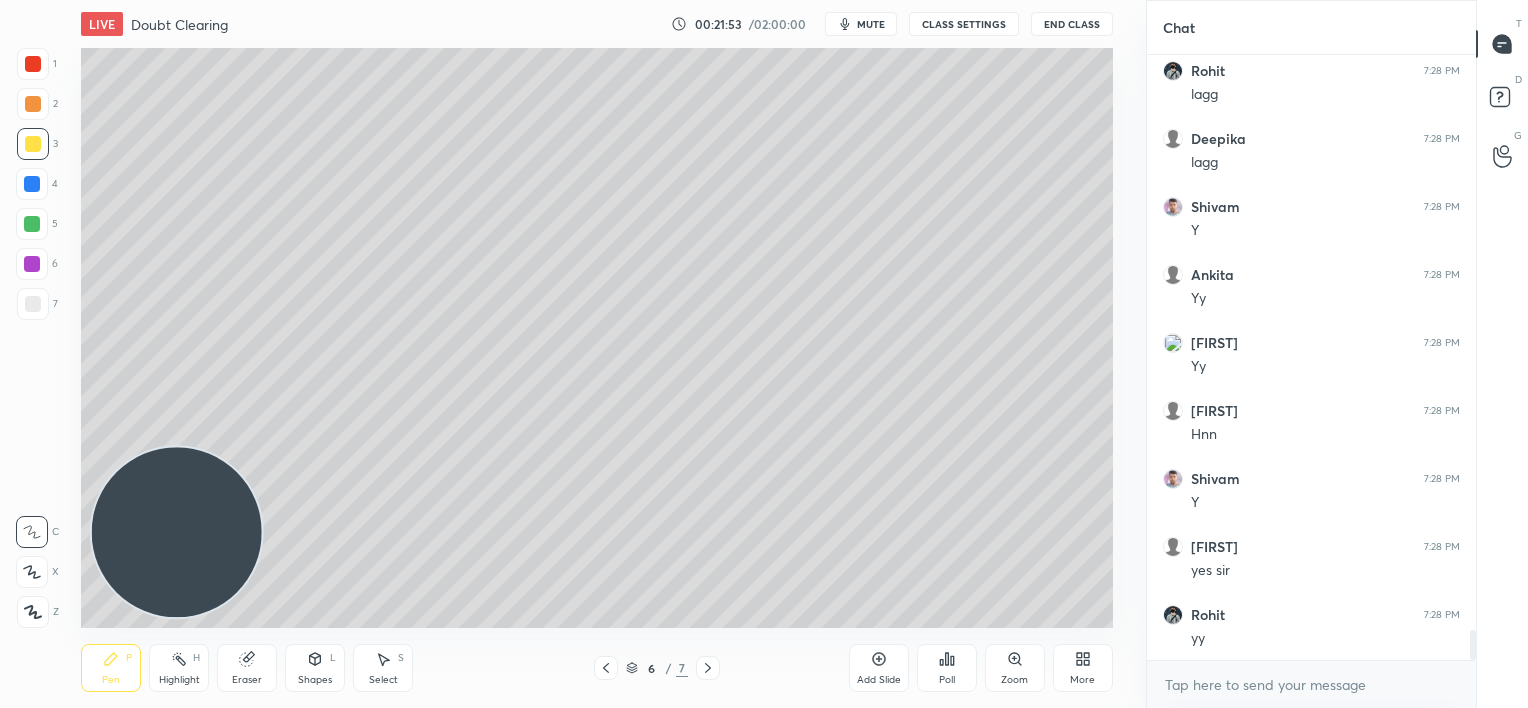 click 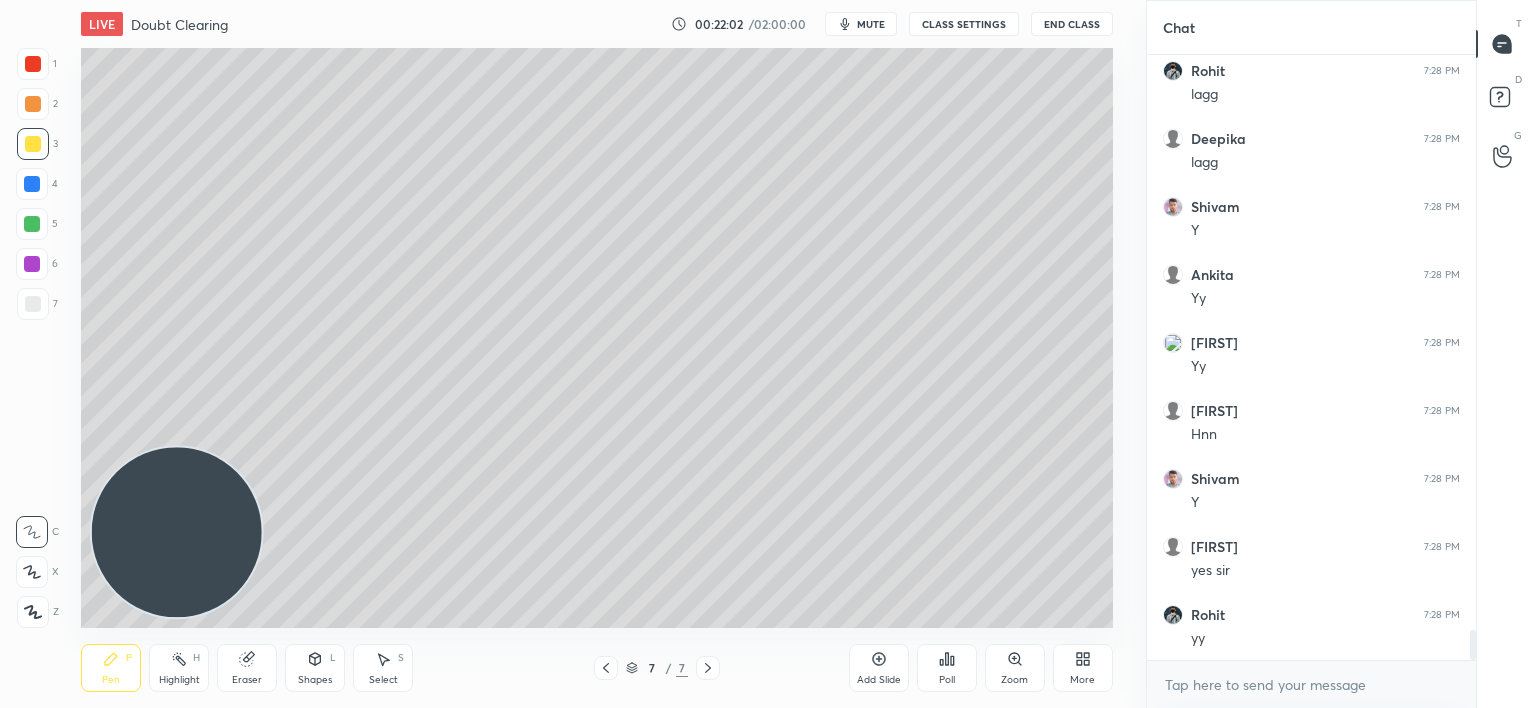 click 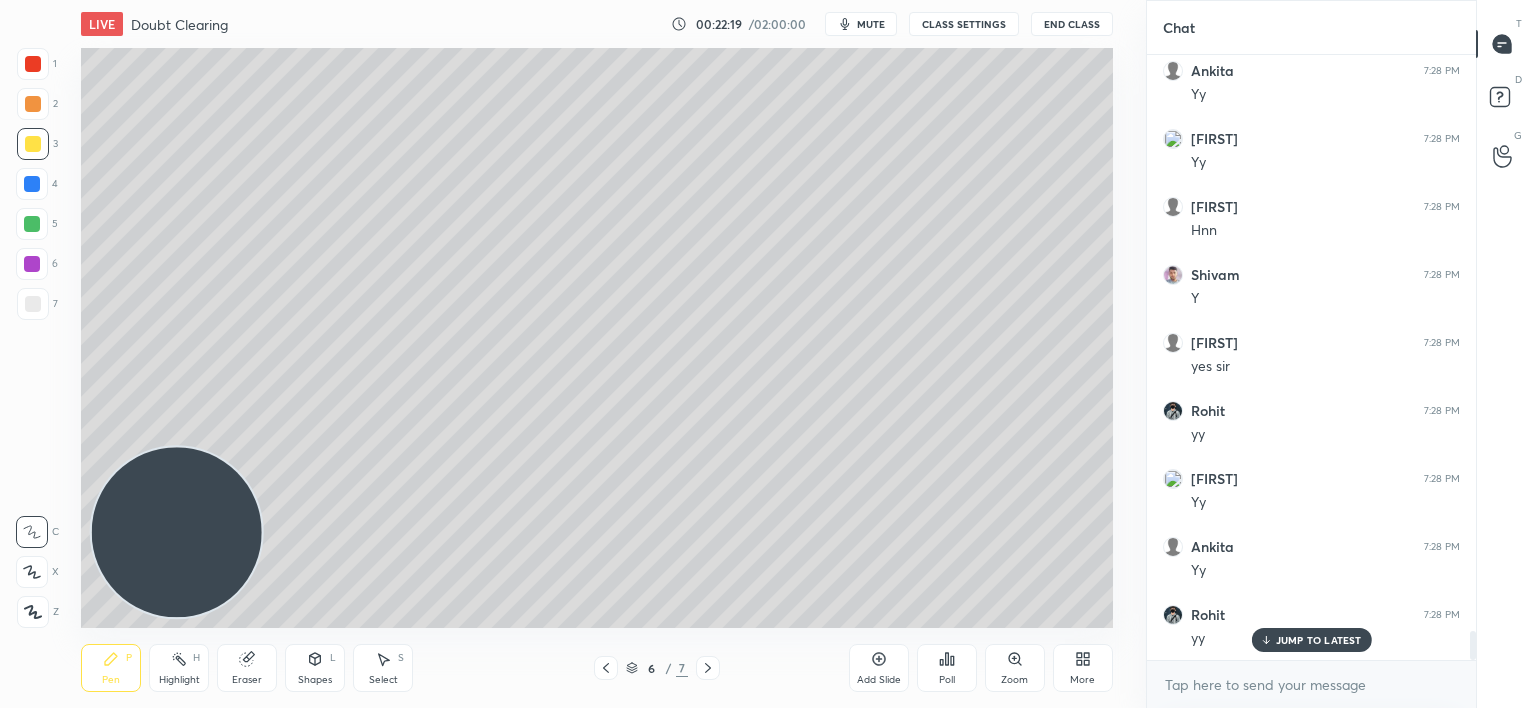 scroll, scrollTop: 12056, scrollLeft: 0, axis: vertical 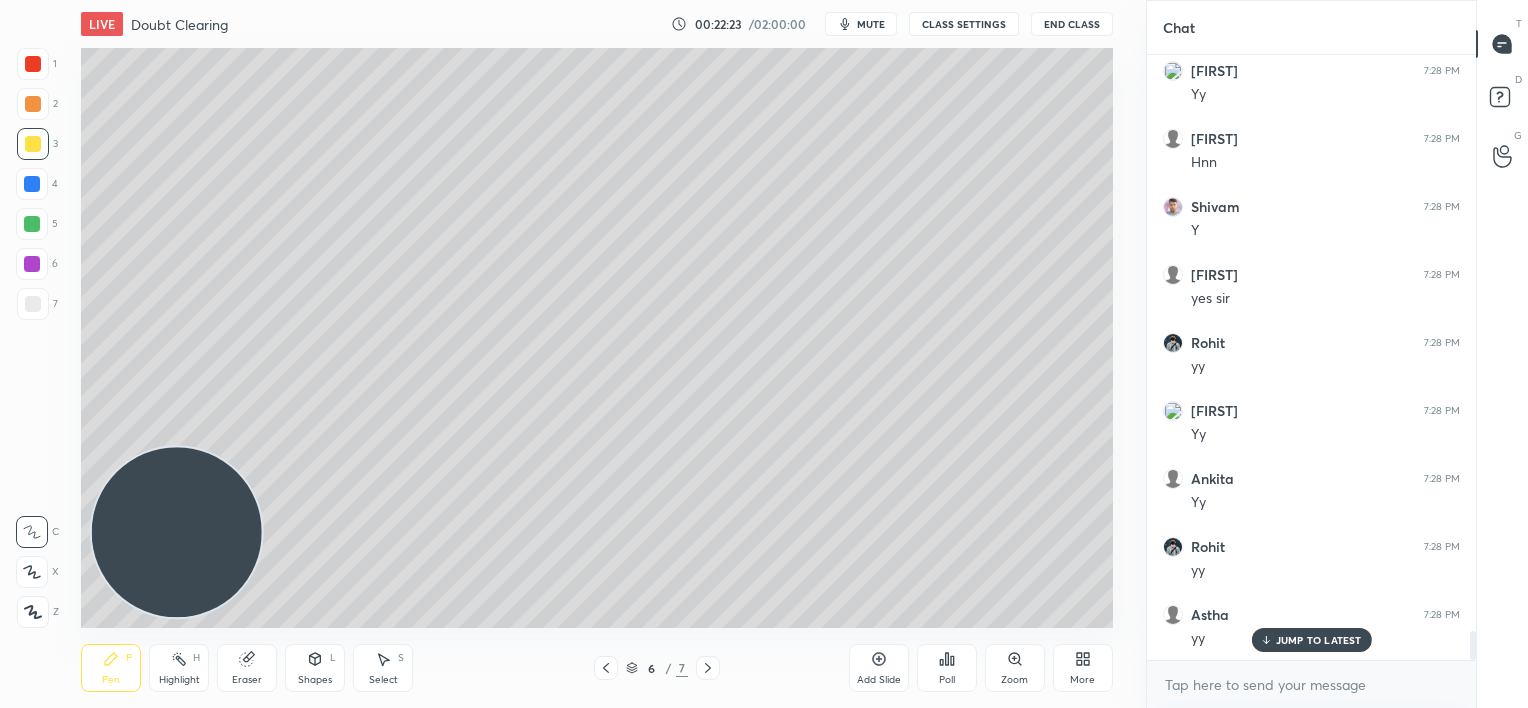 drag, startPoint x: 704, startPoint y: 665, endPoint x: 700, endPoint y: 655, distance: 10.770329 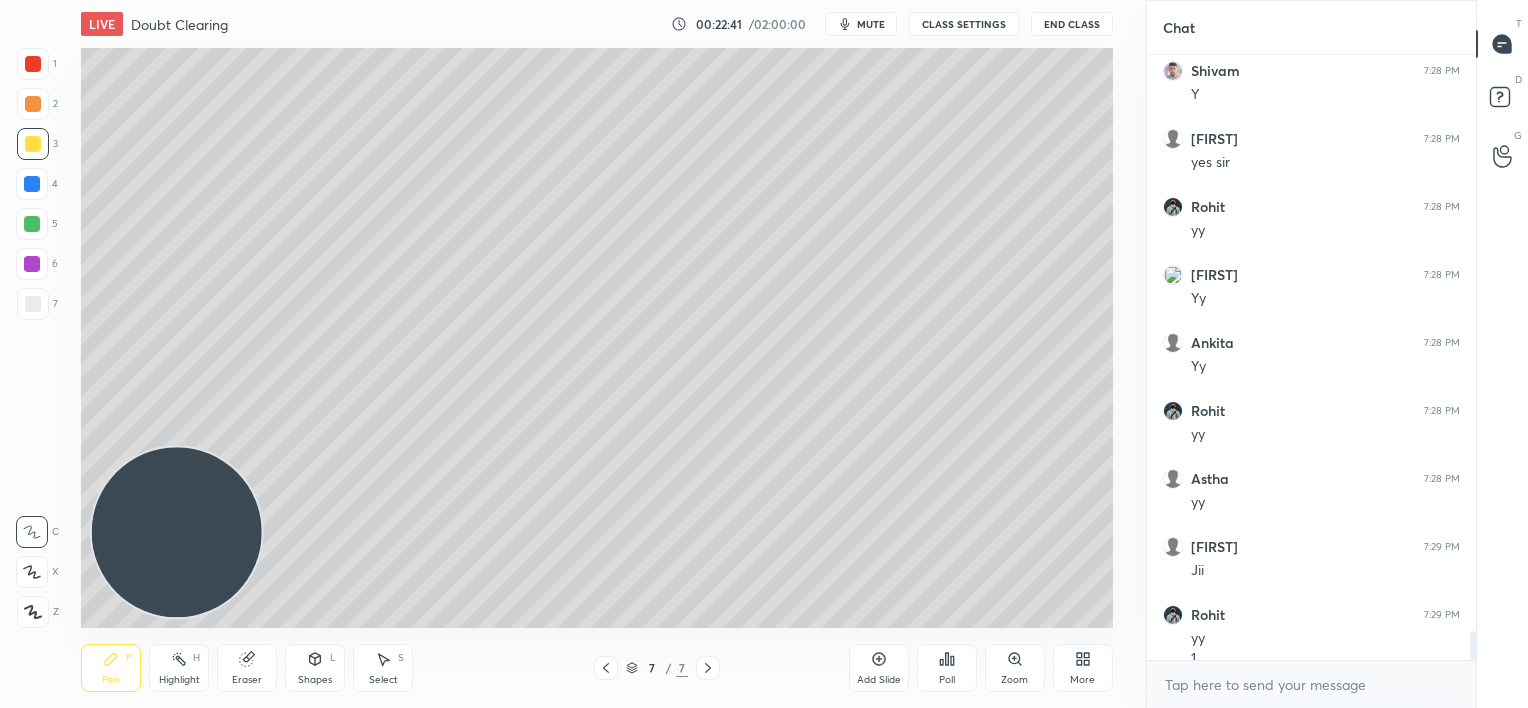 scroll, scrollTop: 12212, scrollLeft: 0, axis: vertical 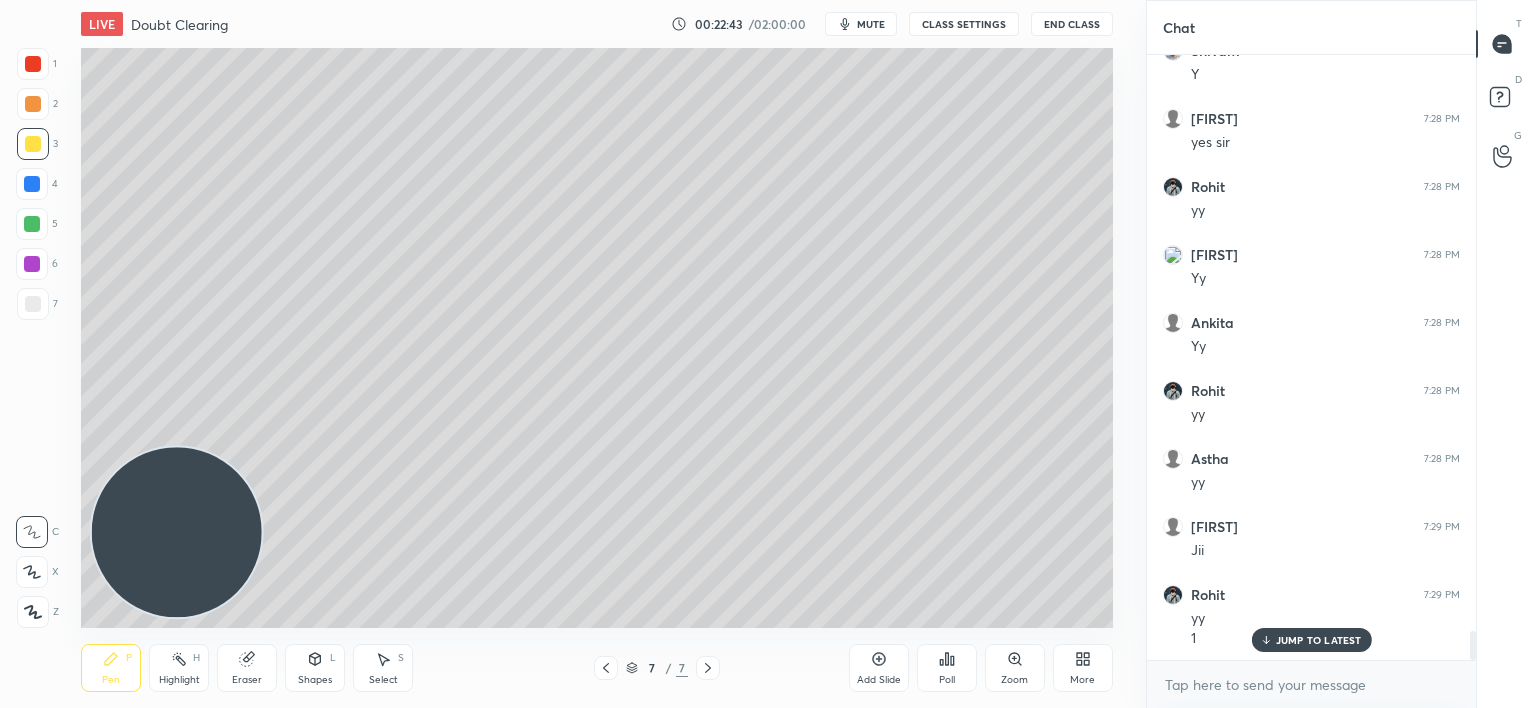 click on "JUMP TO LATEST" at bounding box center [1319, 640] 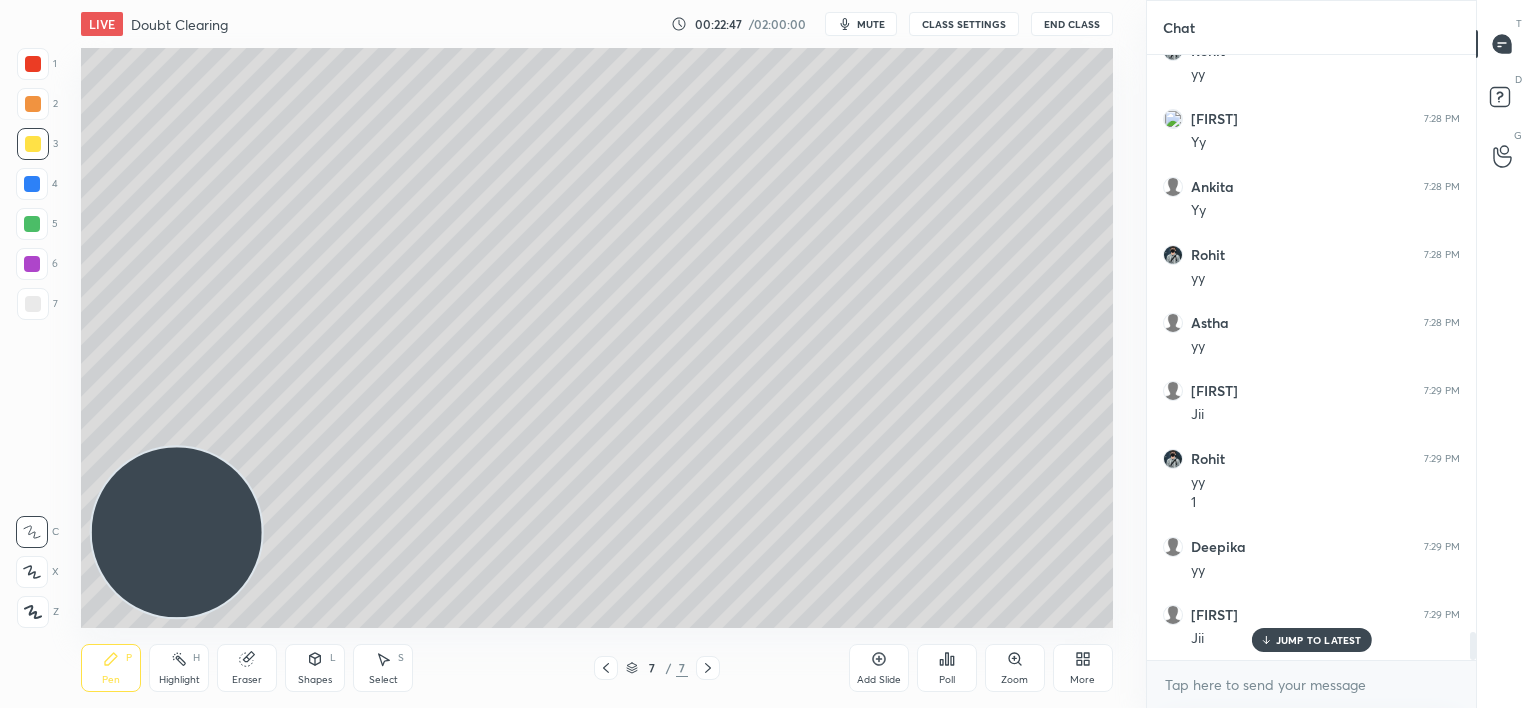 scroll, scrollTop: 12416, scrollLeft: 0, axis: vertical 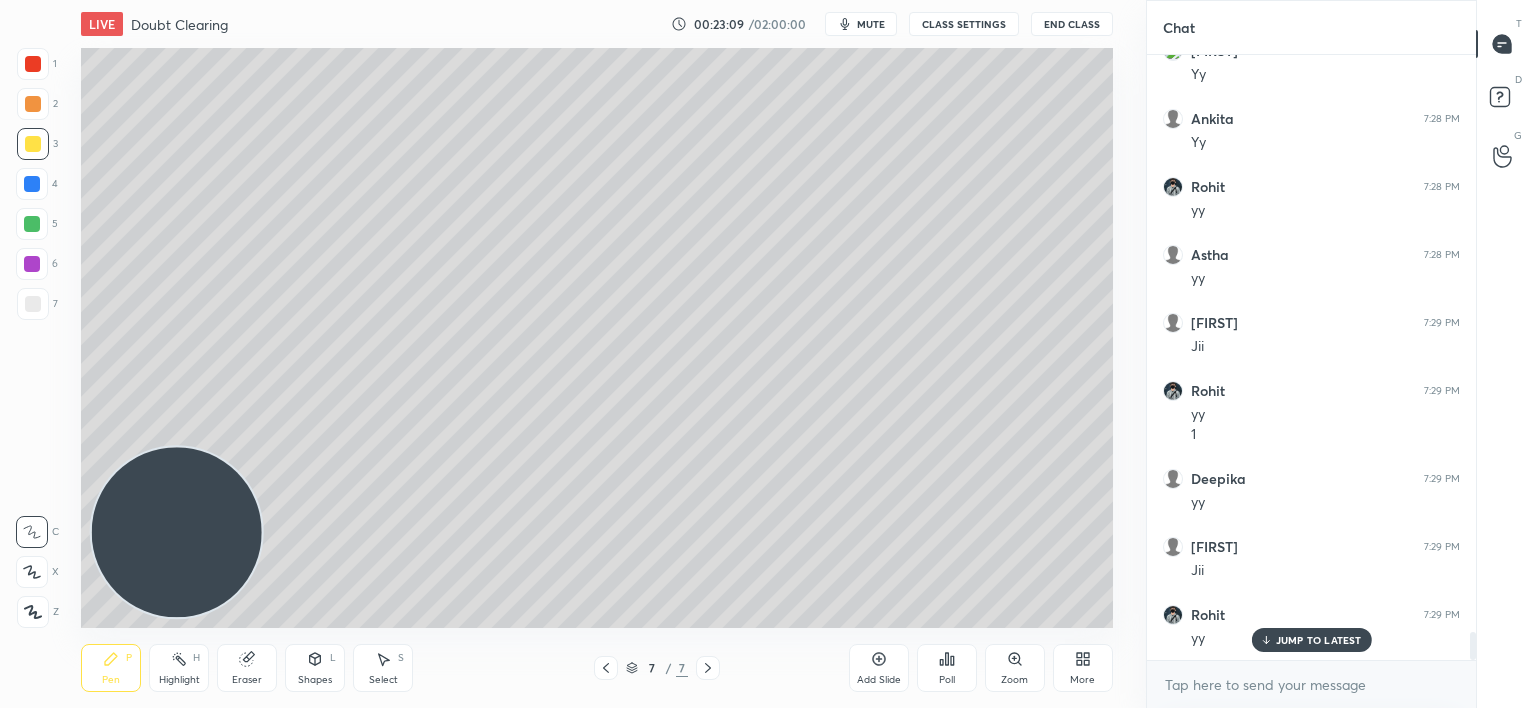 click on "JUMP TO LATEST" at bounding box center [1319, 640] 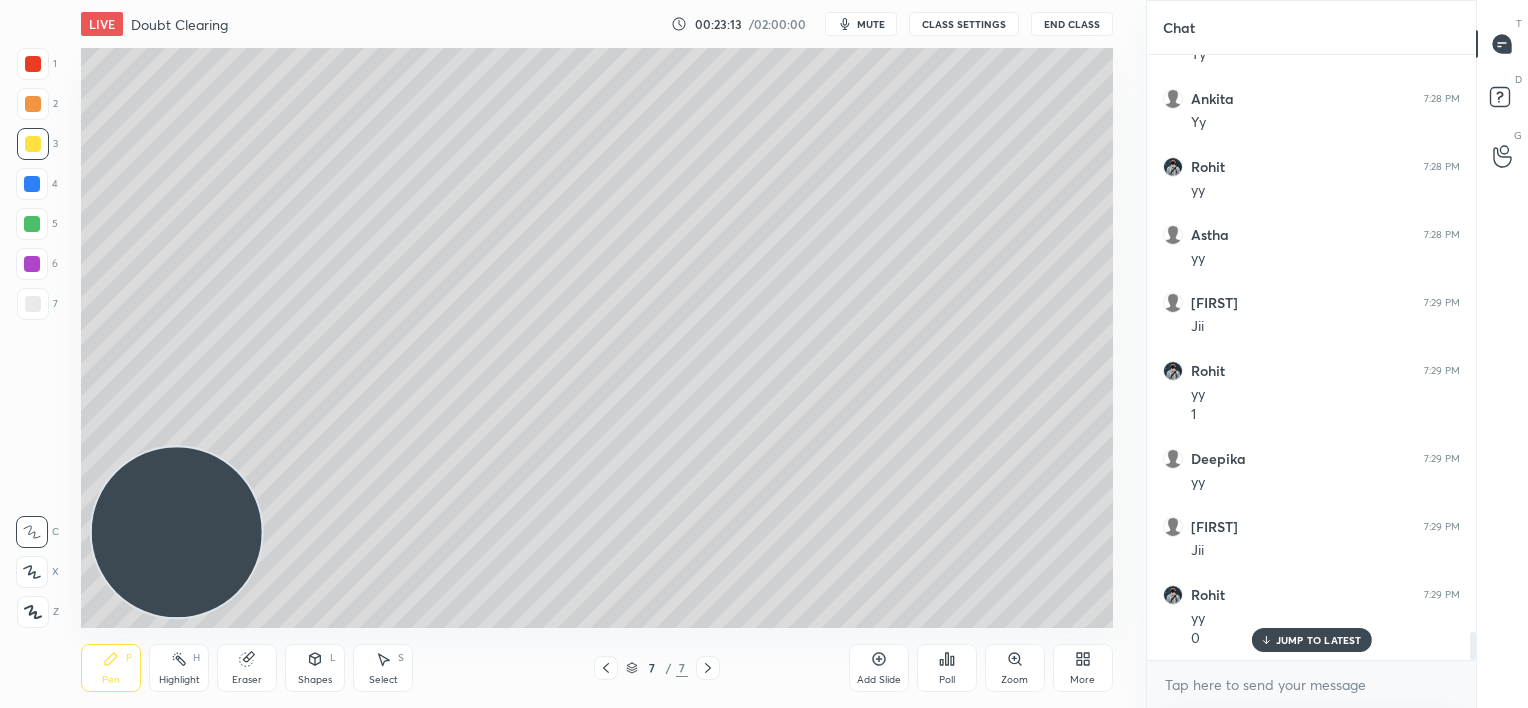 scroll, scrollTop: 12504, scrollLeft: 0, axis: vertical 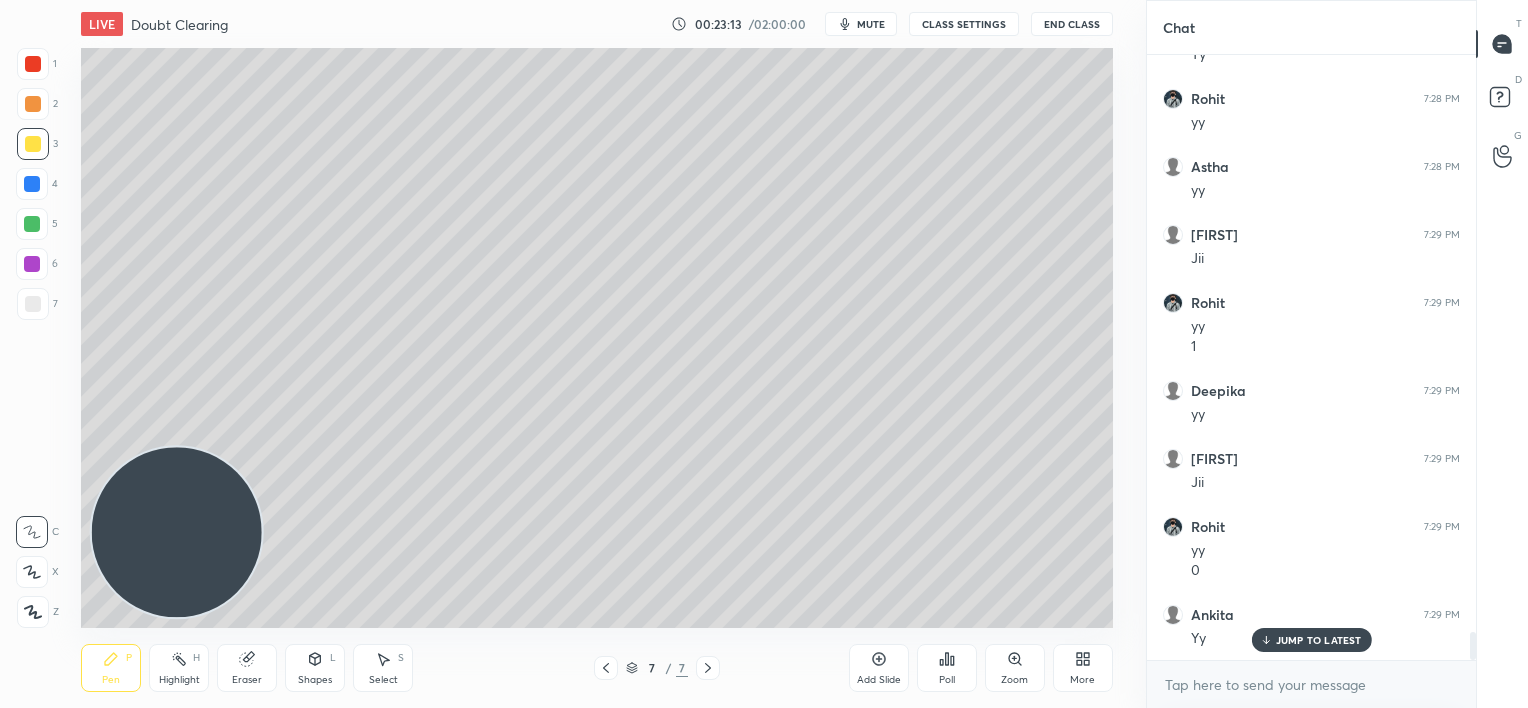 click on "JUMP TO LATEST" at bounding box center (1311, 640) 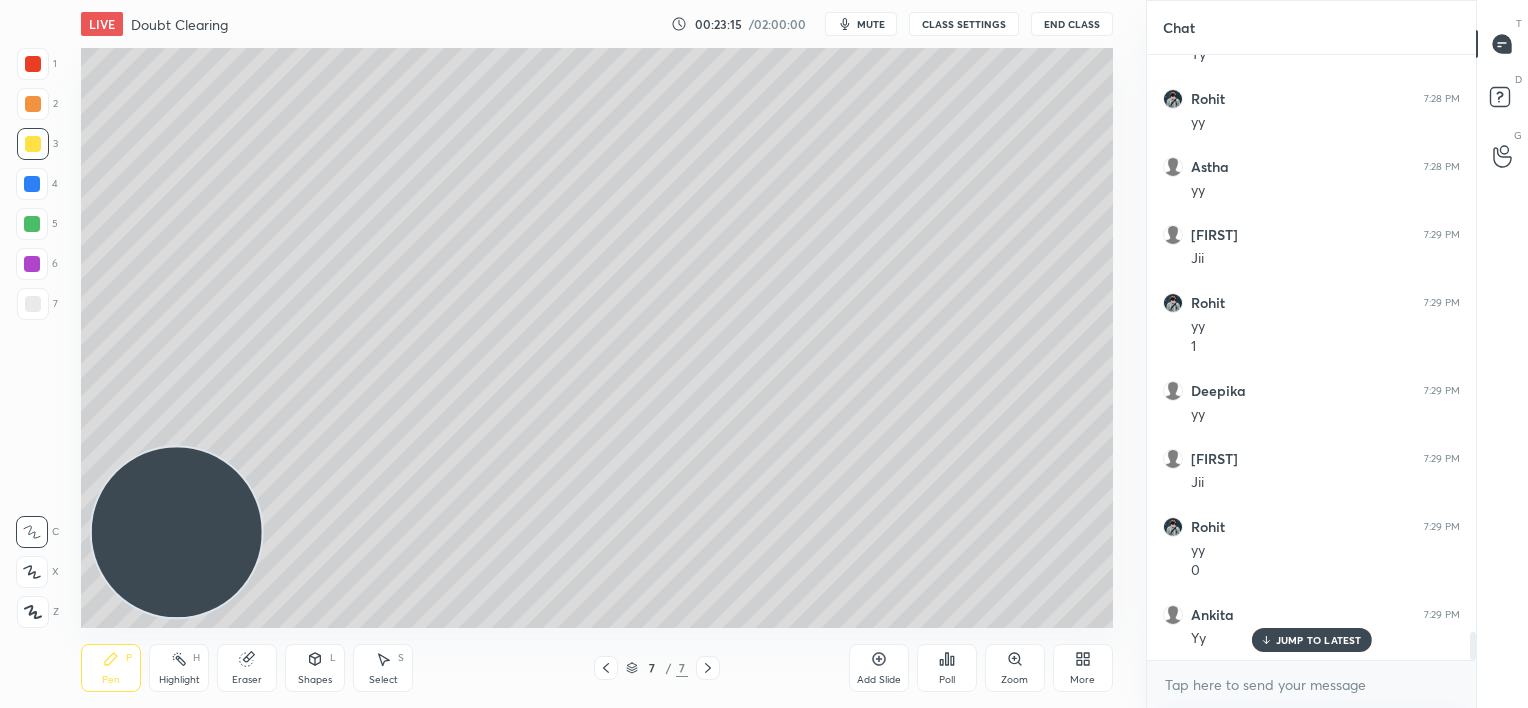 click 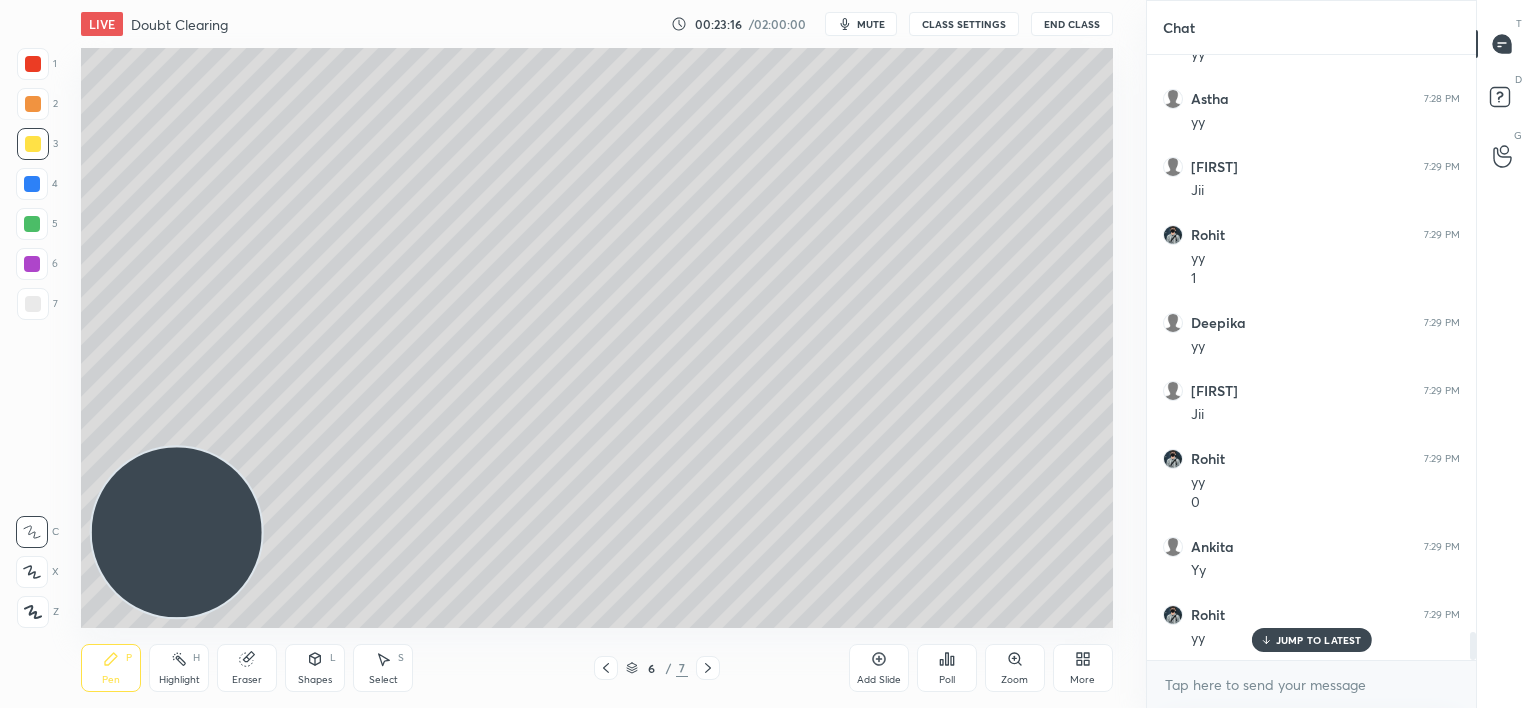 scroll, scrollTop: 12708, scrollLeft: 0, axis: vertical 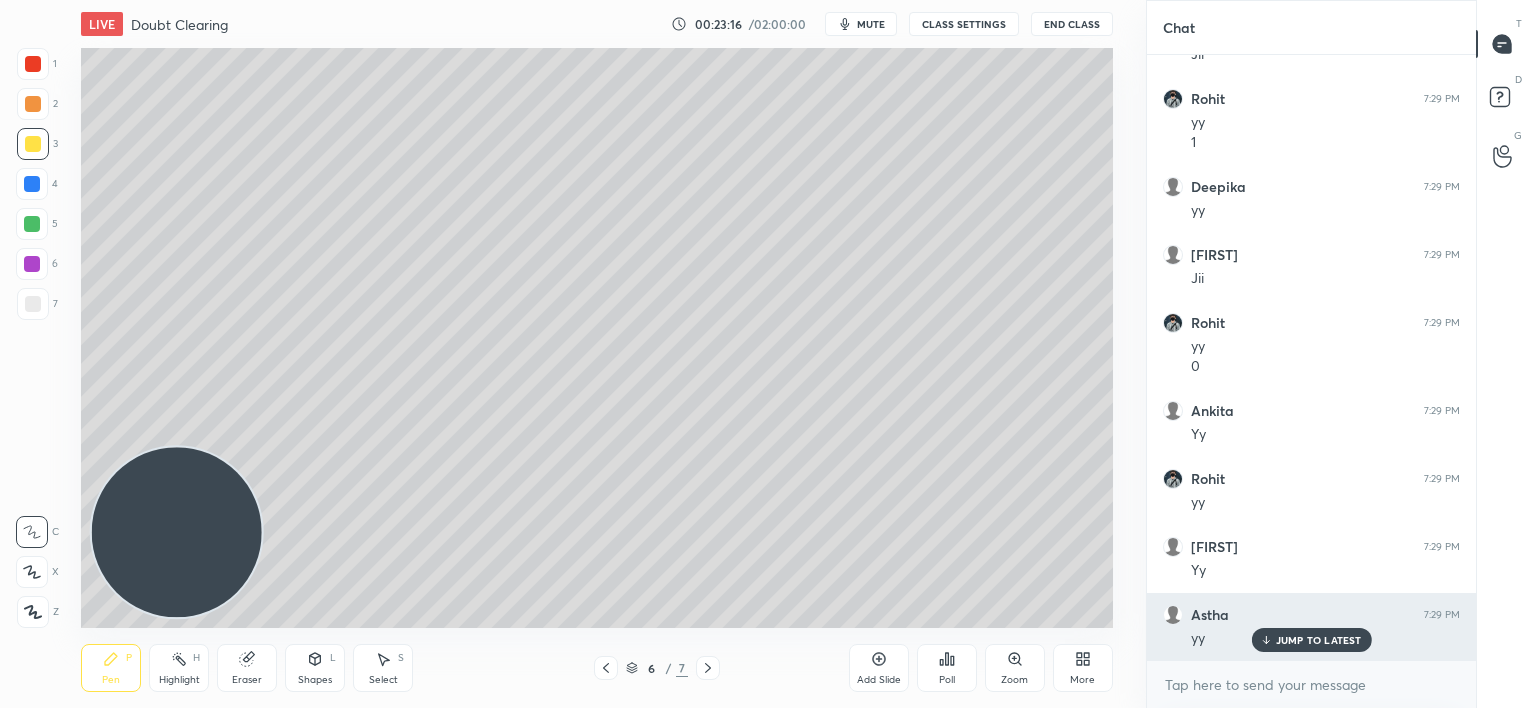 click on "JUMP TO LATEST" at bounding box center (1319, 640) 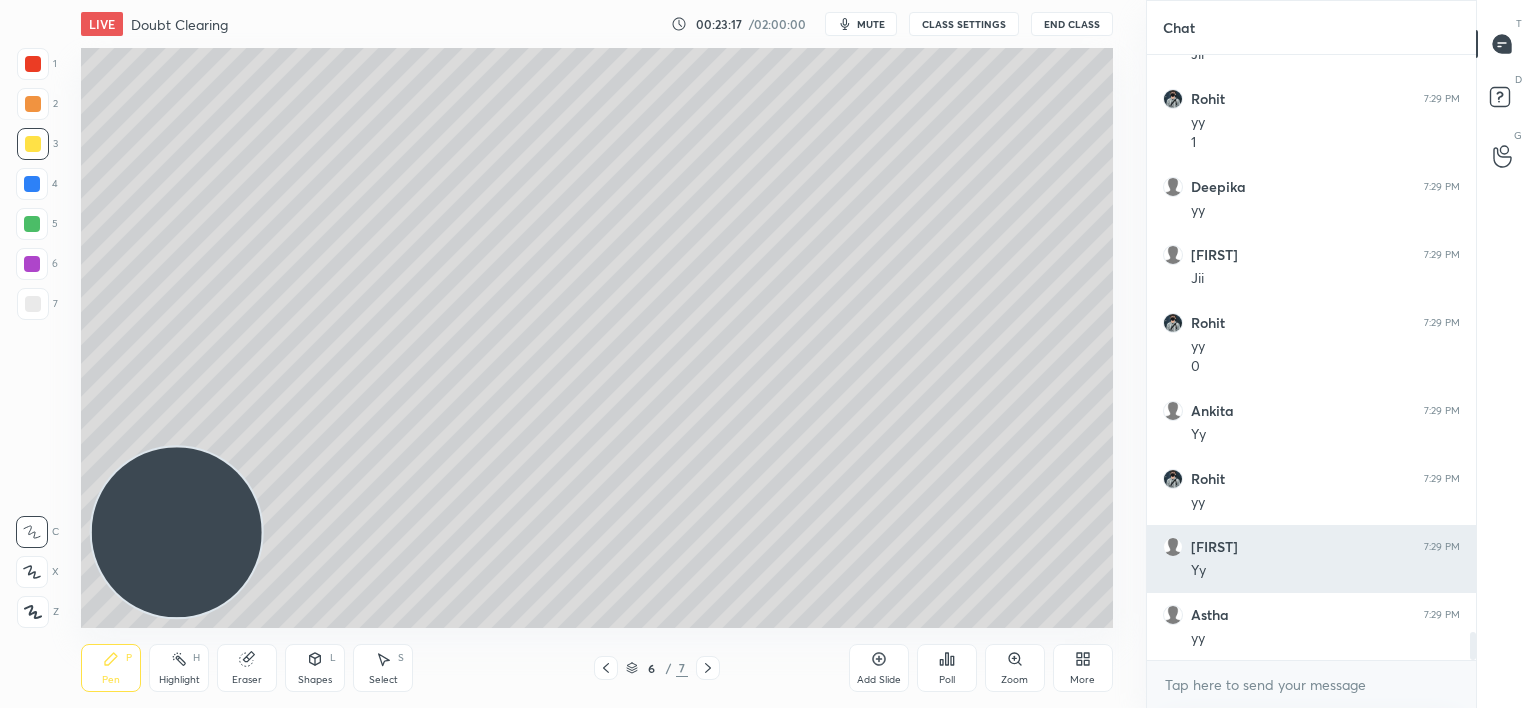 scroll, scrollTop: 12776, scrollLeft: 0, axis: vertical 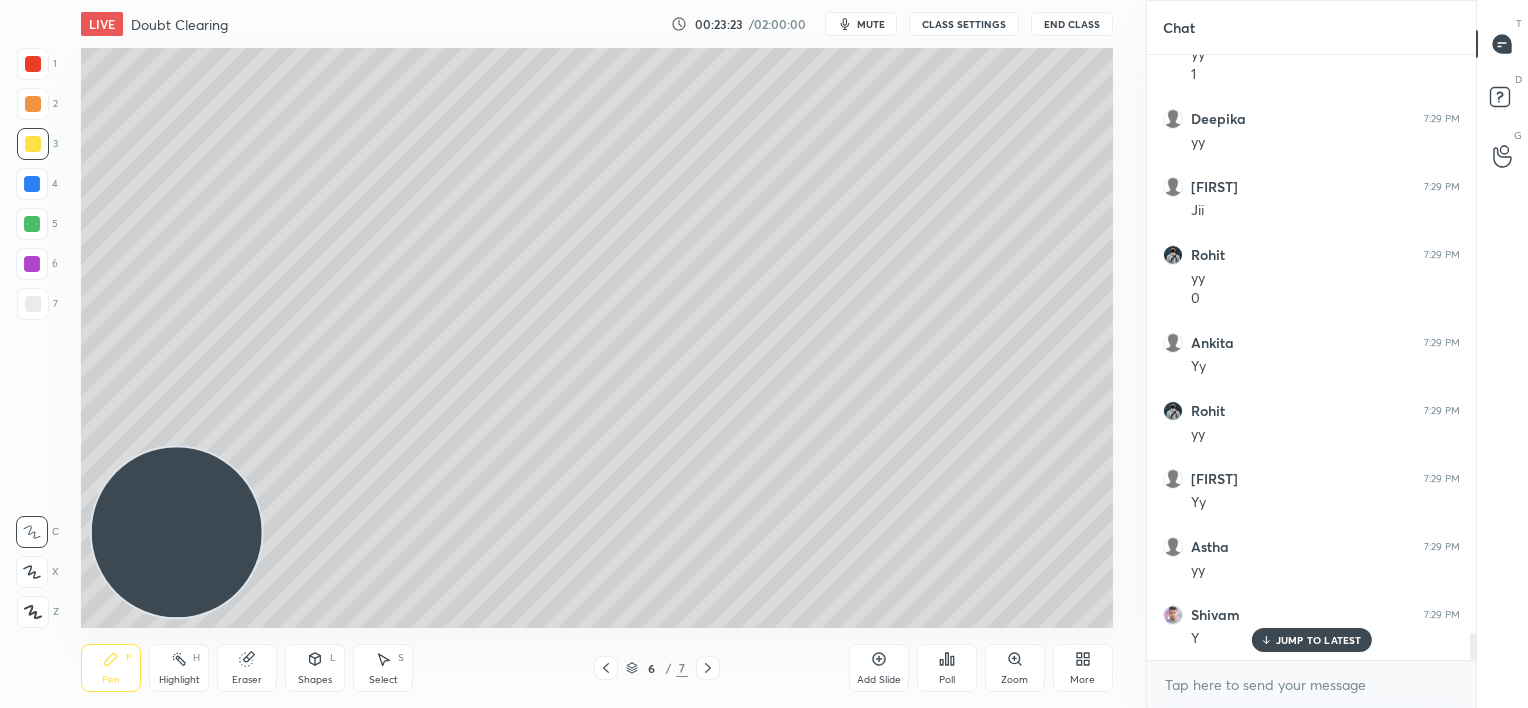 drag, startPoint x: 29, startPoint y: 219, endPoint x: 15, endPoint y: 215, distance: 14.56022 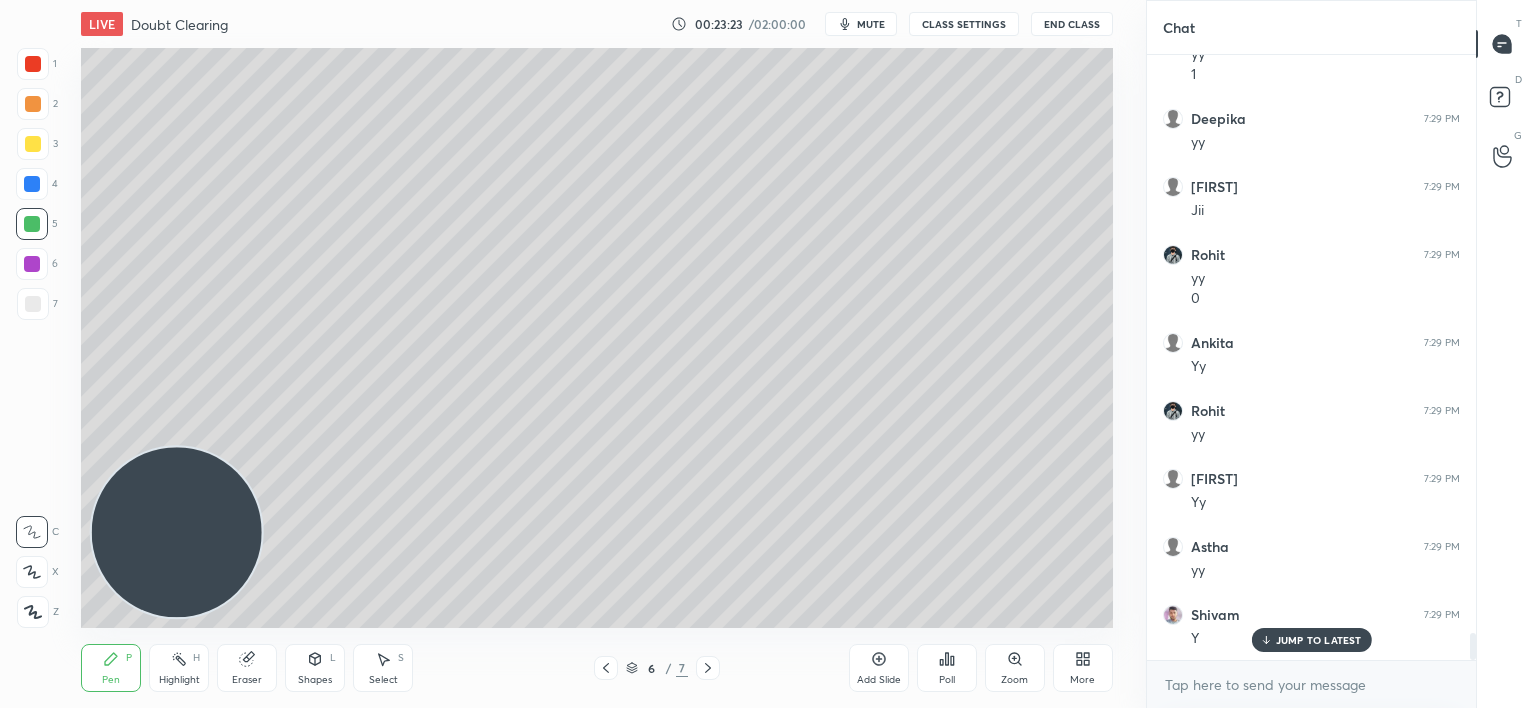 scroll, scrollTop: 12844, scrollLeft: 0, axis: vertical 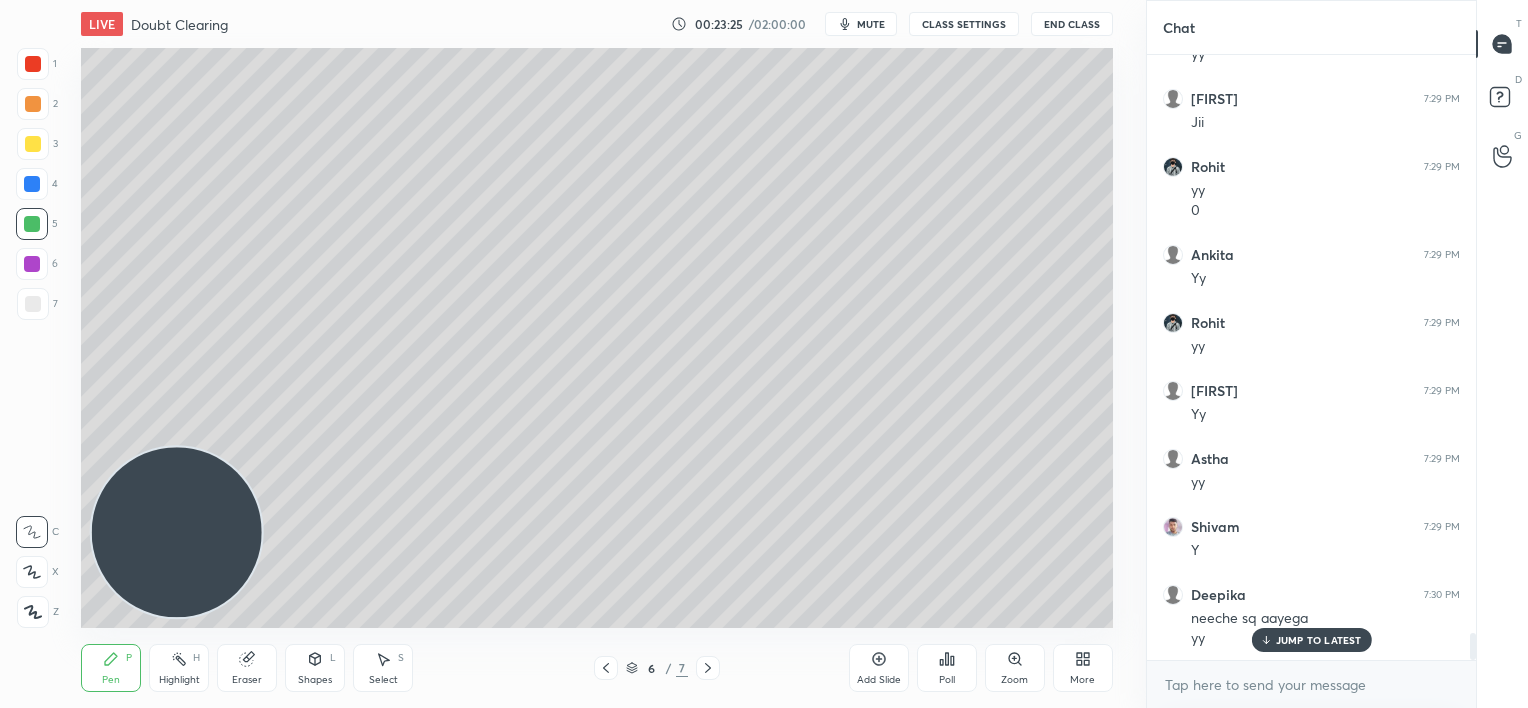 drag, startPoint x: 1272, startPoint y: 639, endPoint x: 1261, endPoint y: 638, distance: 11.045361 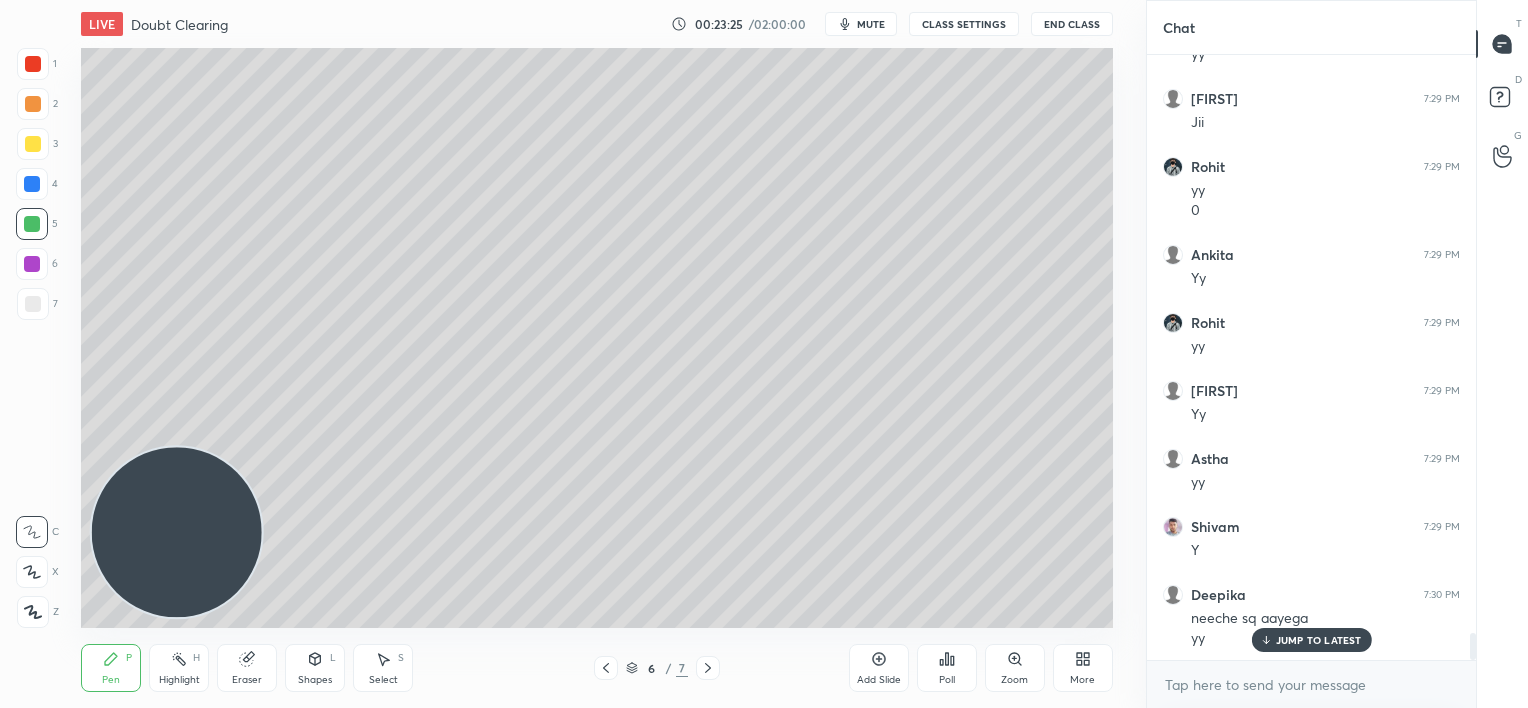 click on "JUMP TO LATEST" at bounding box center [1311, 640] 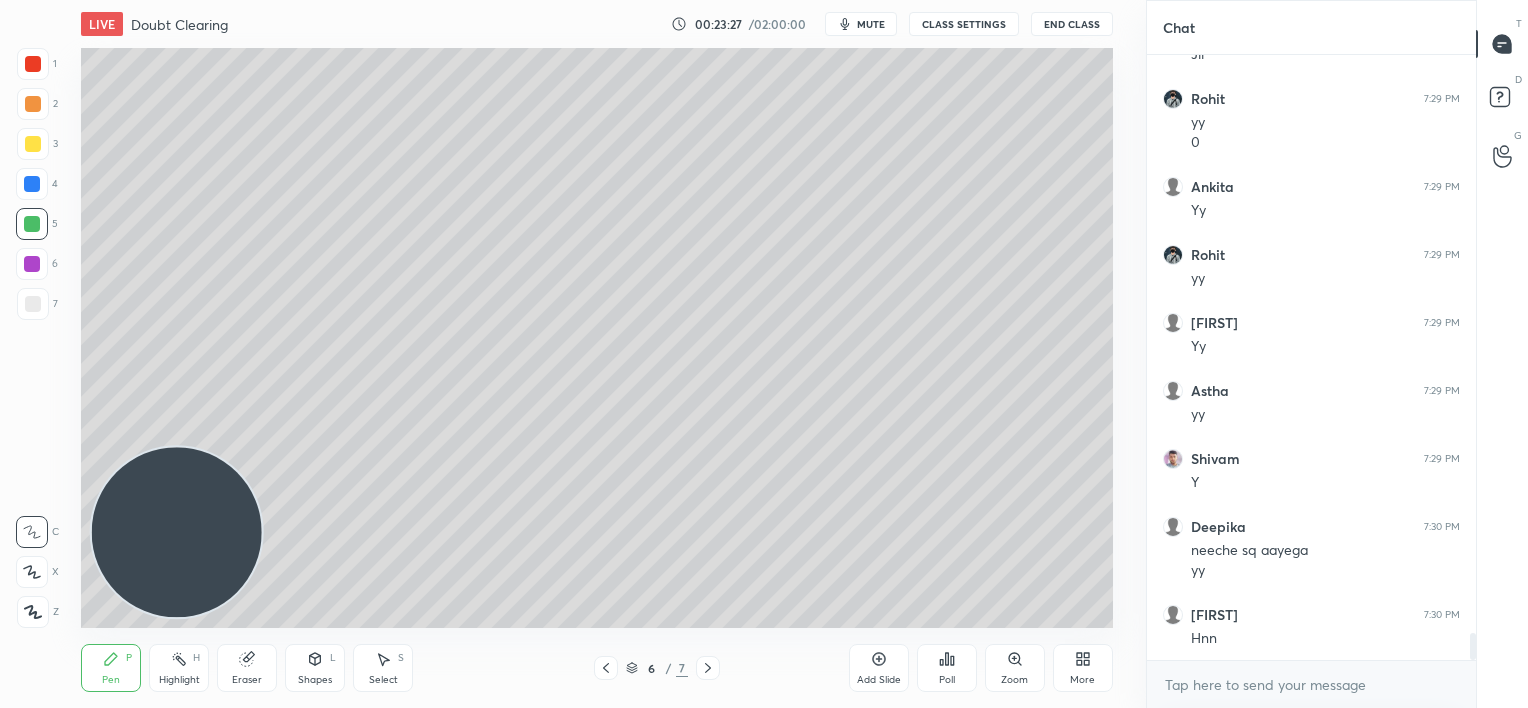 scroll, scrollTop: 13000, scrollLeft: 0, axis: vertical 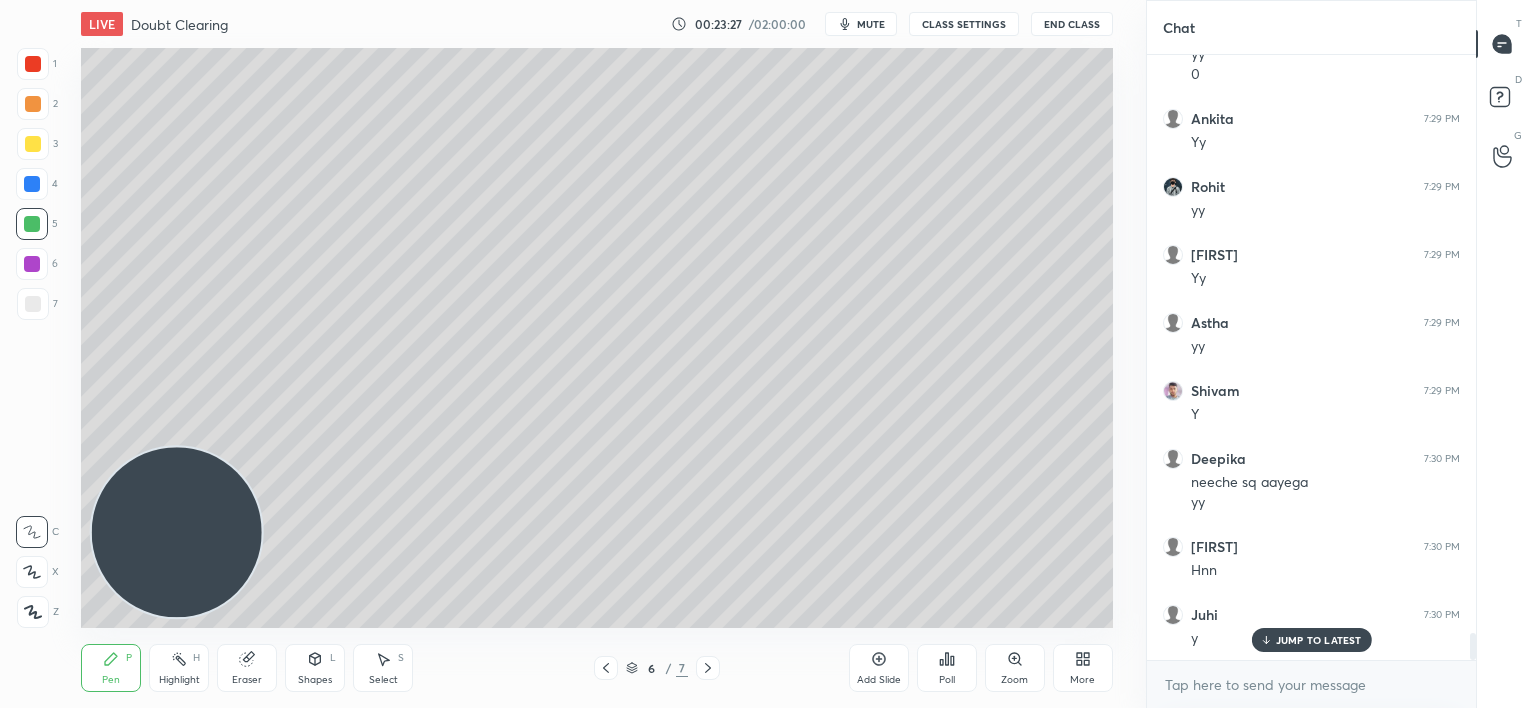click on "JUMP TO LATEST" at bounding box center [1319, 640] 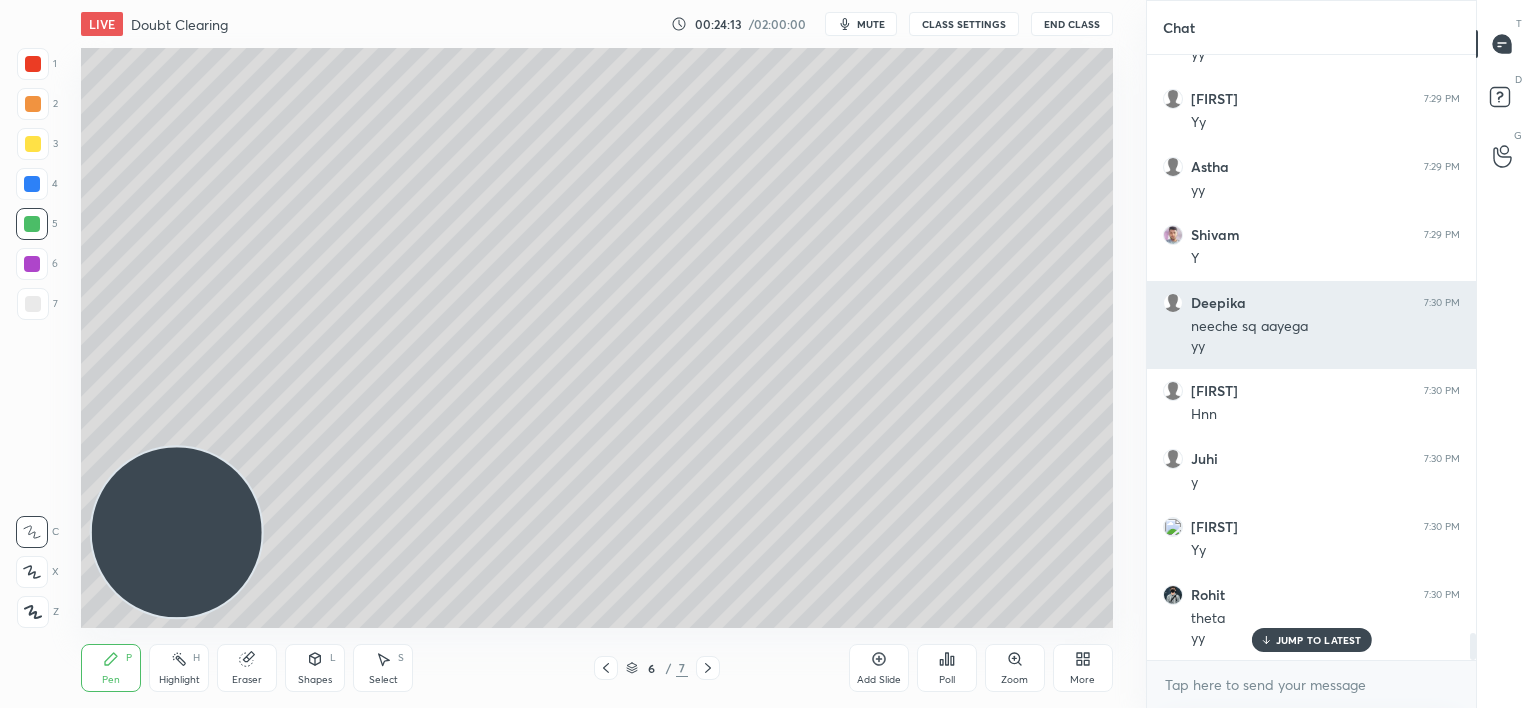 scroll, scrollTop: 13224, scrollLeft: 0, axis: vertical 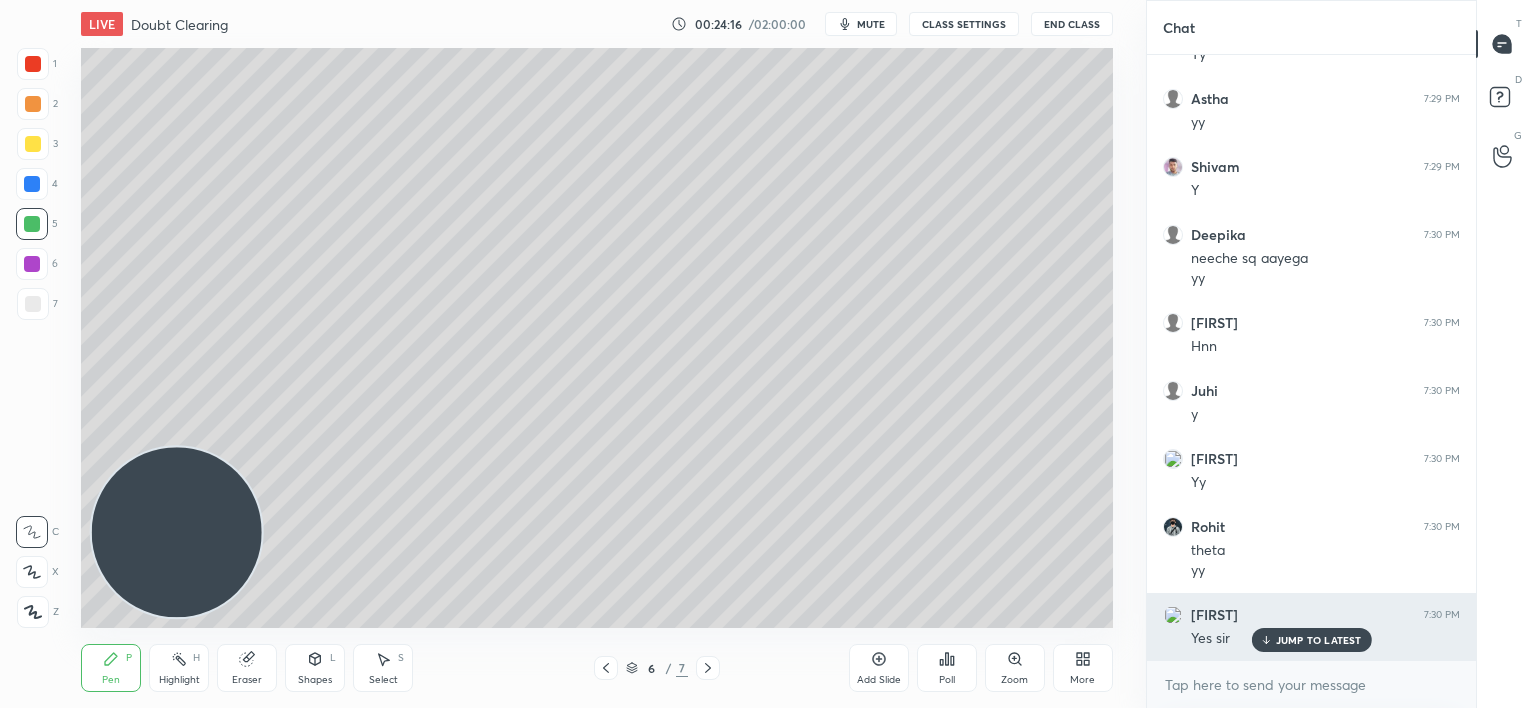 drag, startPoint x: 1280, startPoint y: 640, endPoint x: 1285, endPoint y: 630, distance: 11.18034 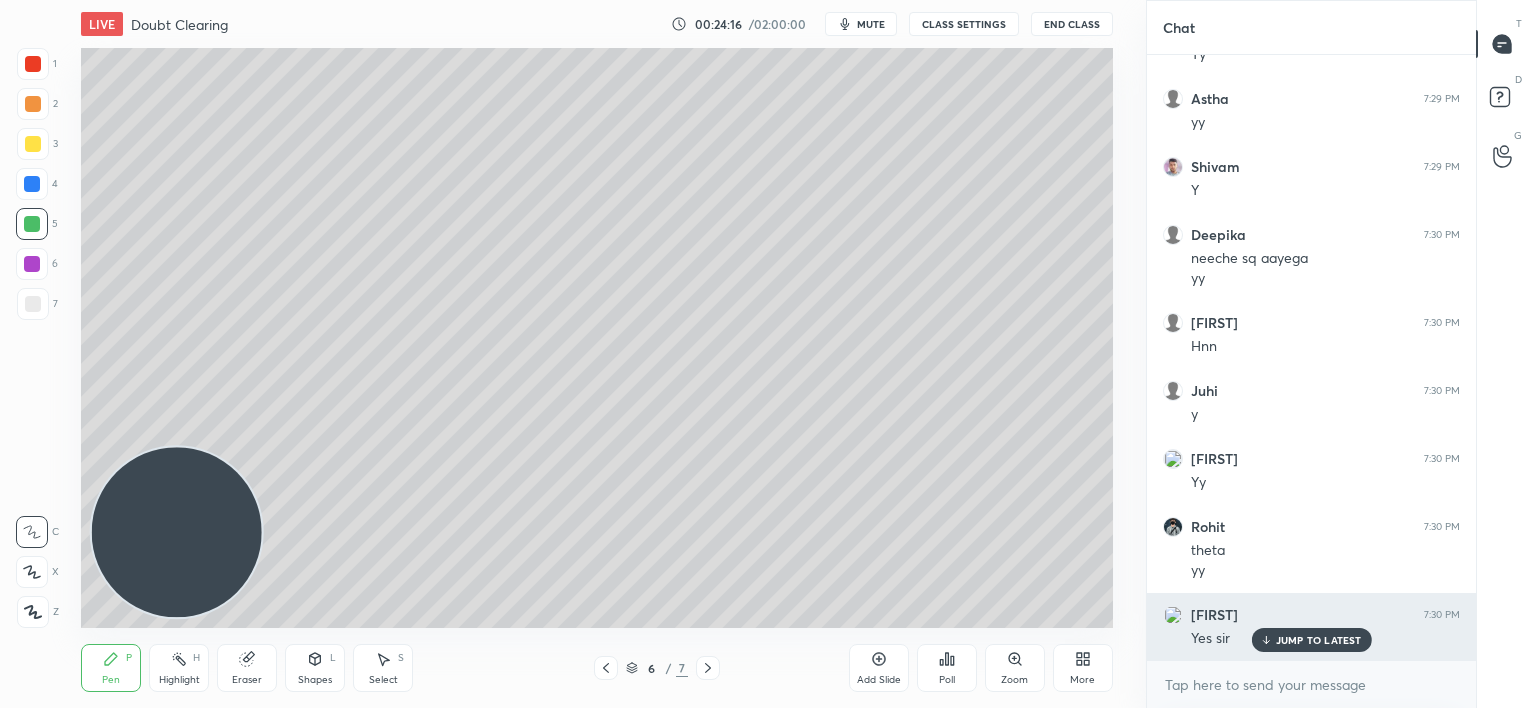 click on "JUMP TO LATEST" at bounding box center [1319, 640] 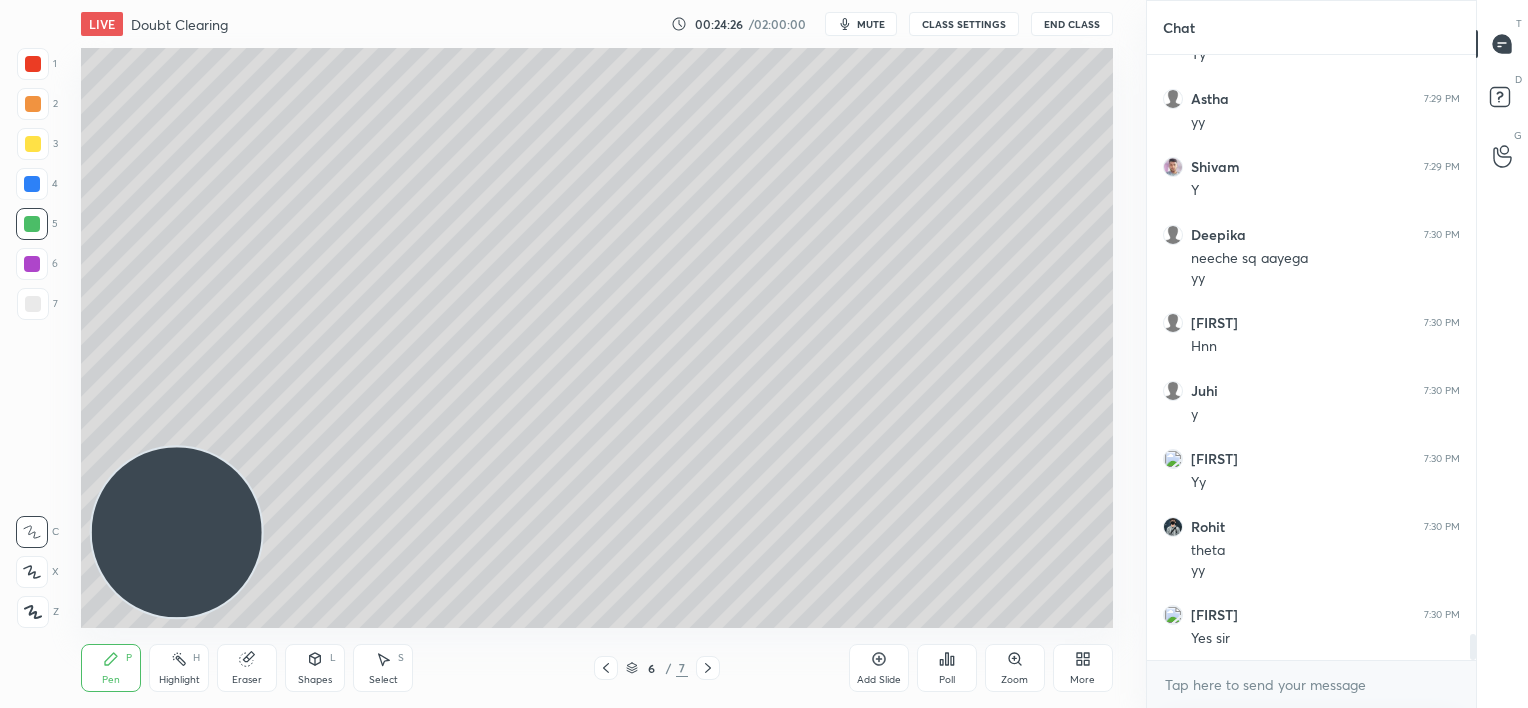 click on "Add Slide" at bounding box center [879, 668] 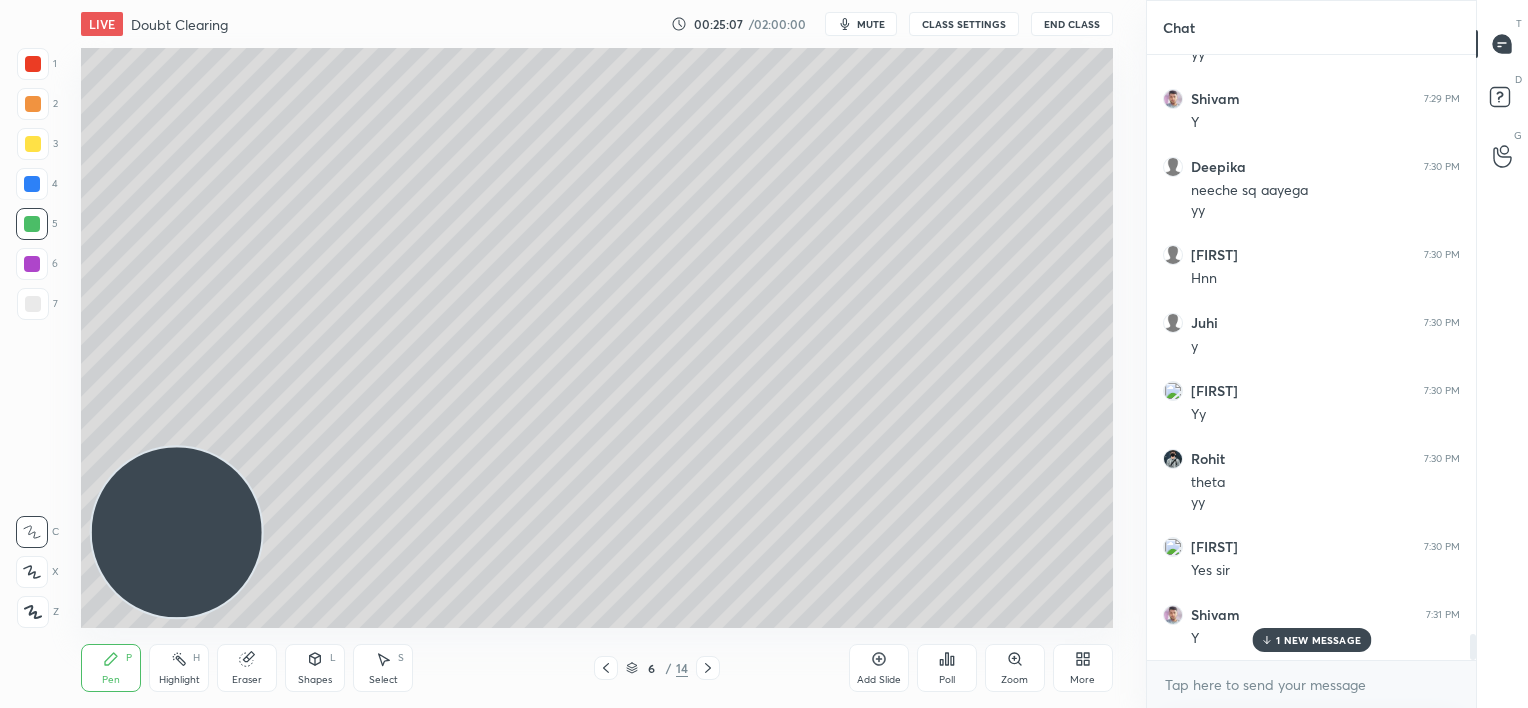 scroll, scrollTop: 13360, scrollLeft: 0, axis: vertical 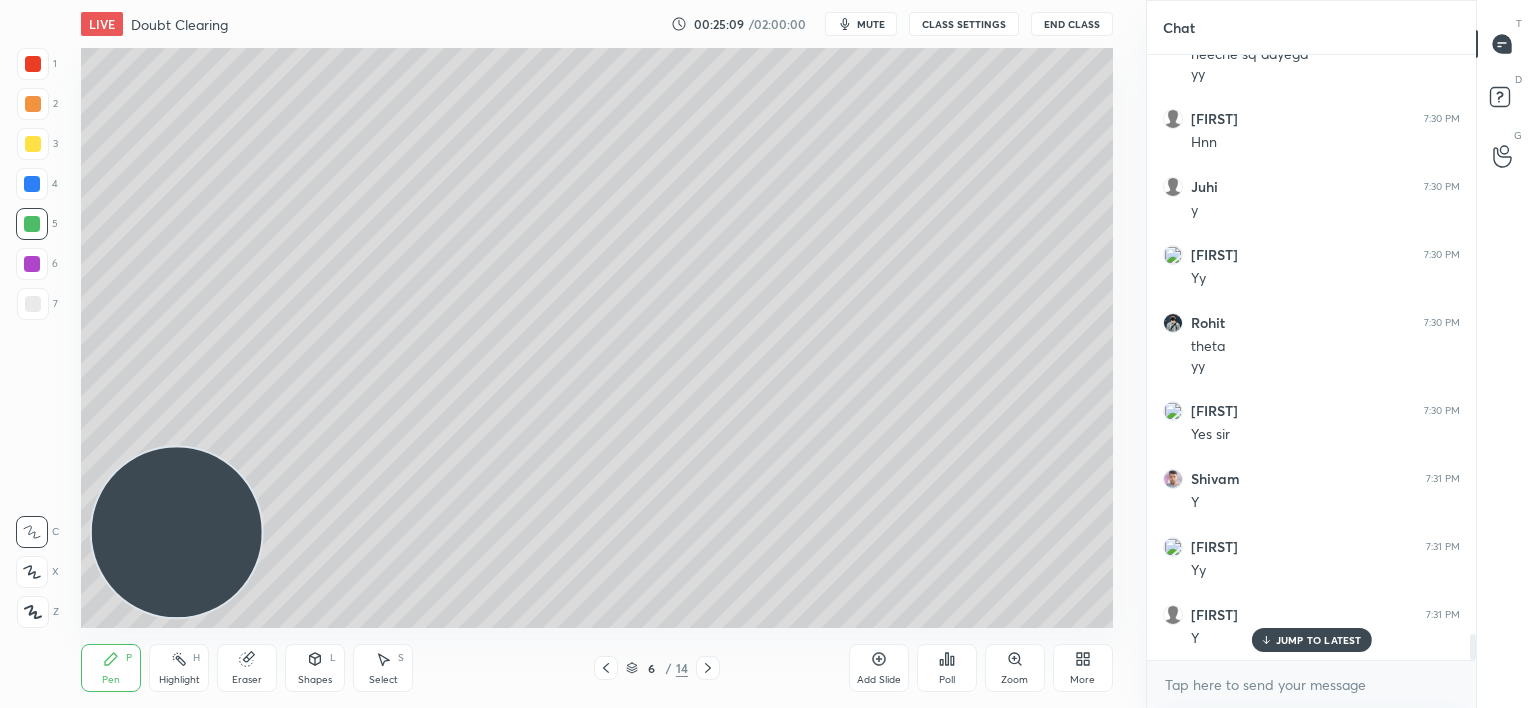 click on "[FIRST] 7:29 PM Jii [FIRST] 7:29 PM yy 1 [FIRST] 7:29 PM yy [FIRST] 7:29 PM yy [FIRST] 7:29 PM Yy [FIRST] 7:29 PM yy [FIRST] 7:29 PM Yy [FIRST] 7:30 PM neeche sq aayega yy [FIRST] 7:30 PM Hnn [FIRST] 7:30 PM y [FIRST] 7:30 PM Yy [FIRST] 7:30 PM theta yy [FIRST] 7:30 PM Yes sir [FIRST] 7:31 PM Y [FIRST] 7:31 PM Yy [FIRST] 7:31 PM Y JUMP TO LATEST" at bounding box center (1311, 357) 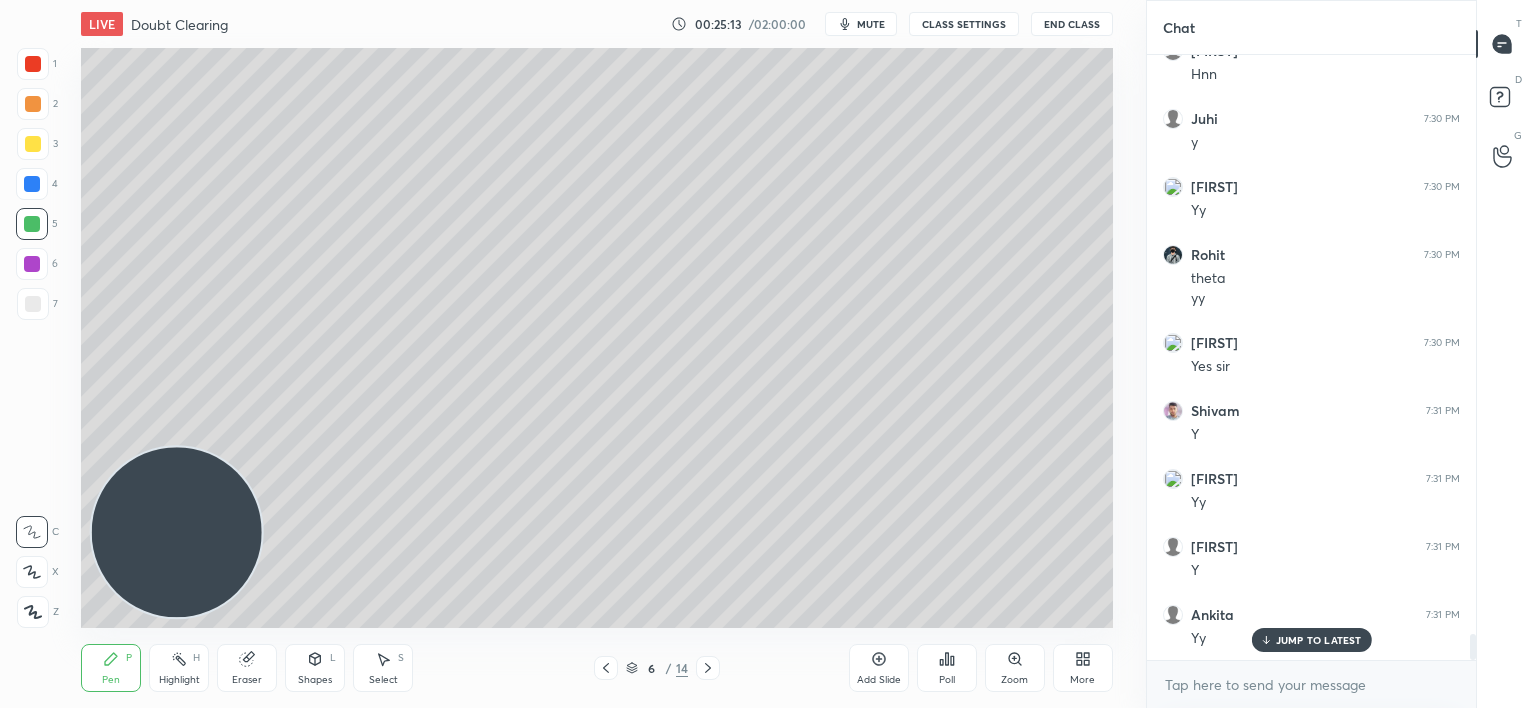 scroll, scrollTop: 13564, scrollLeft: 0, axis: vertical 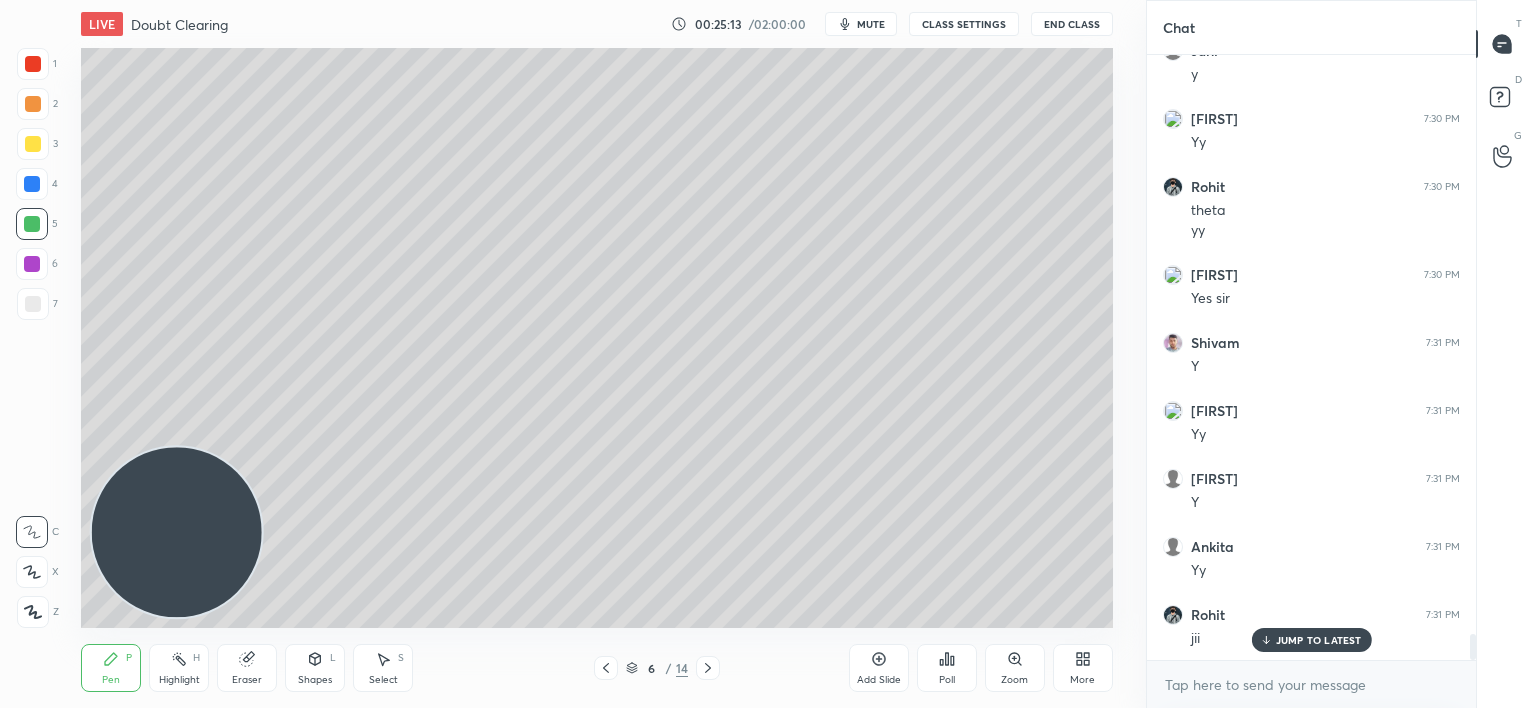 click on "Add Slide" at bounding box center [879, 668] 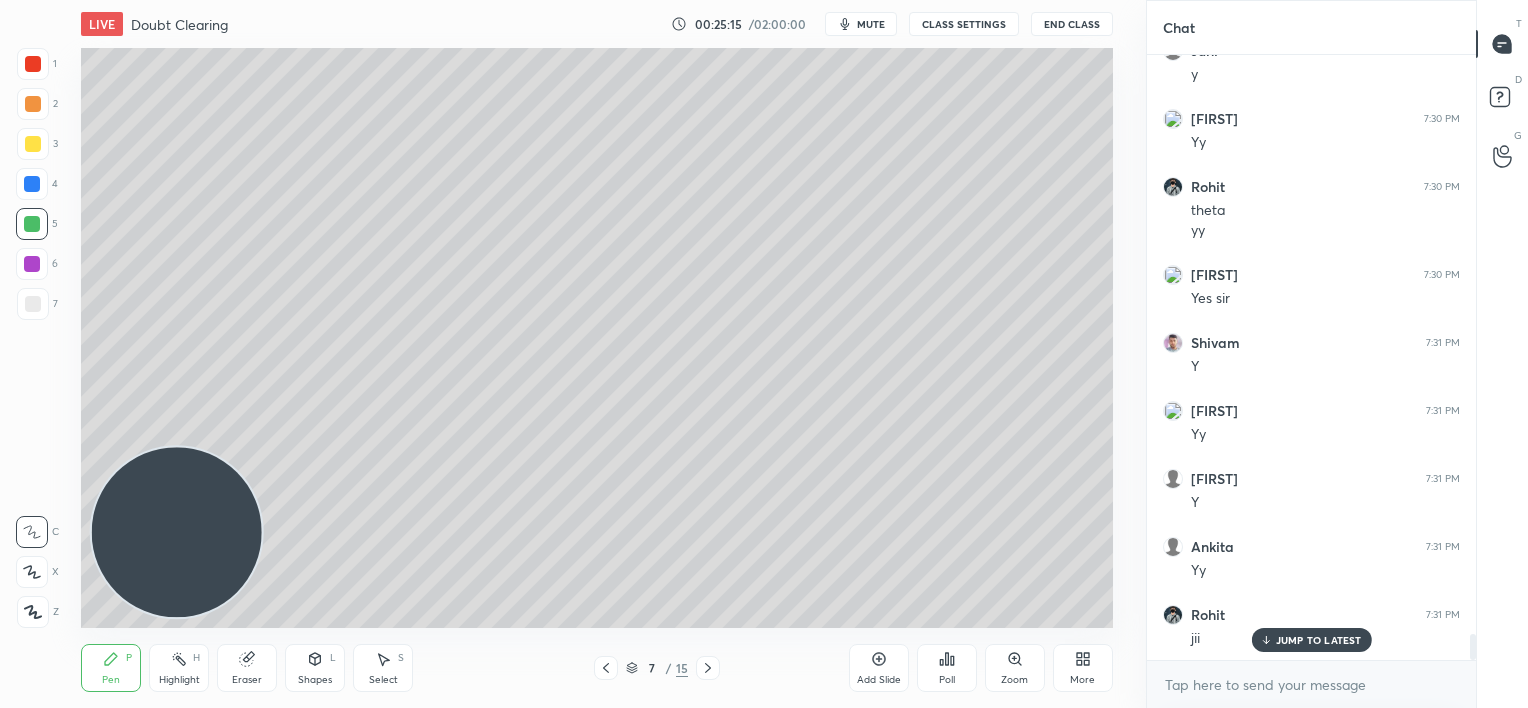 scroll, scrollTop: 13651, scrollLeft: 0, axis: vertical 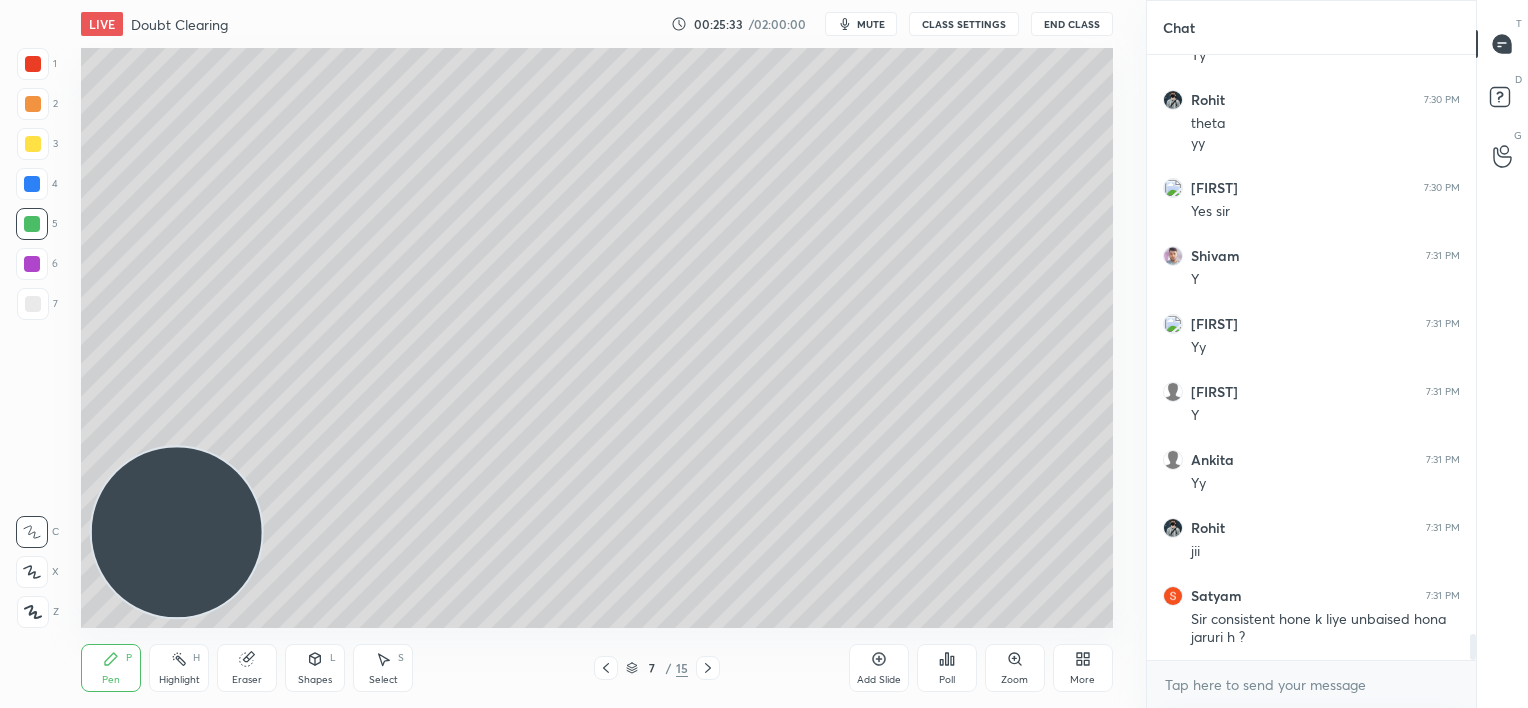 click 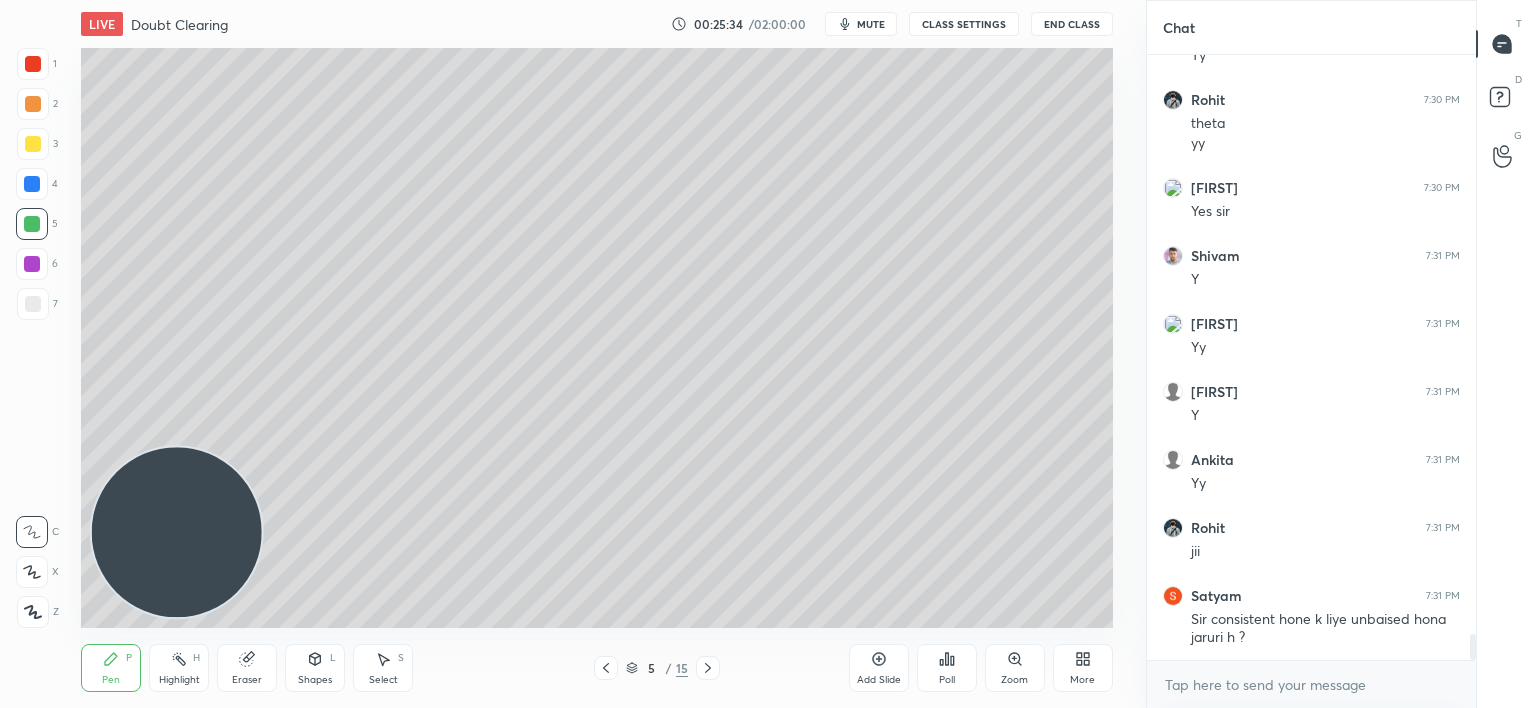 click at bounding box center [708, 668] 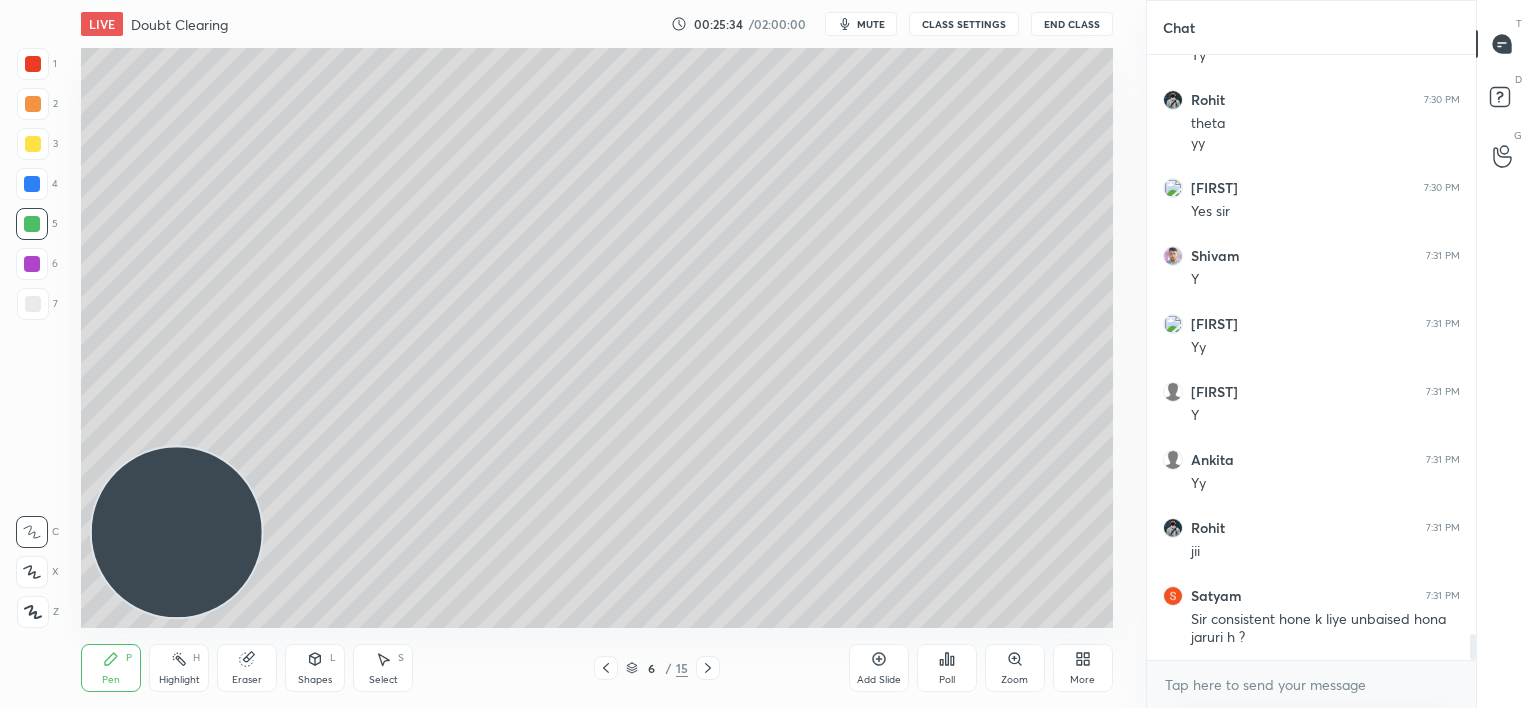 click 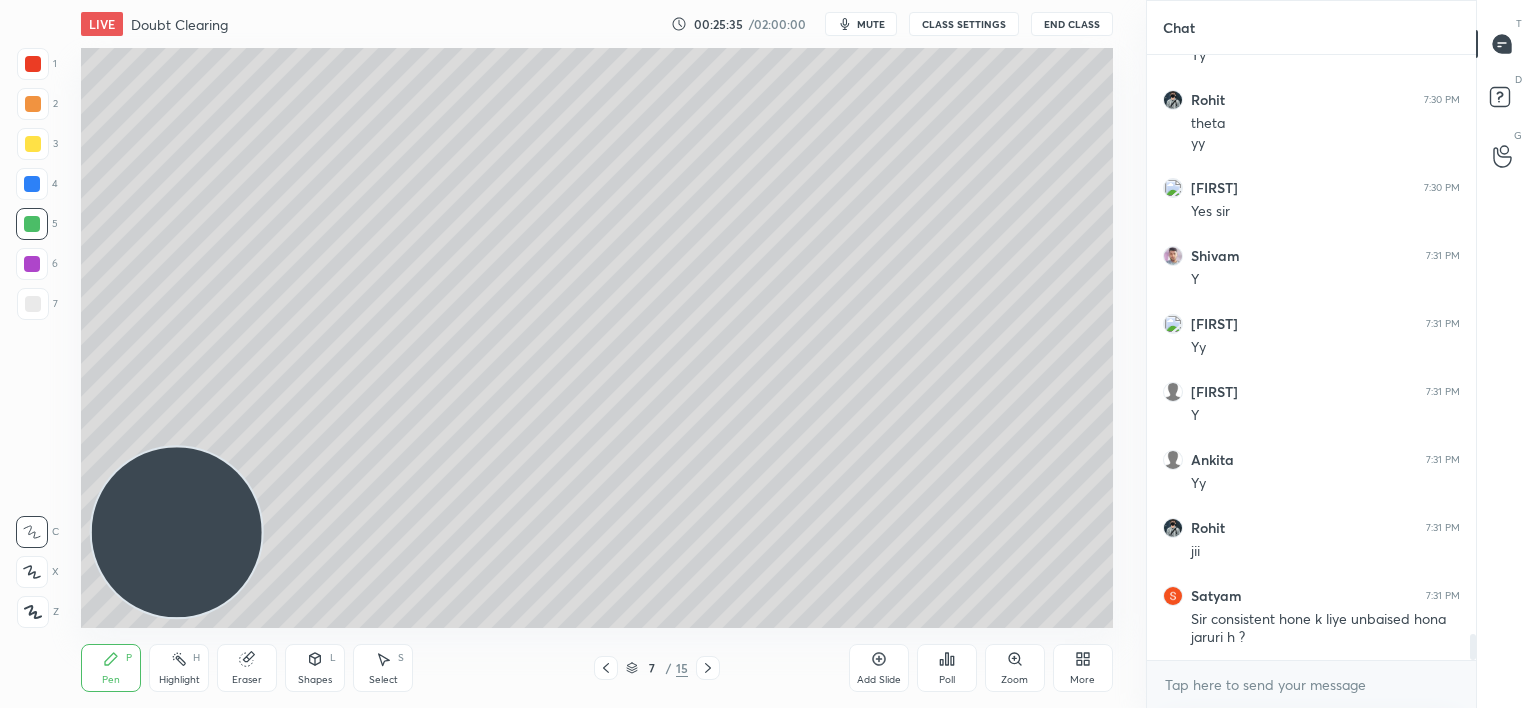 click 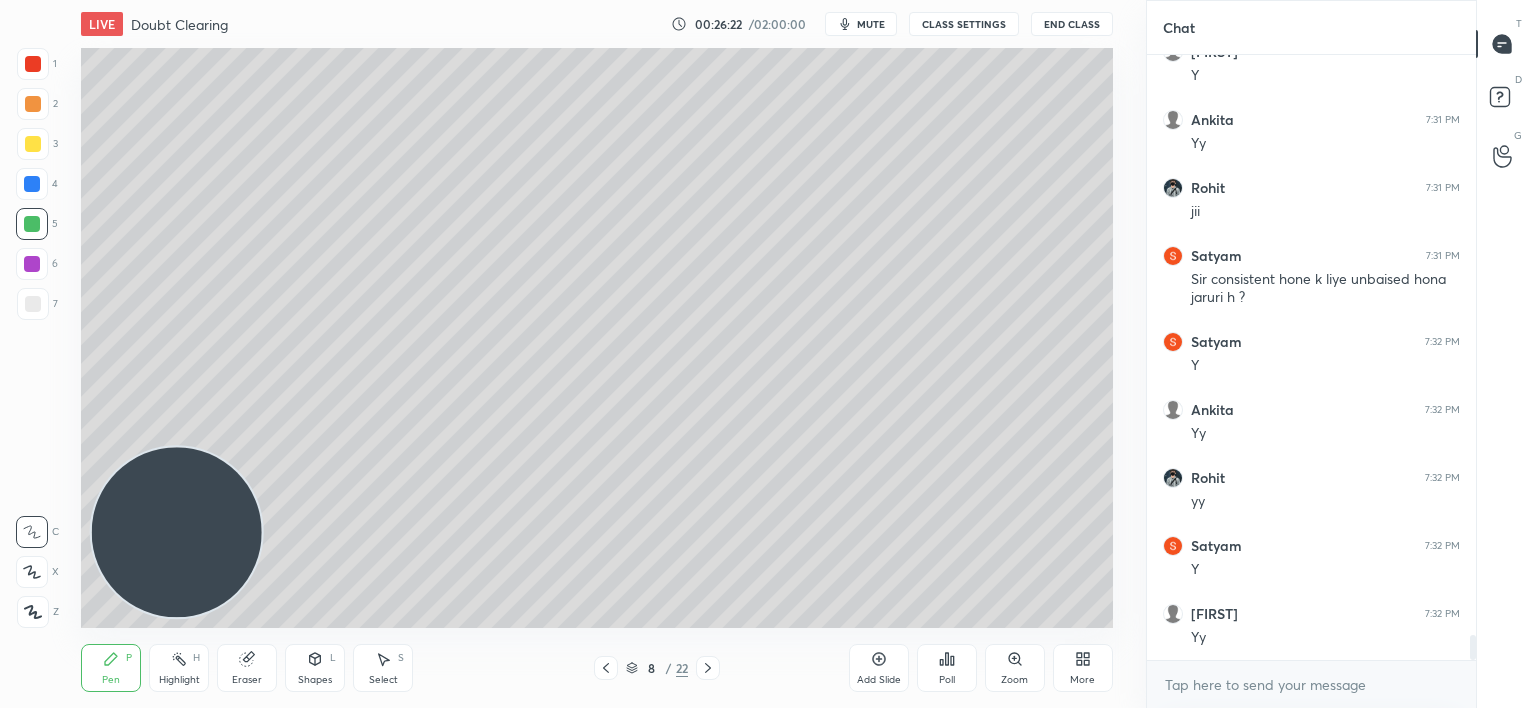 scroll, scrollTop: 14059, scrollLeft: 0, axis: vertical 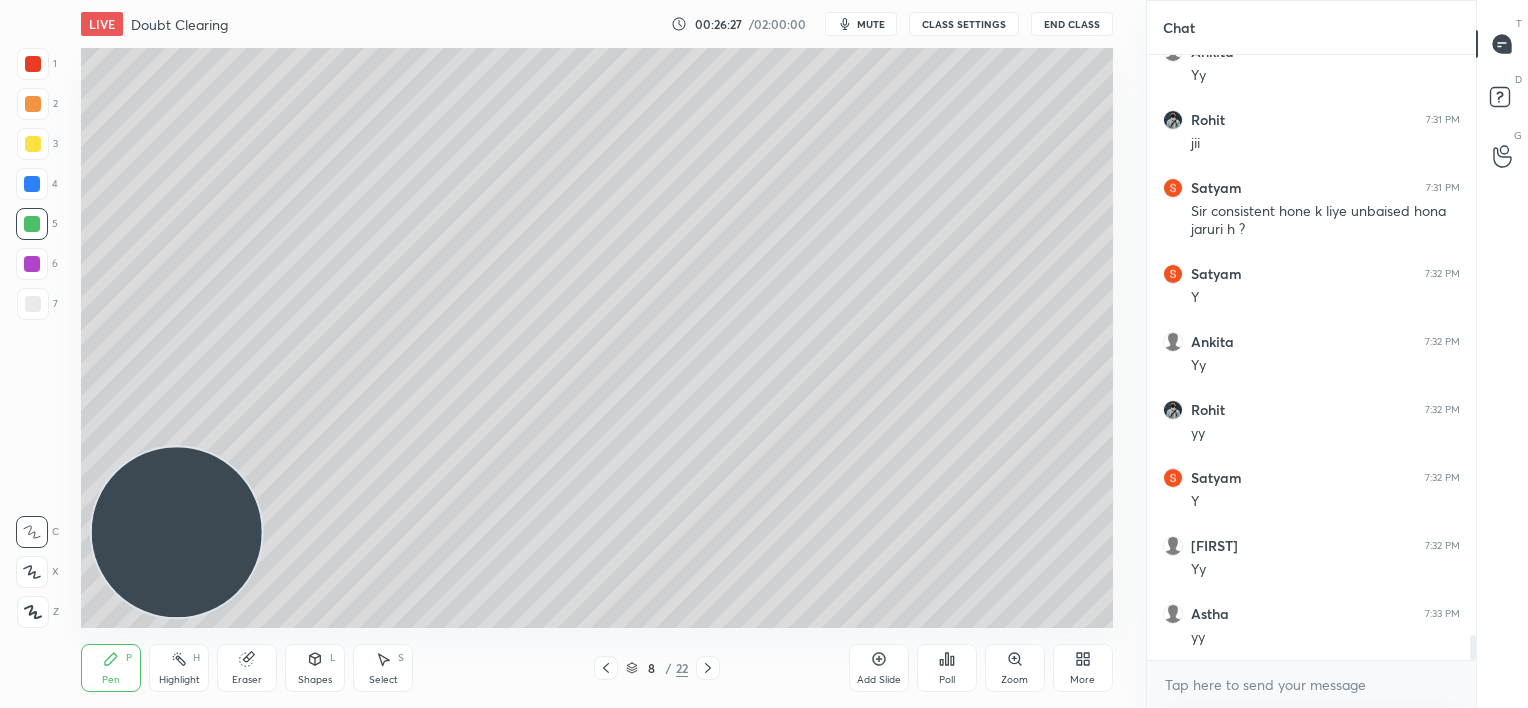 click 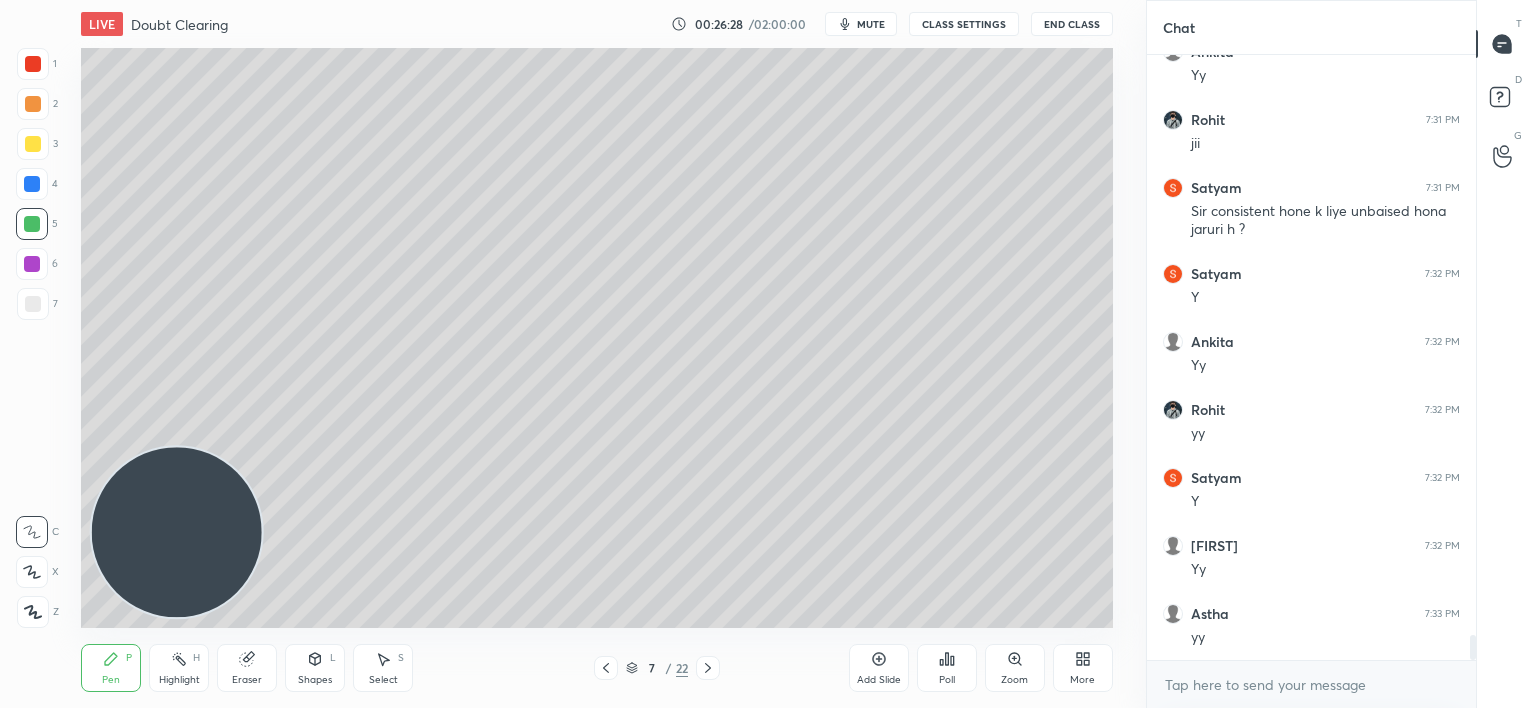 scroll, scrollTop: 14127, scrollLeft: 0, axis: vertical 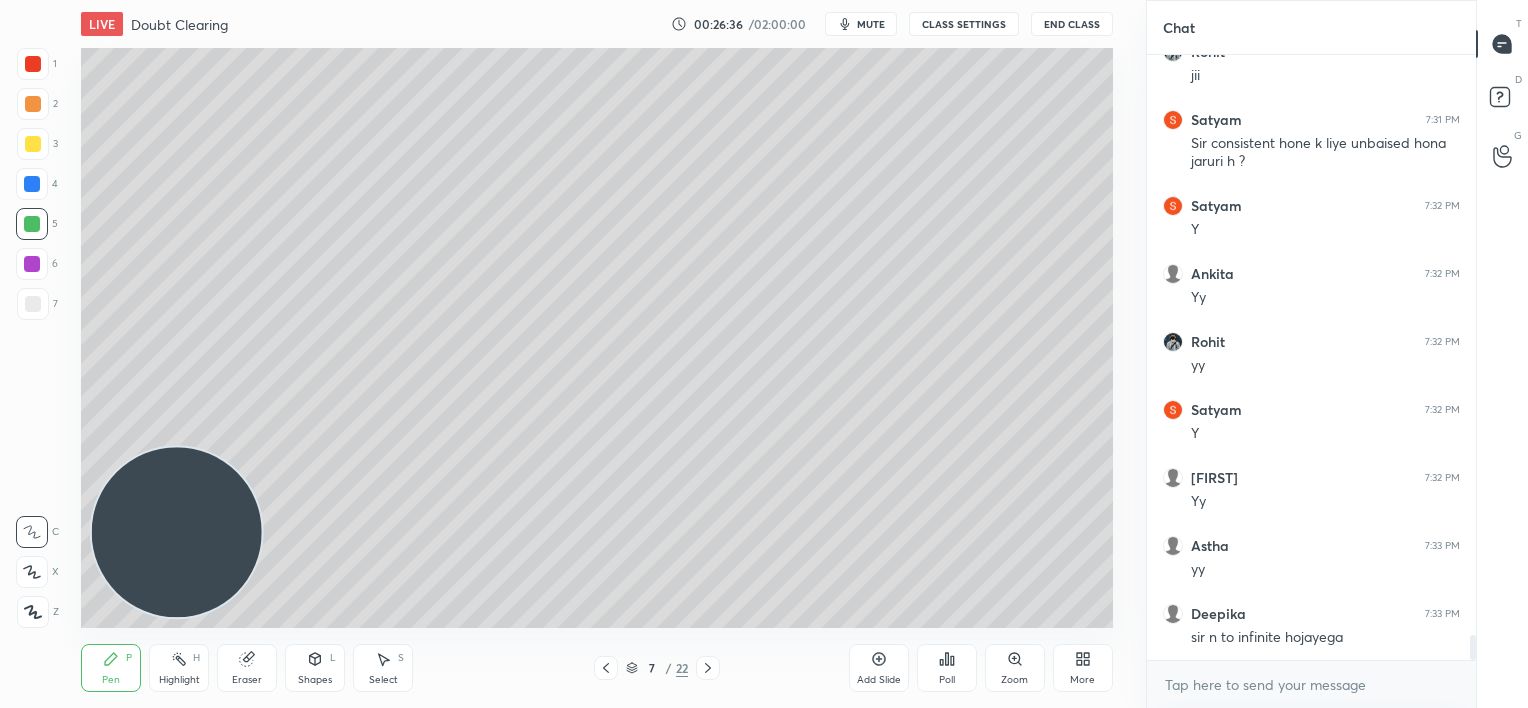 click at bounding box center [32, 184] 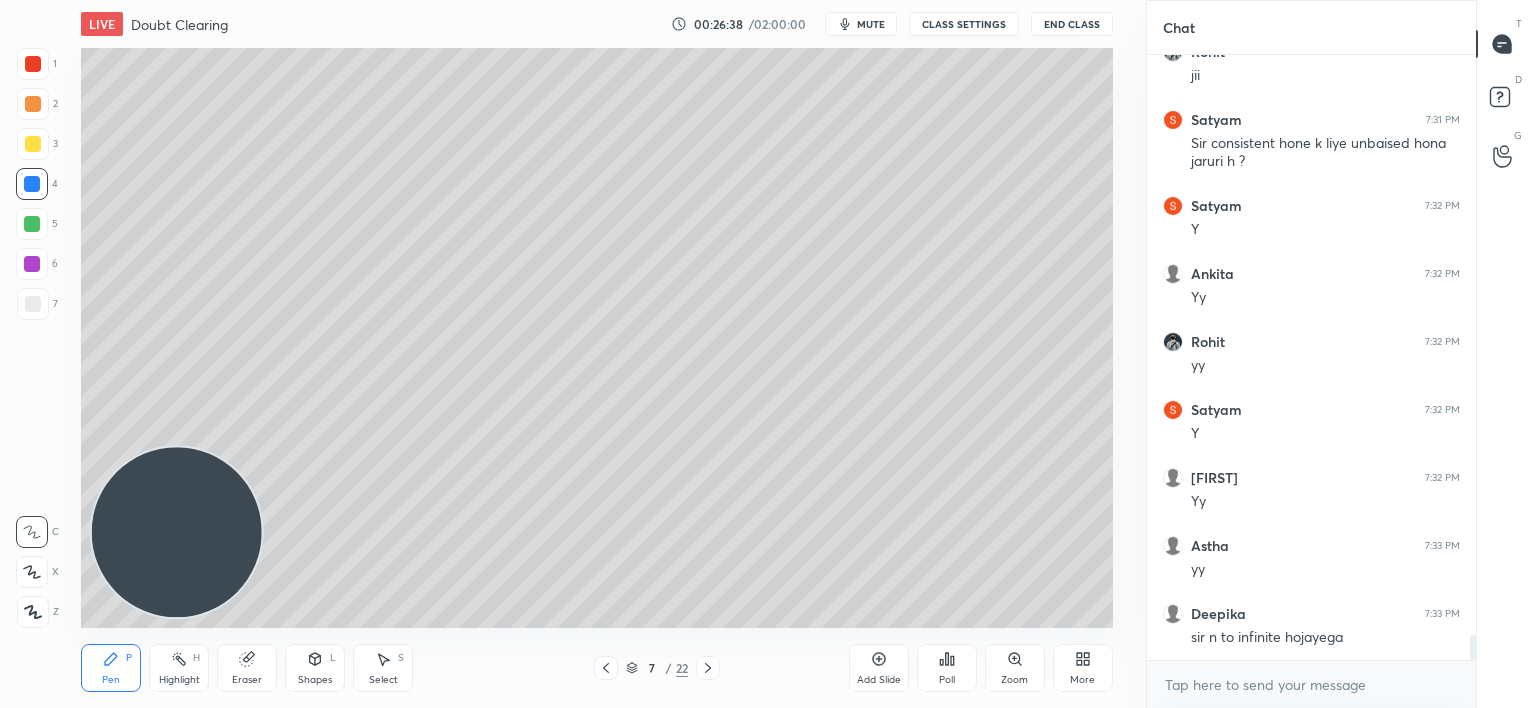 scroll, scrollTop: 14147, scrollLeft: 0, axis: vertical 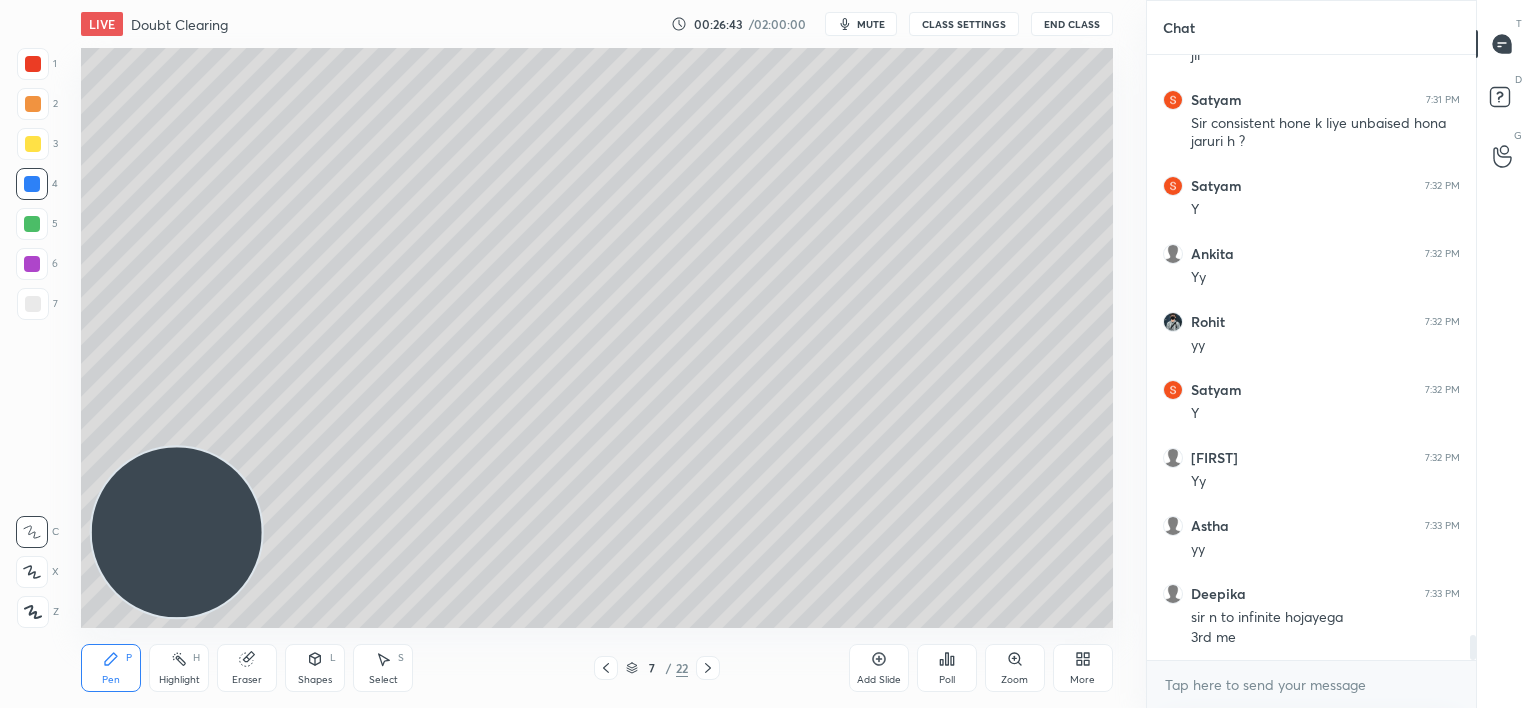 click 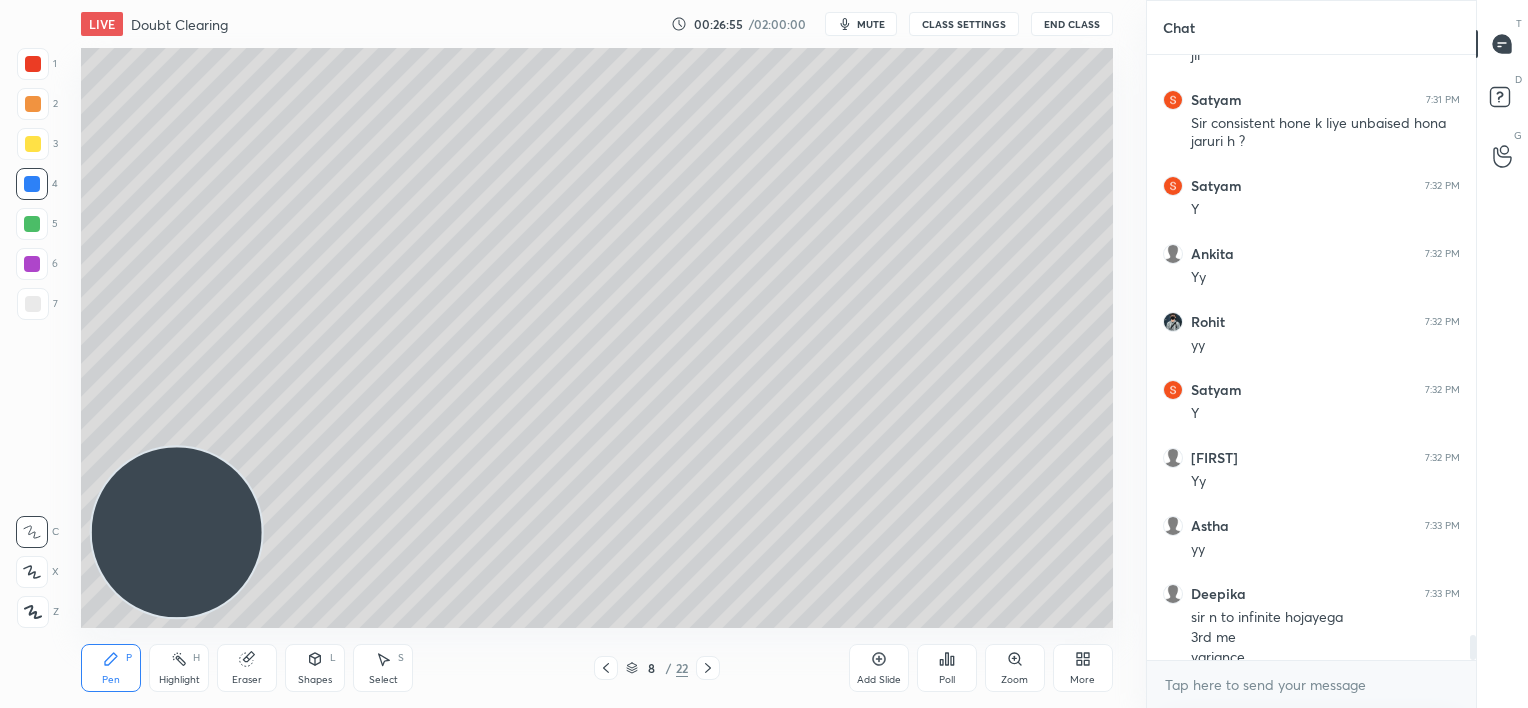 scroll, scrollTop: 14167, scrollLeft: 0, axis: vertical 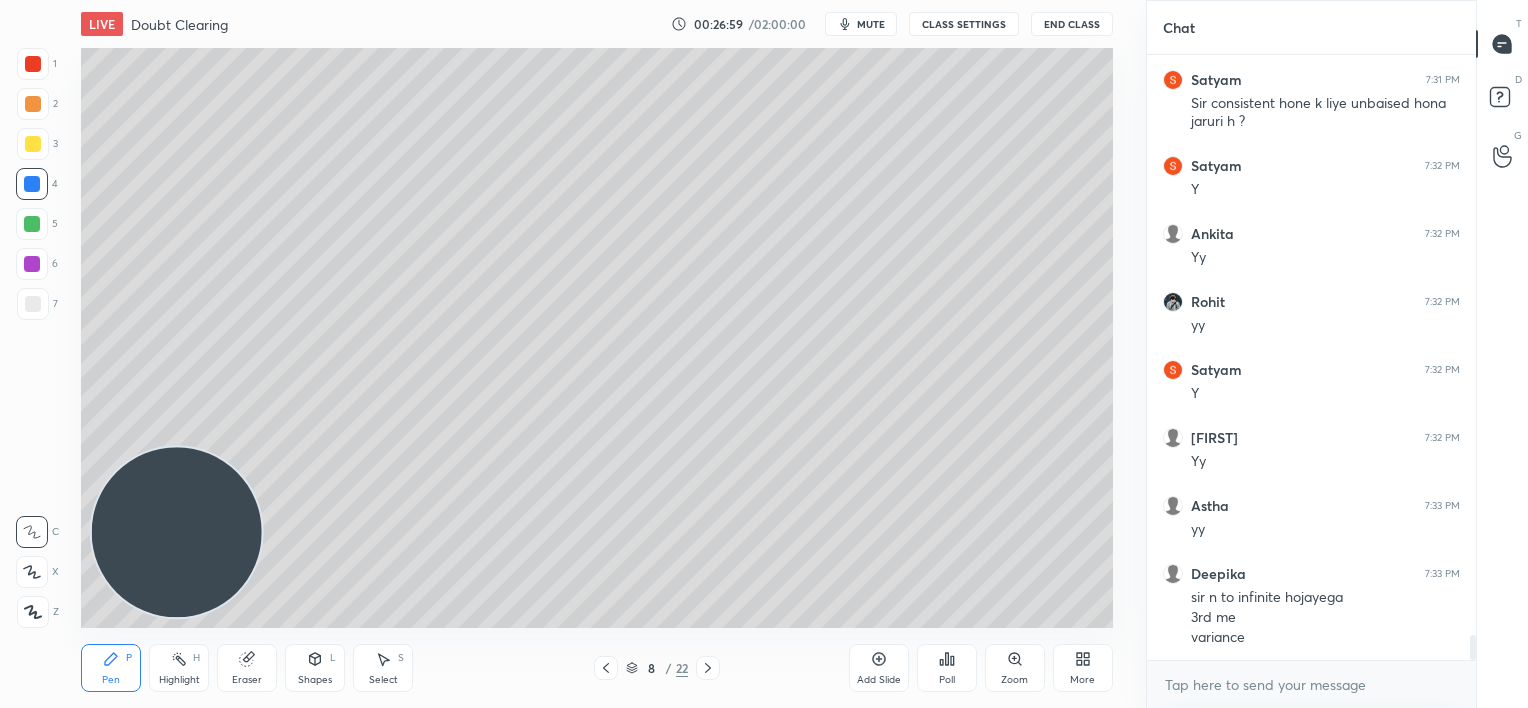 click 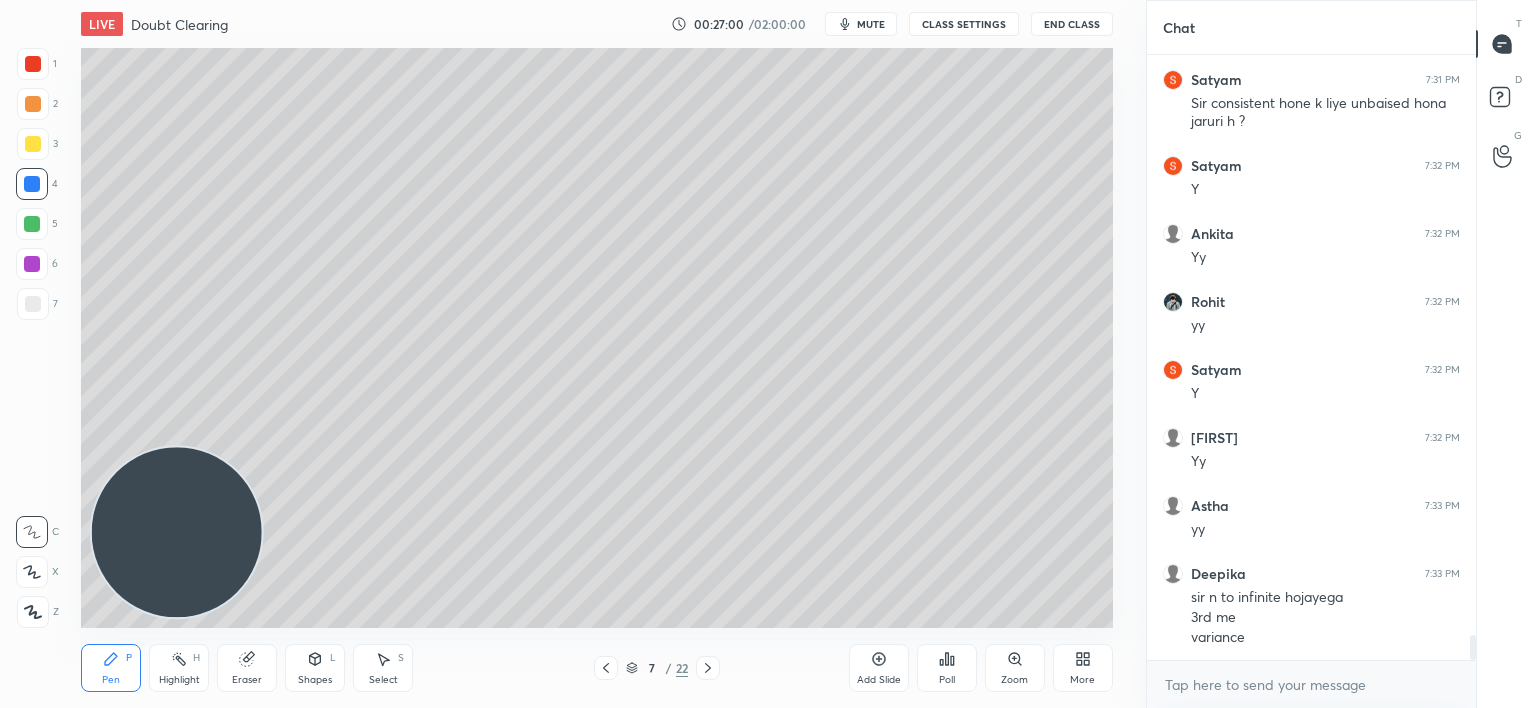 scroll, scrollTop: 14235, scrollLeft: 0, axis: vertical 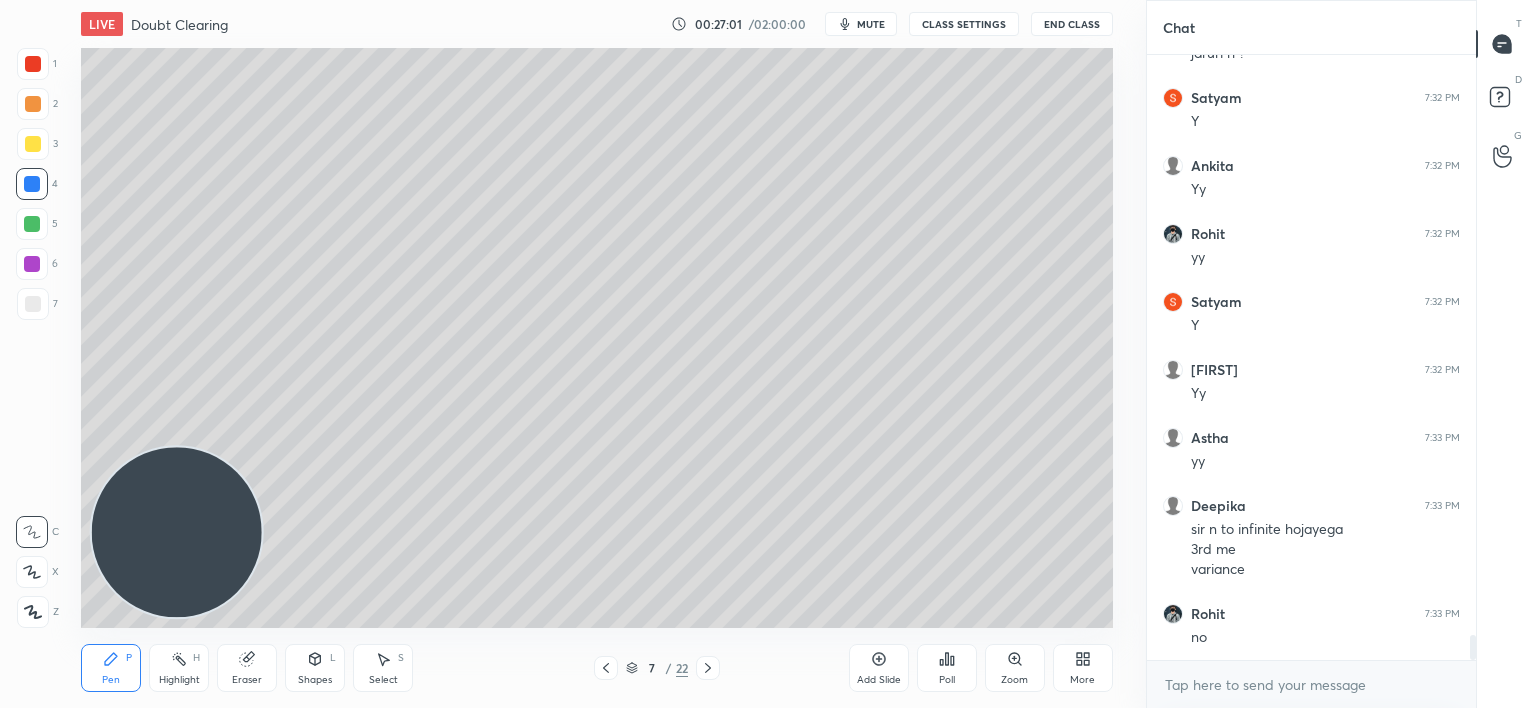 click 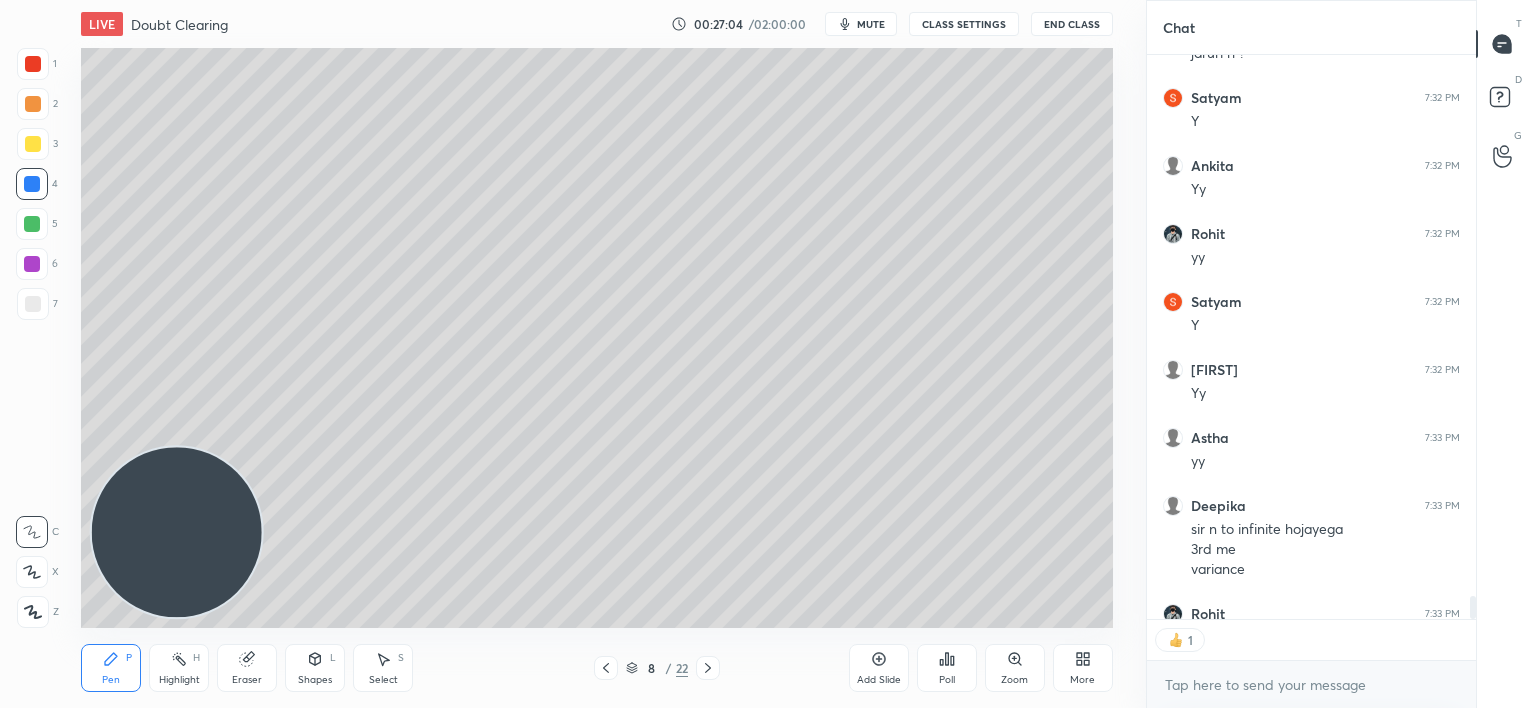 scroll, scrollTop: 559, scrollLeft: 323, axis: both 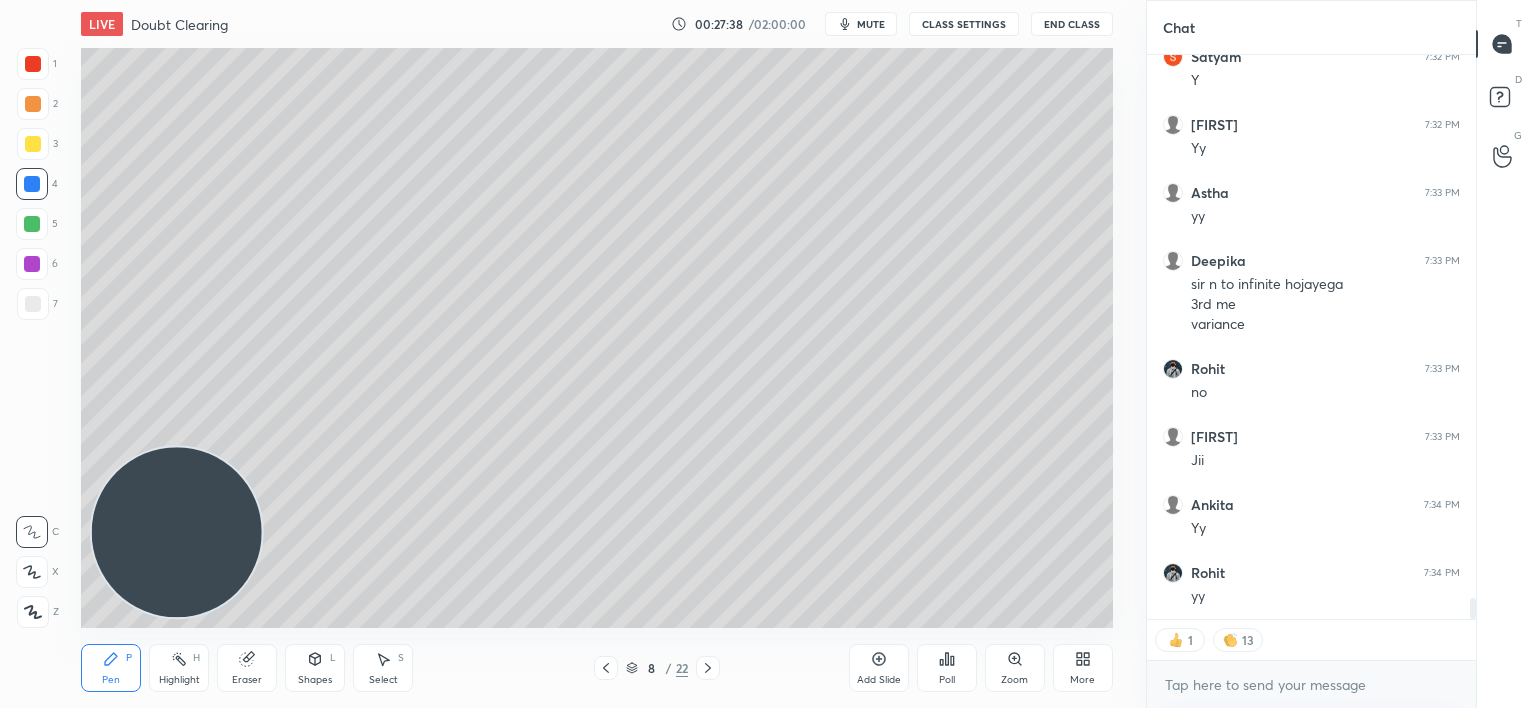 type on "x" 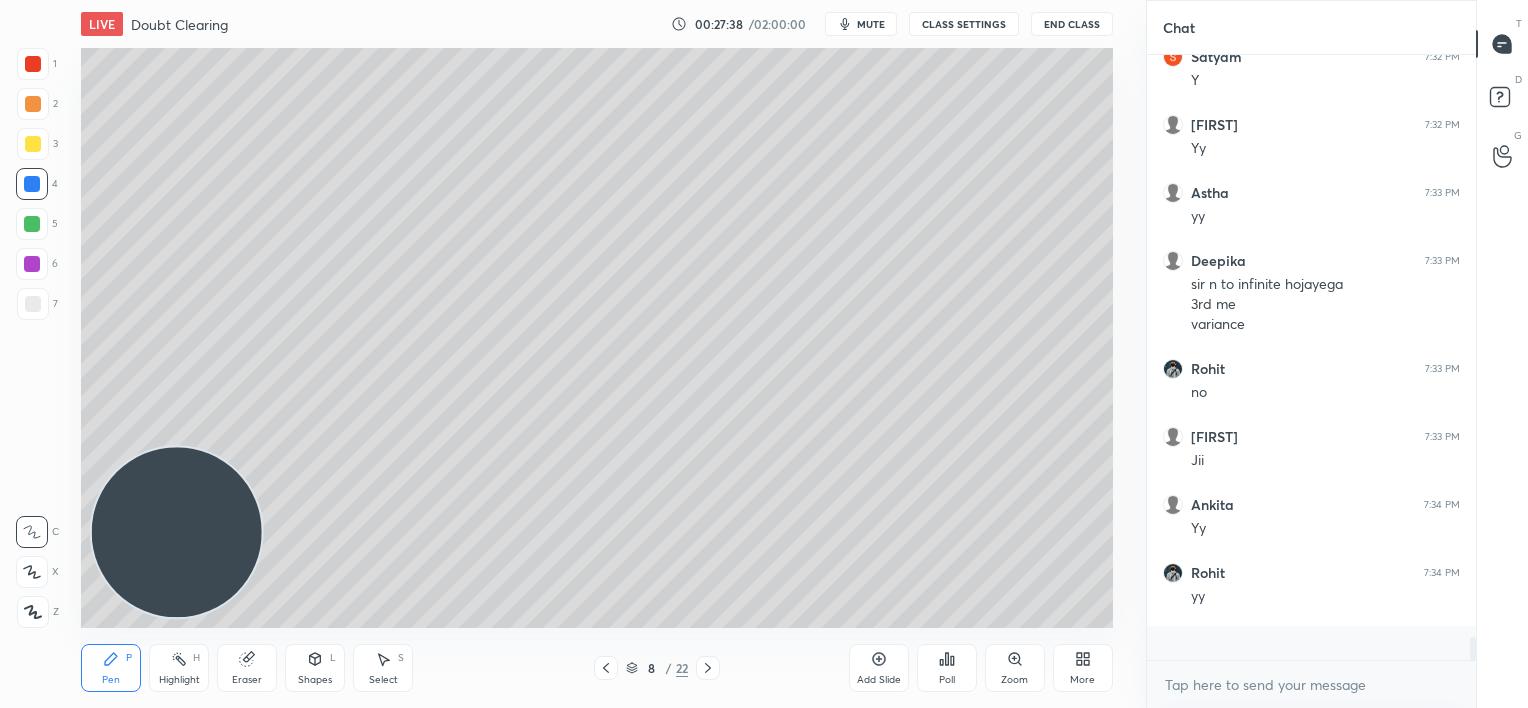 scroll, scrollTop: 6, scrollLeft: 6, axis: both 